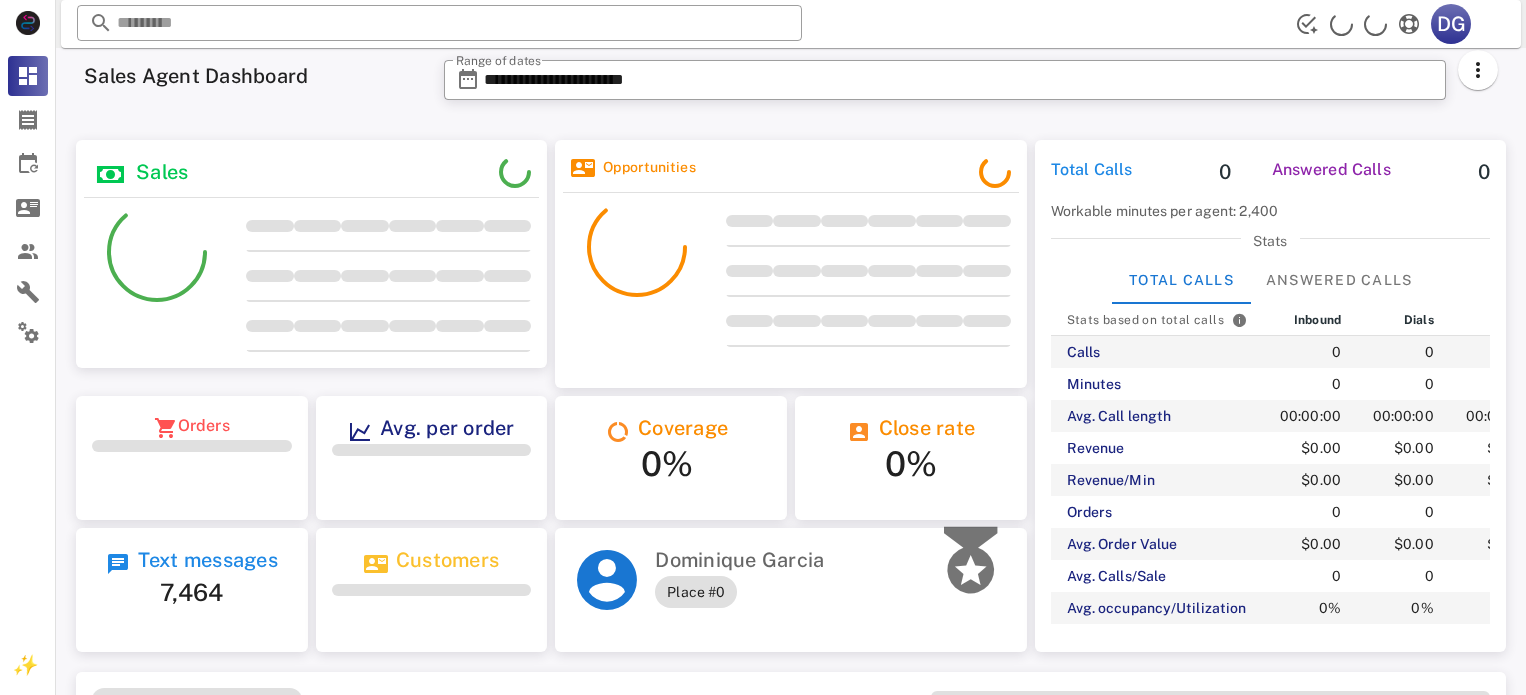 scroll, scrollTop: 0, scrollLeft: 0, axis: both 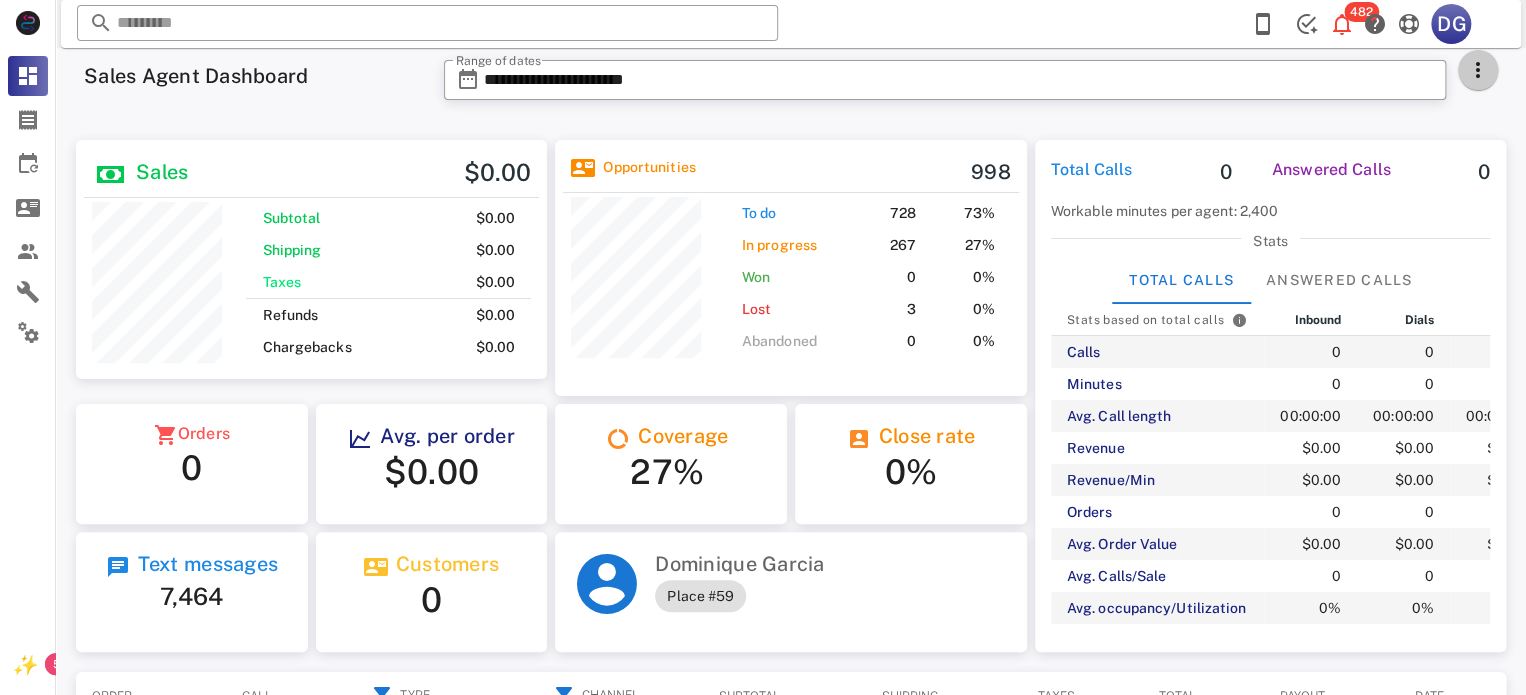 click at bounding box center [1478, 70] 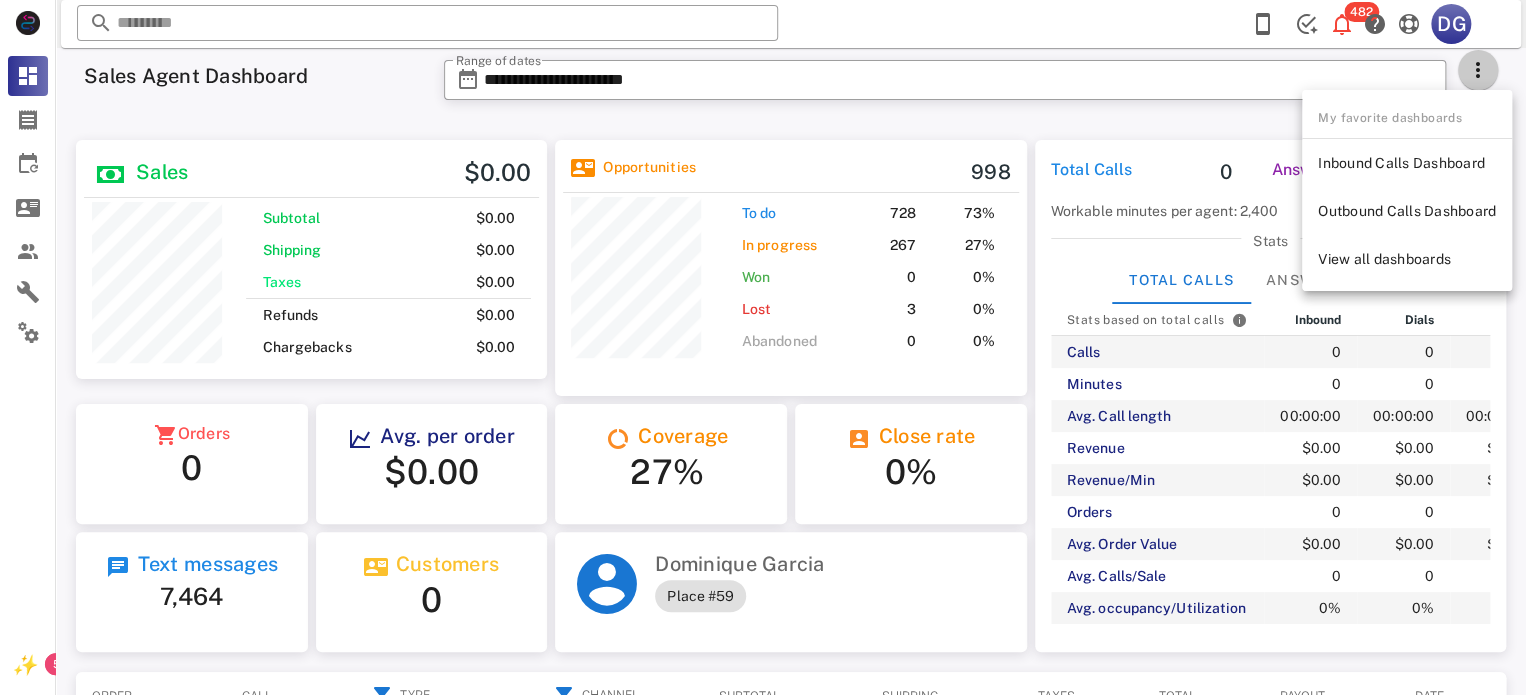 click at bounding box center [1478, 70] 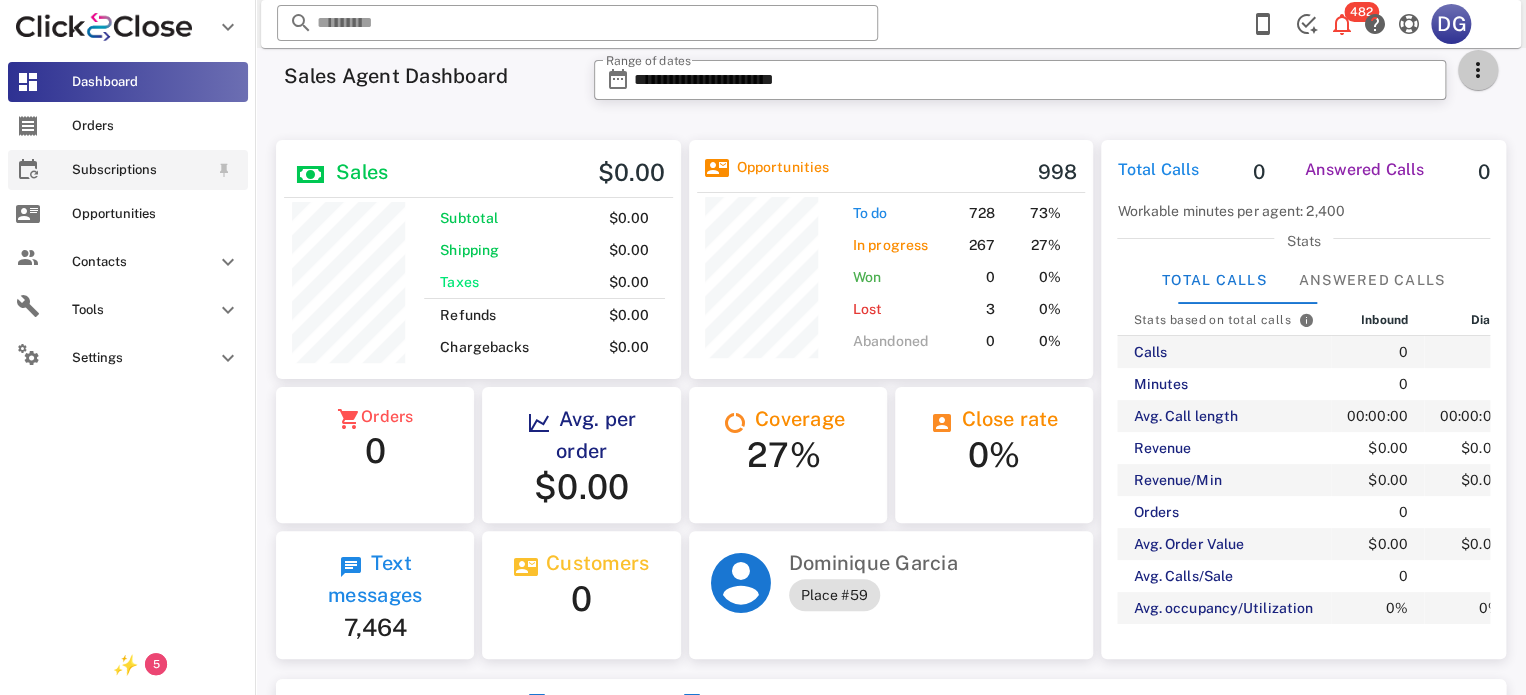 scroll, scrollTop: 239, scrollLeft: 404, axis: both 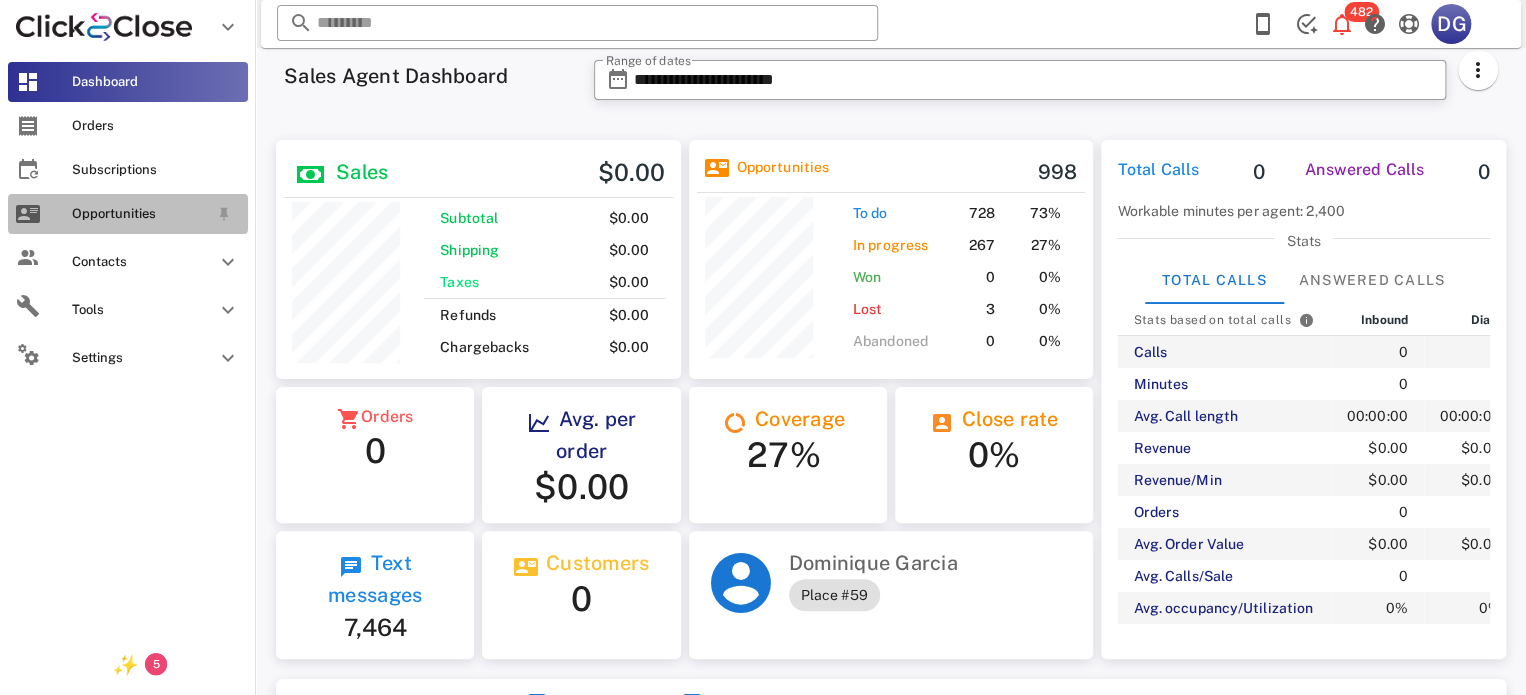 click on "Opportunities" at bounding box center (128, 214) 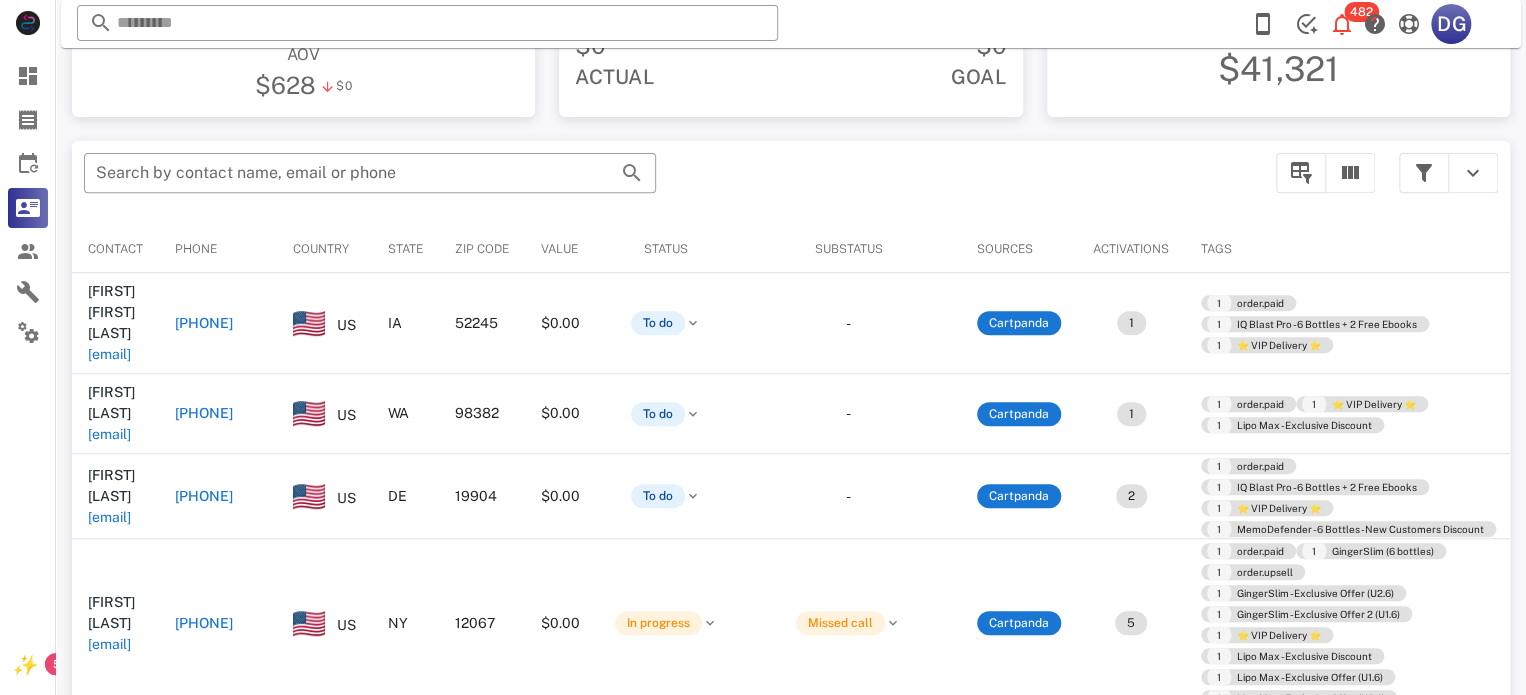 scroll, scrollTop: 0, scrollLeft: 0, axis: both 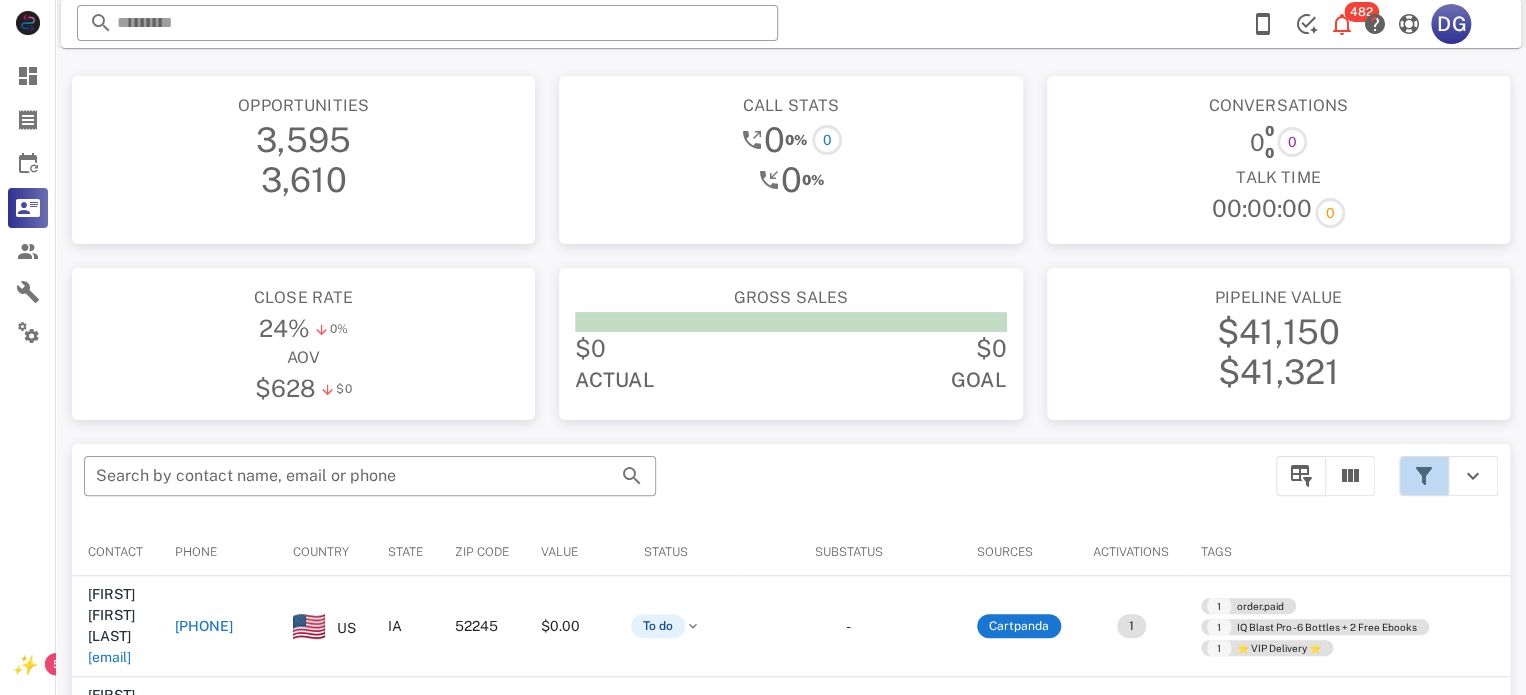 click at bounding box center (1424, 476) 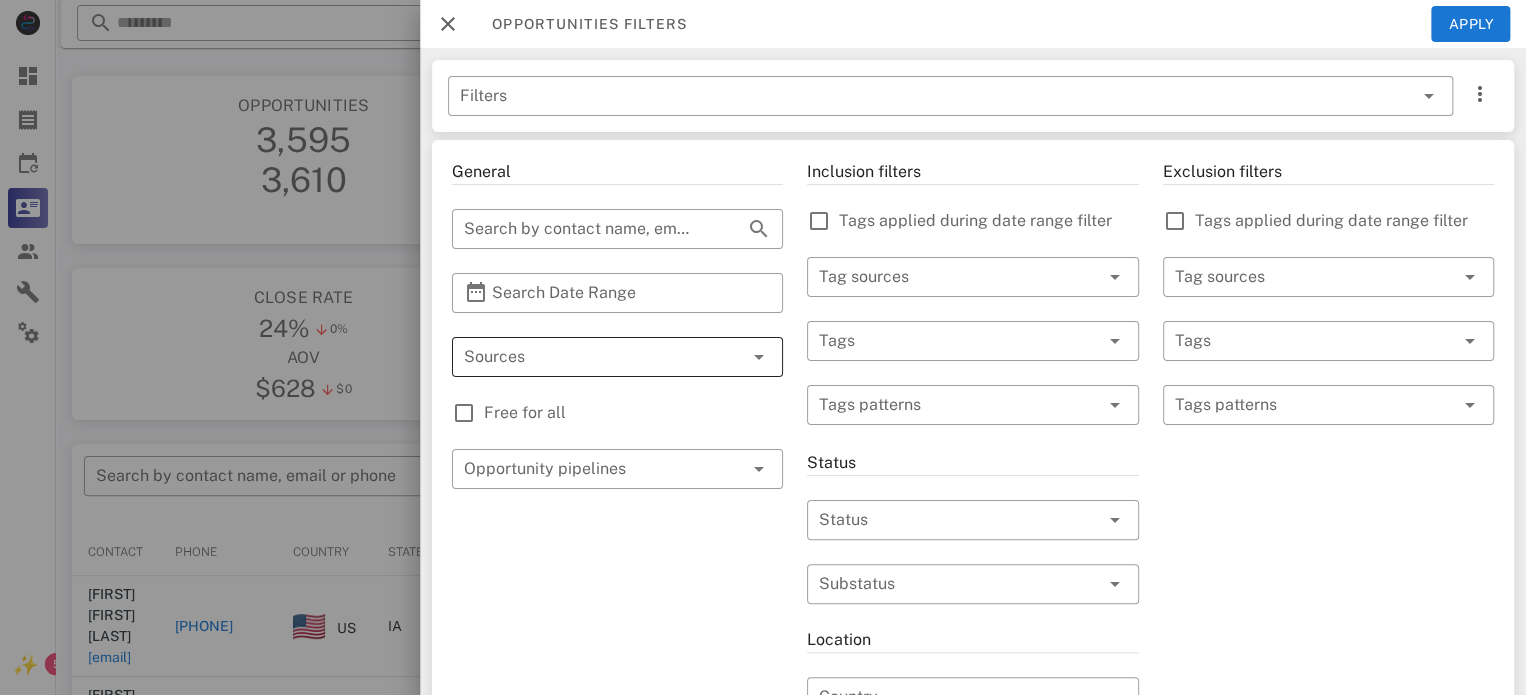 click at bounding box center [589, 357] 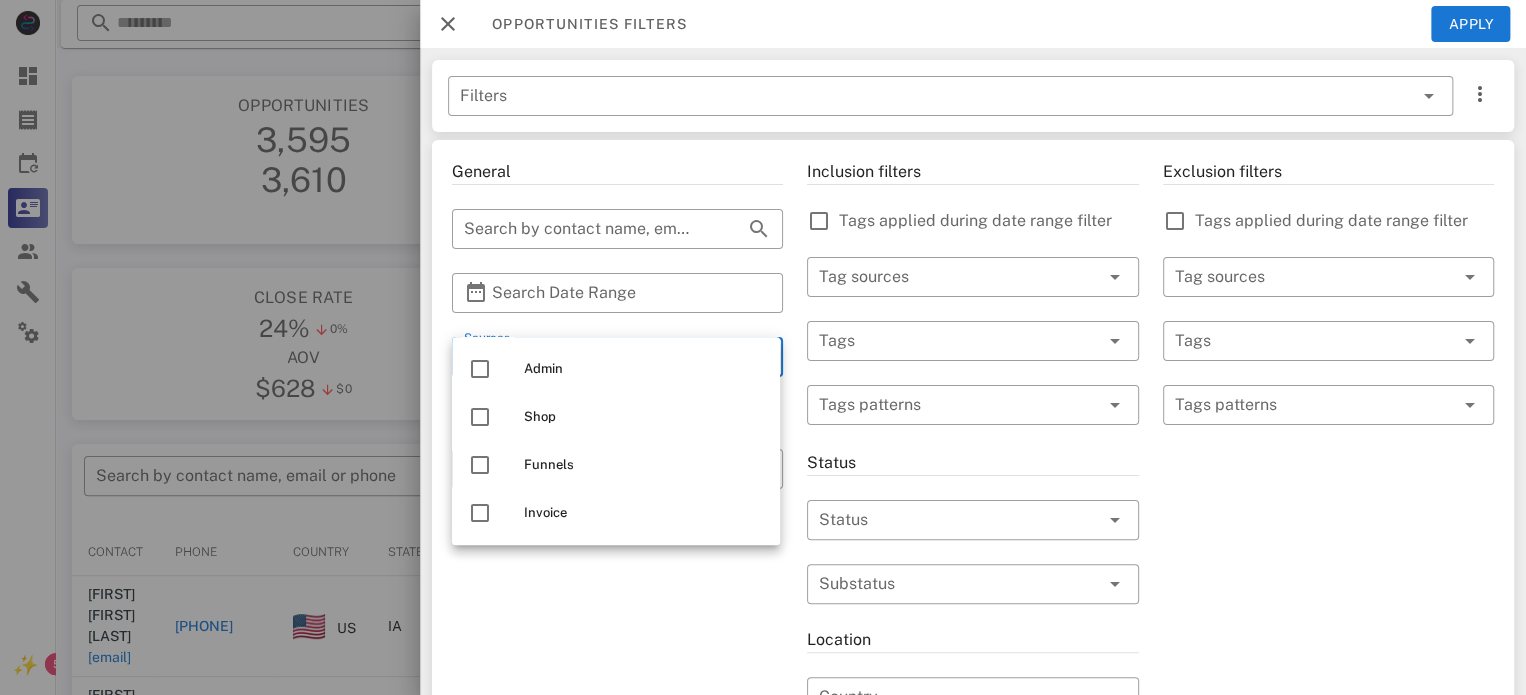 click on "General ​ Search by contact name, email or phone ​ Search Date Range ​ Sources Free for all ​ Opportunity pipelines" at bounding box center [617, 709] 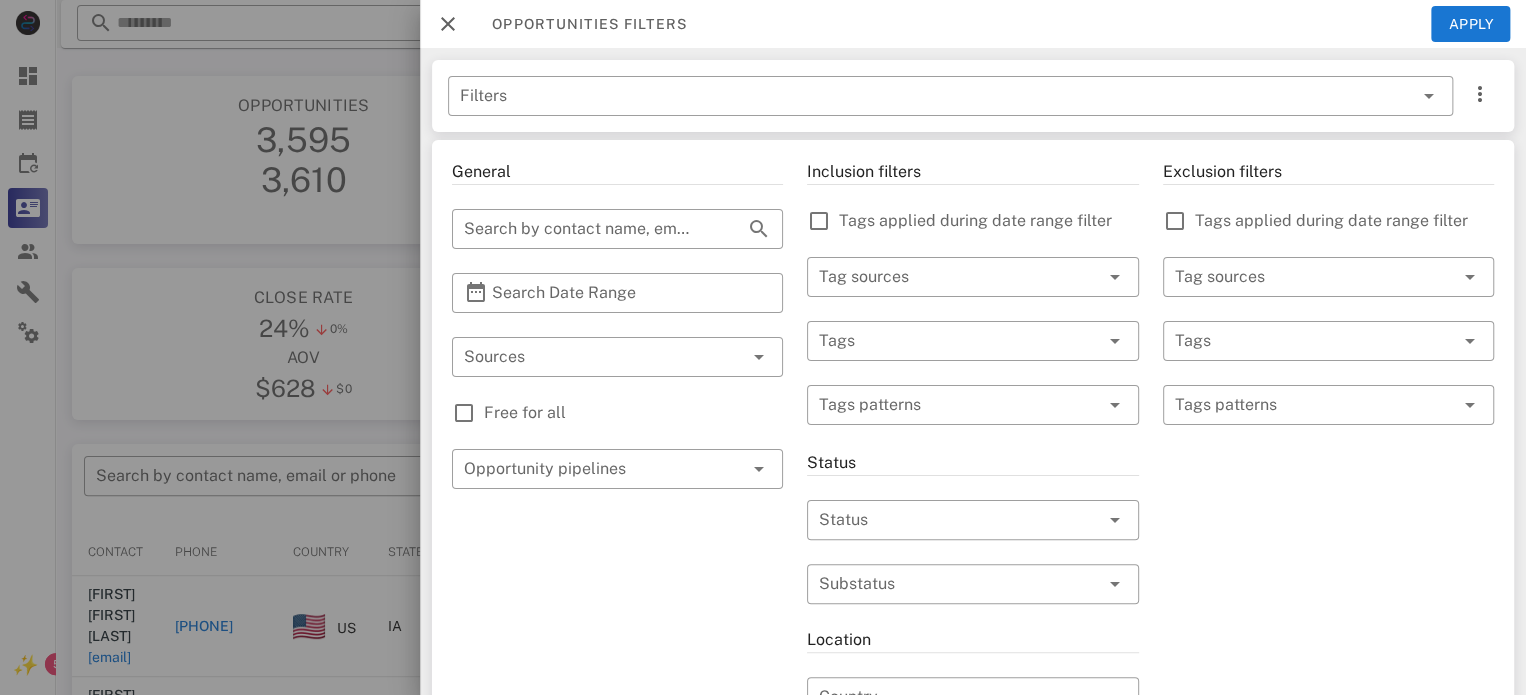 click on "Free for all" at bounding box center (633, 413) 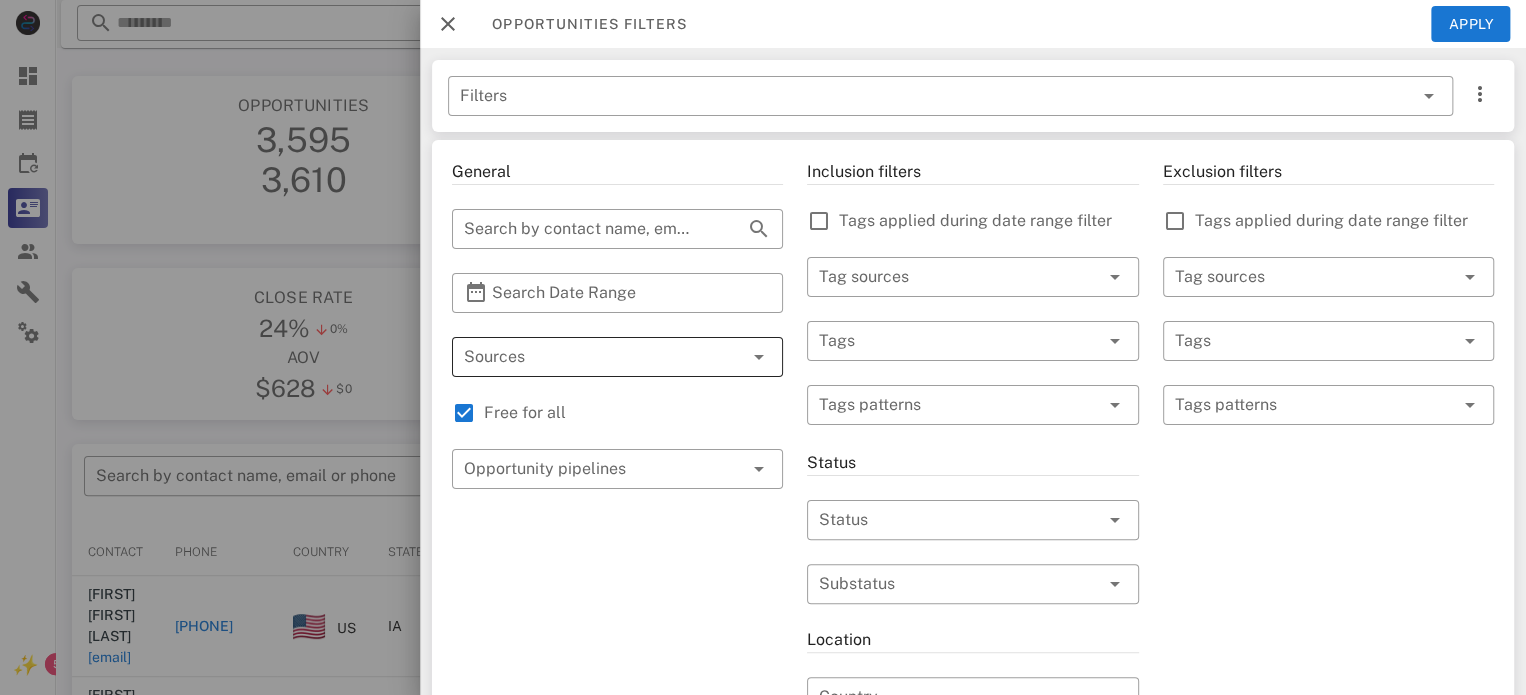 click at bounding box center [589, 357] 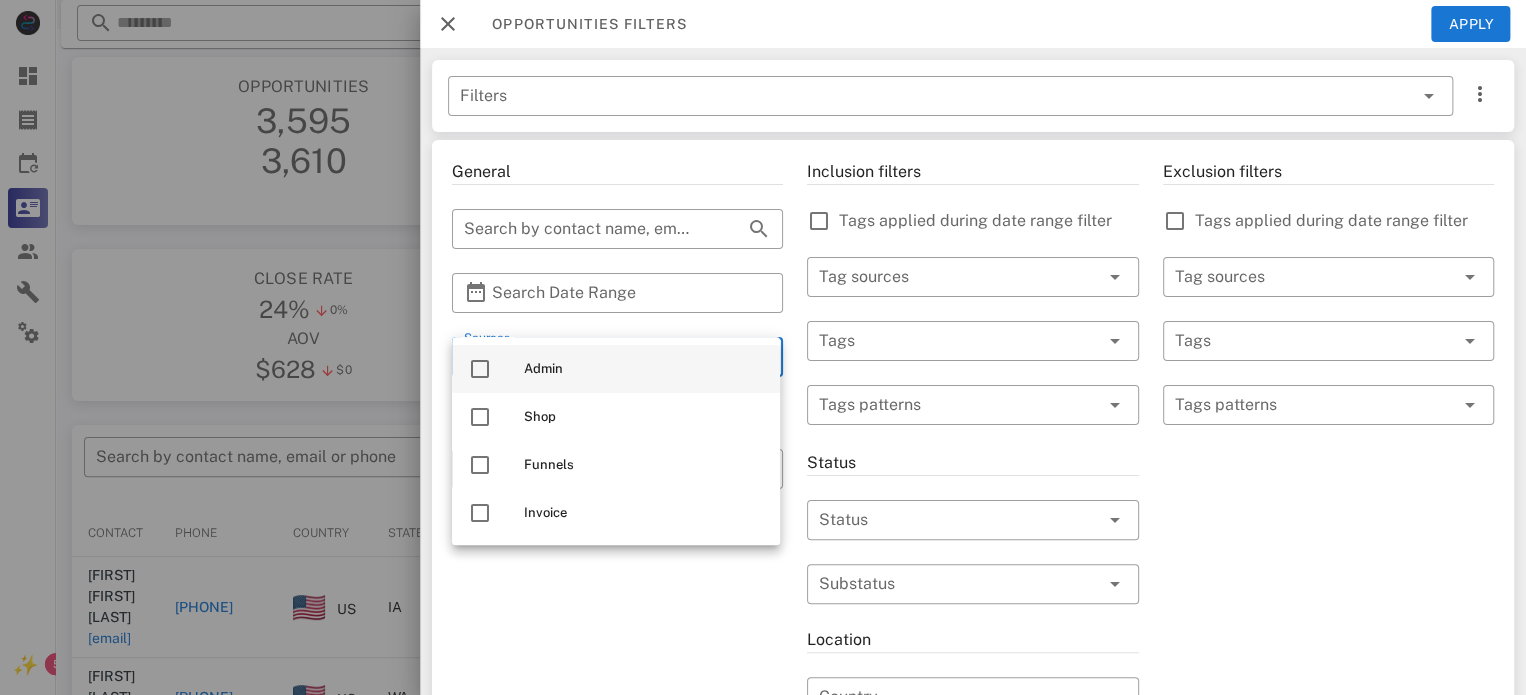 scroll, scrollTop: 8, scrollLeft: 0, axis: vertical 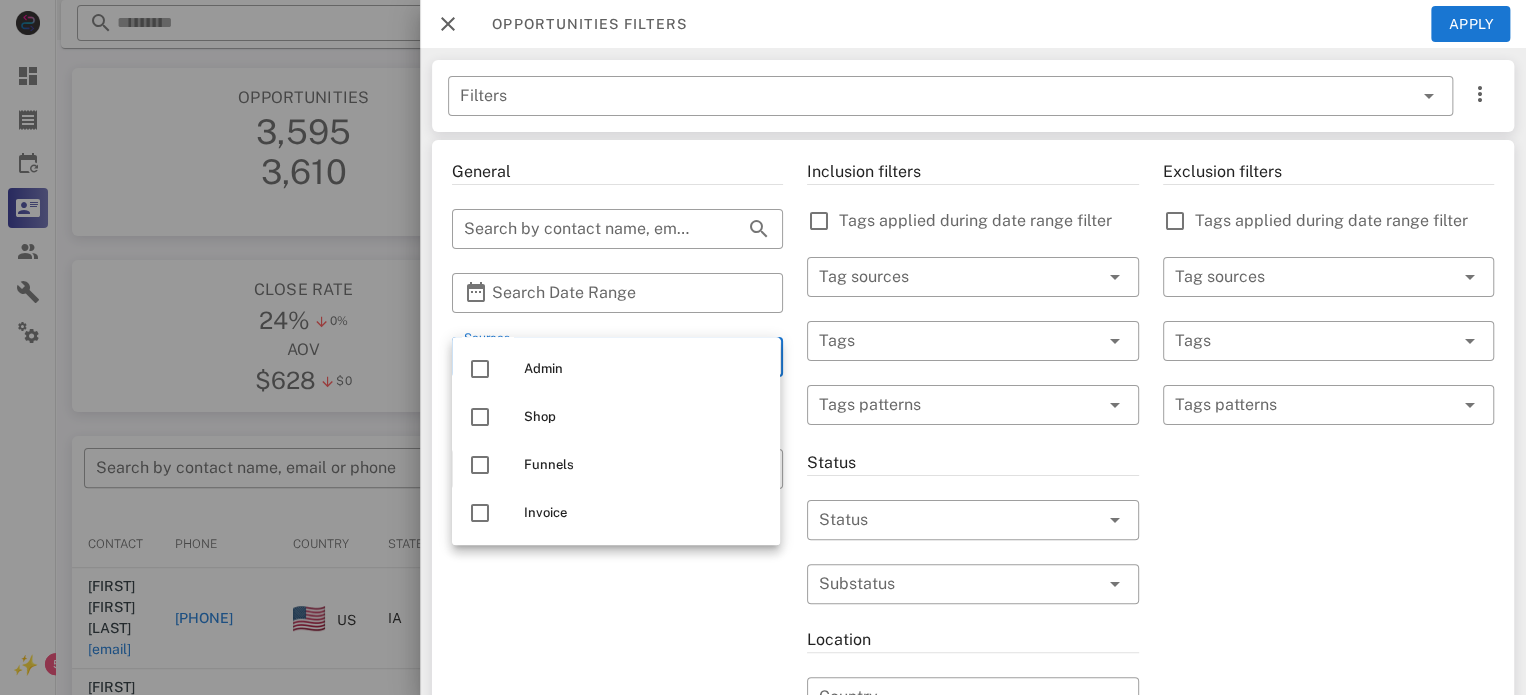 click on "General ​ Search by contact name, email or phone ​ Search Date Range ​ Sources Free for all ​ Opportunity pipelines" at bounding box center (617, 709) 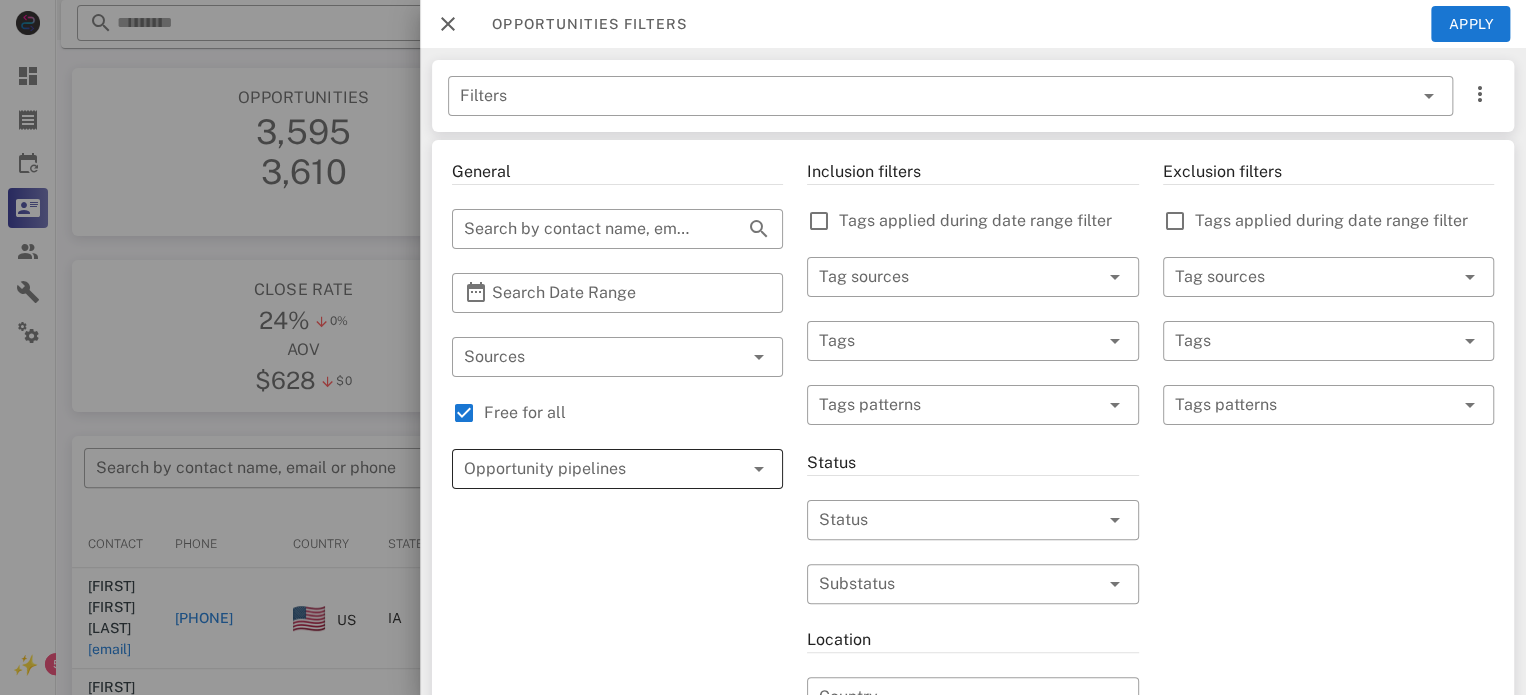 click at bounding box center [589, 469] 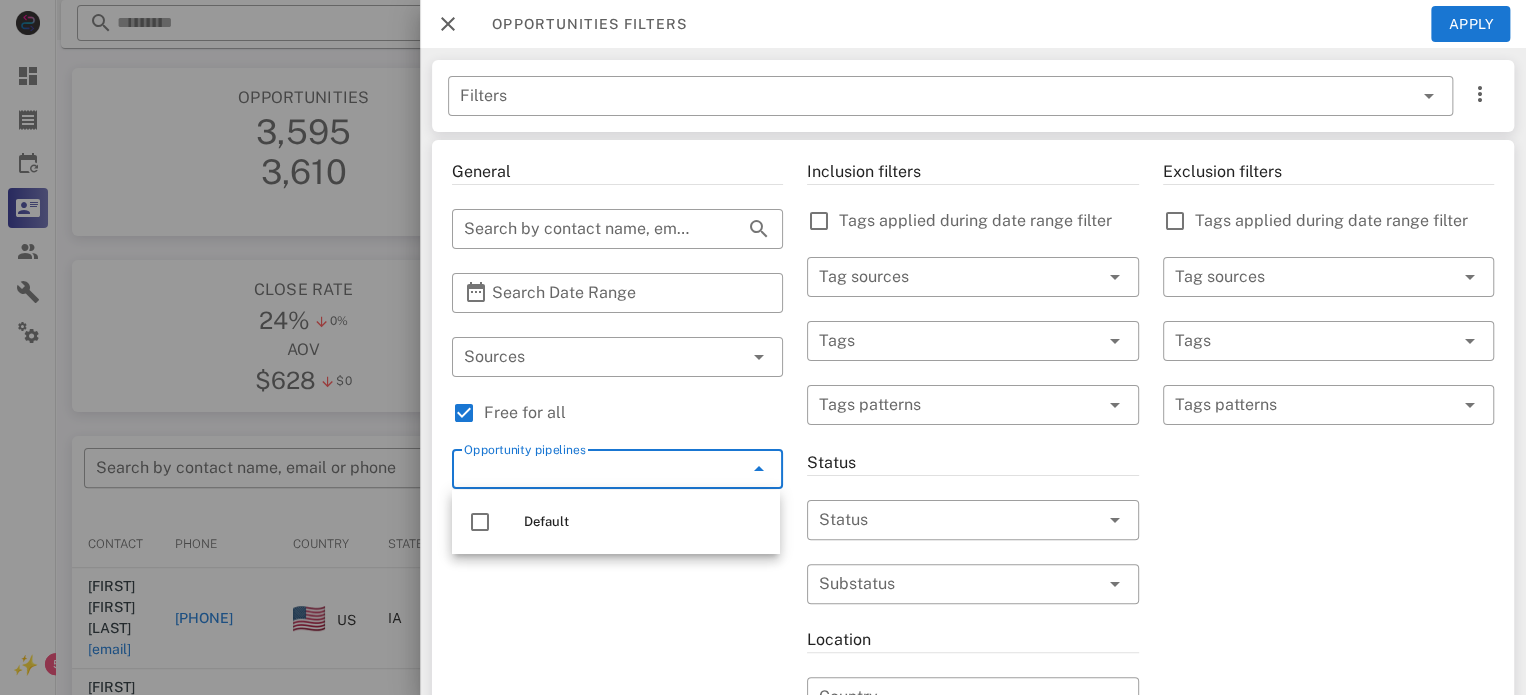 click on "Opportunity pipelines" at bounding box center [589, 469] 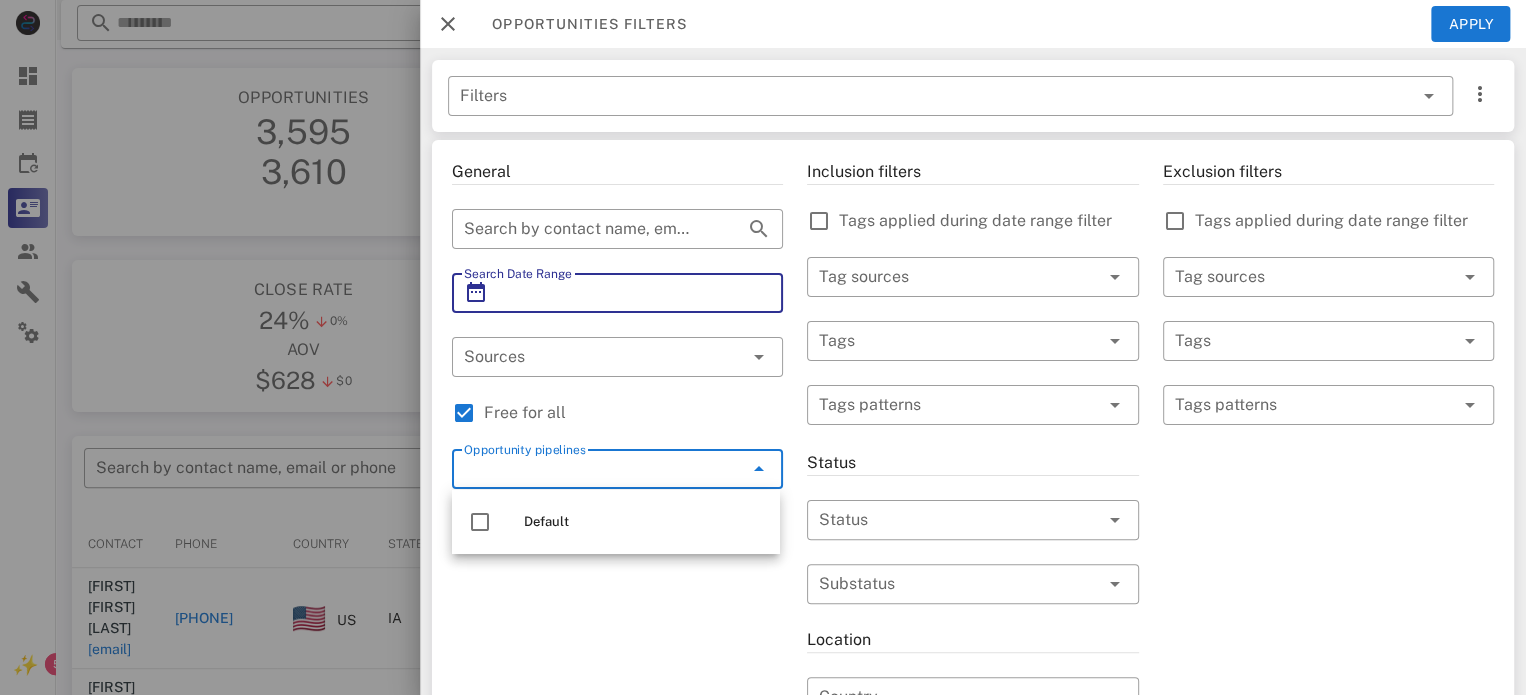 click on "Search Date Range" at bounding box center [617, 293] 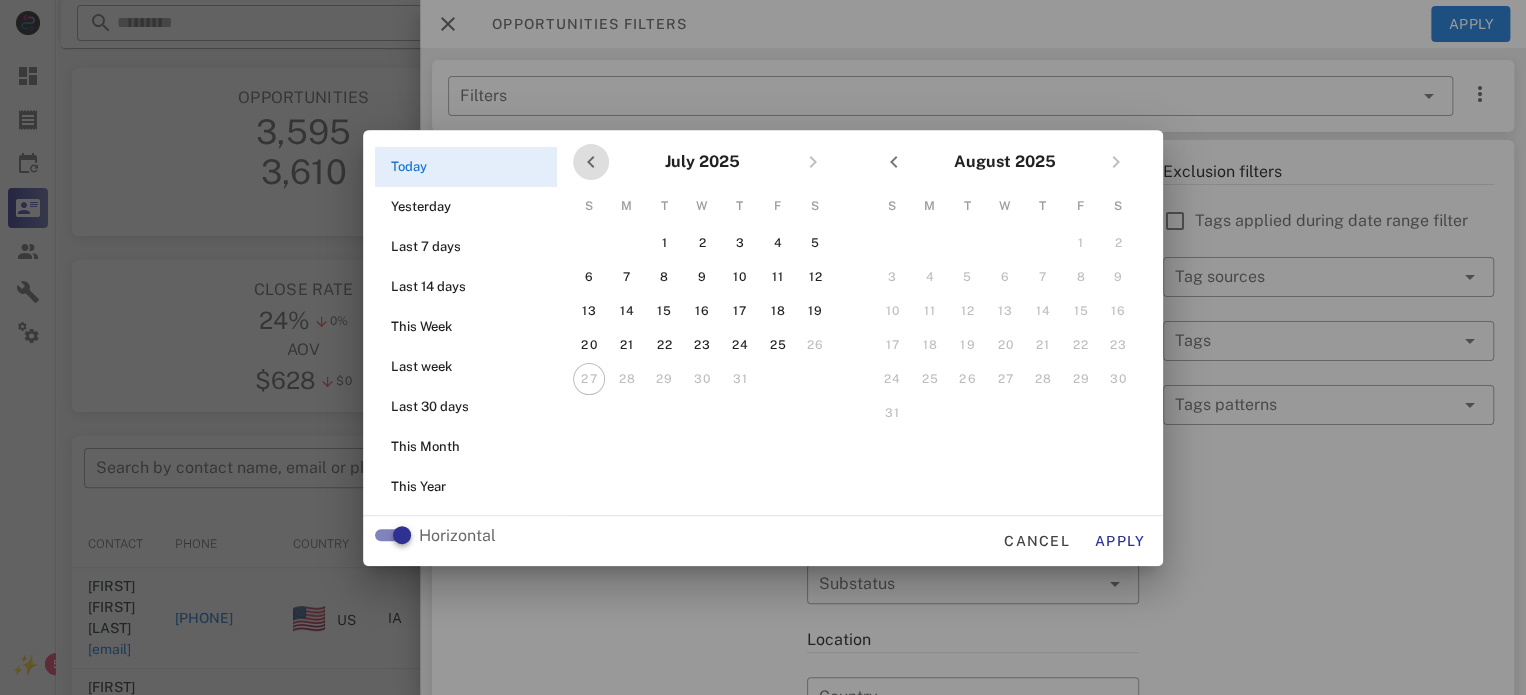 click at bounding box center (591, 162) 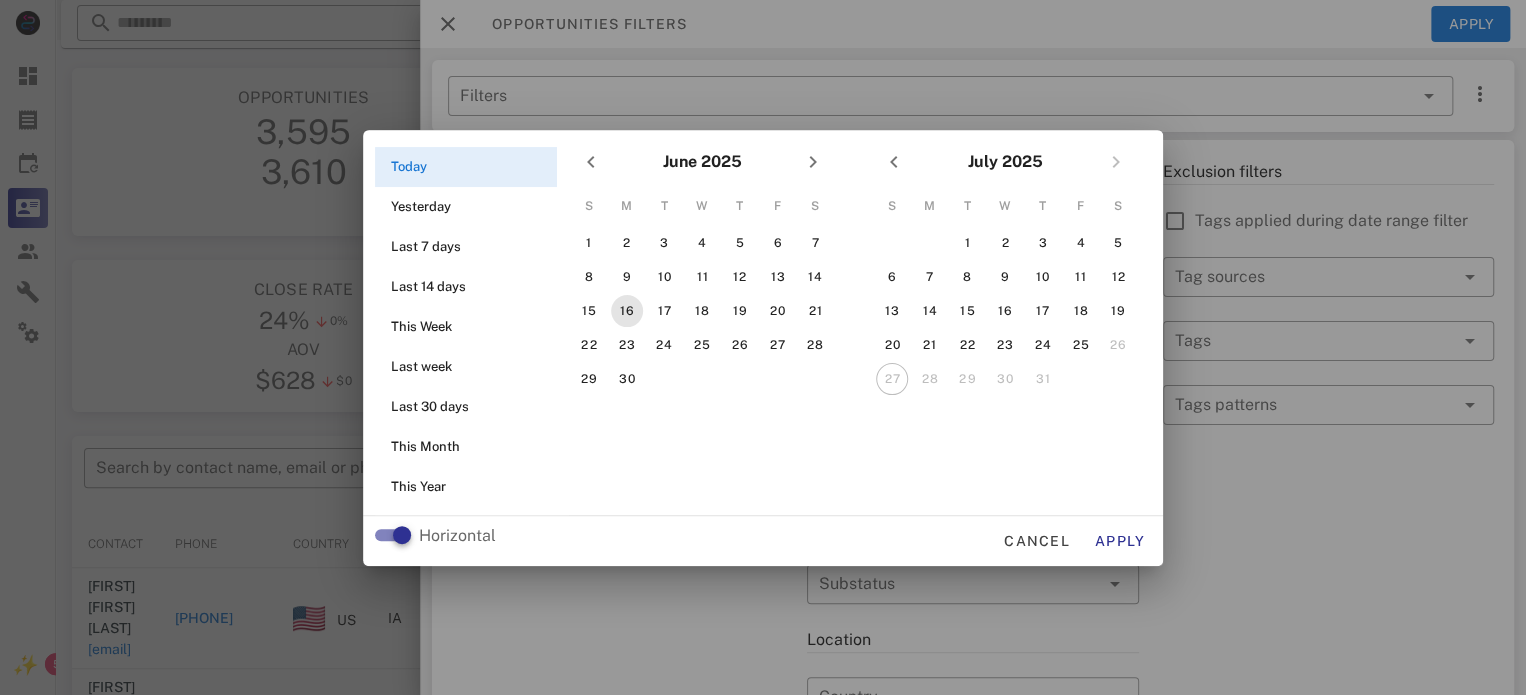 click on "16" at bounding box center (627, 311) 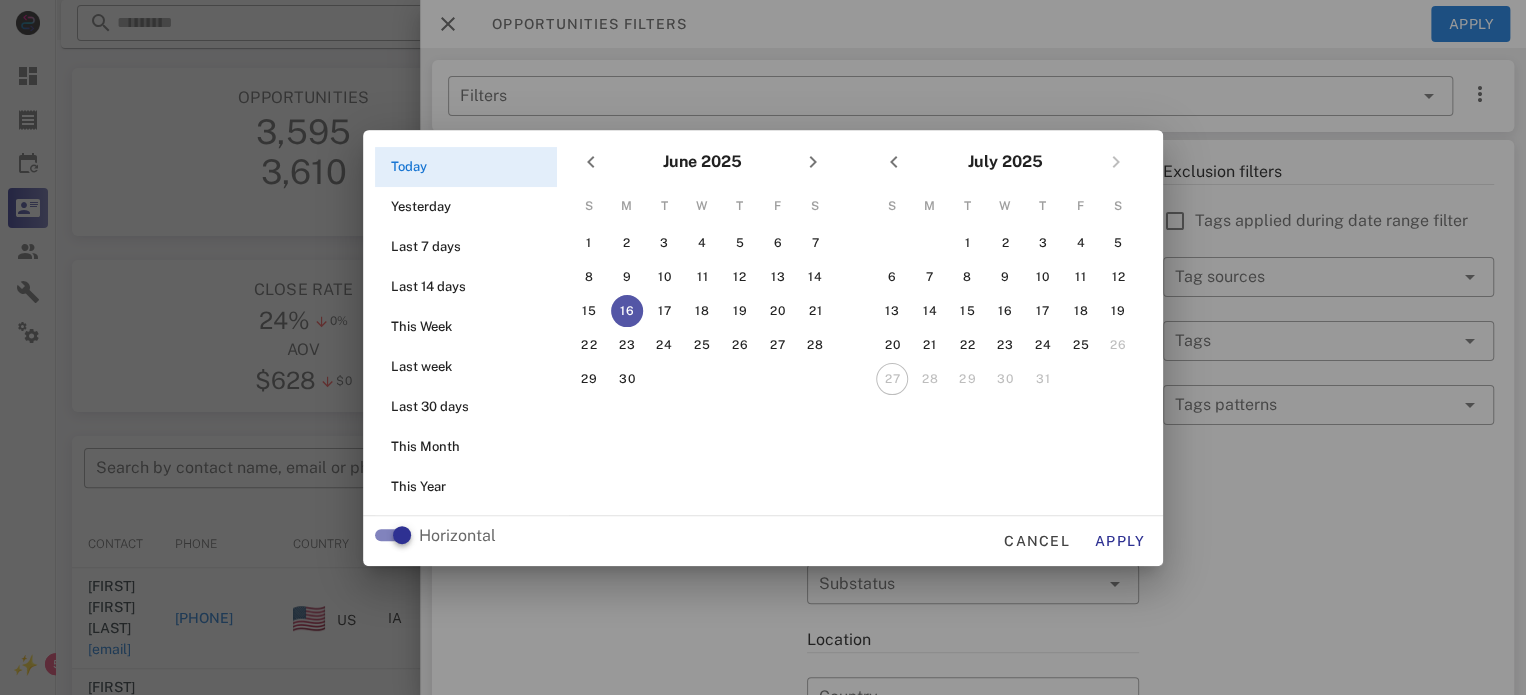 click on "26" at bounding box center (1118, 345) 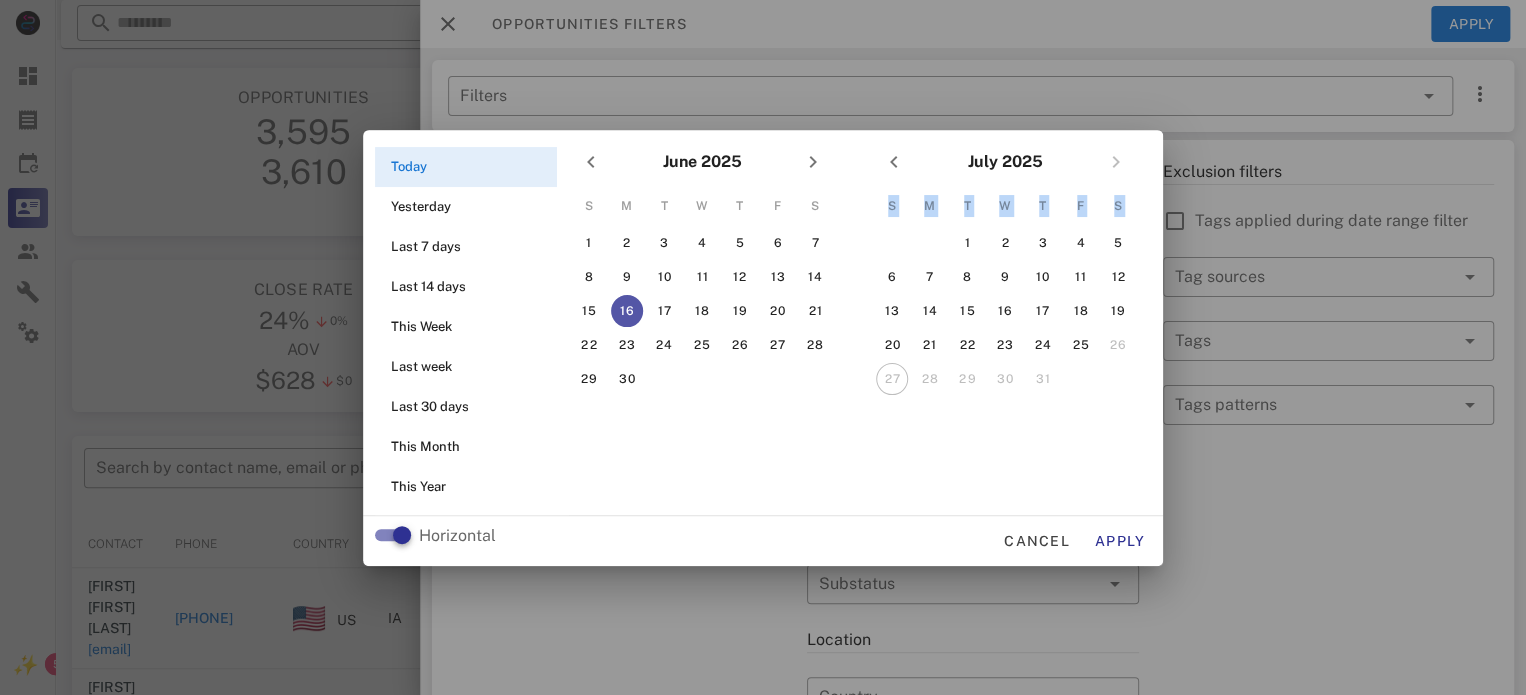 click on "26" at bounding box center [1118, 345] 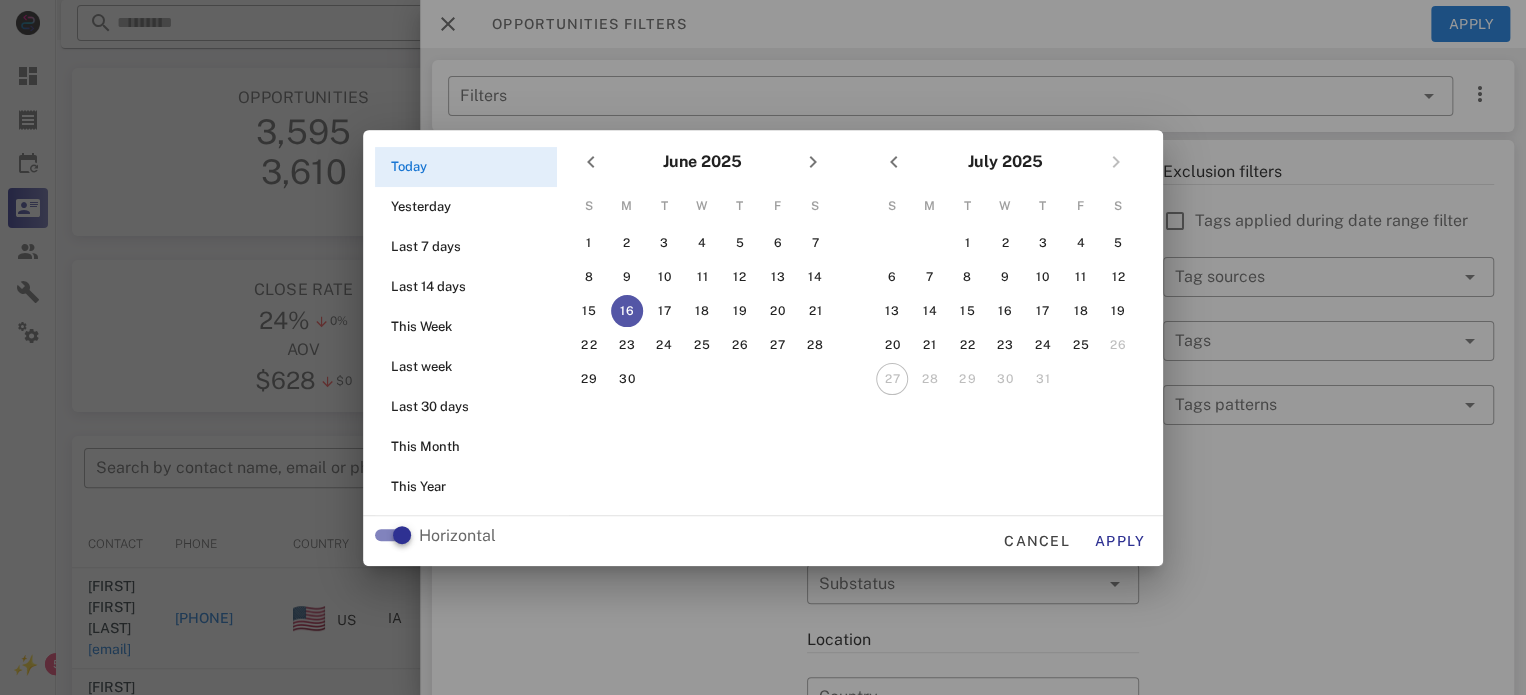 click on "26" at bounding box center [1118, 345] 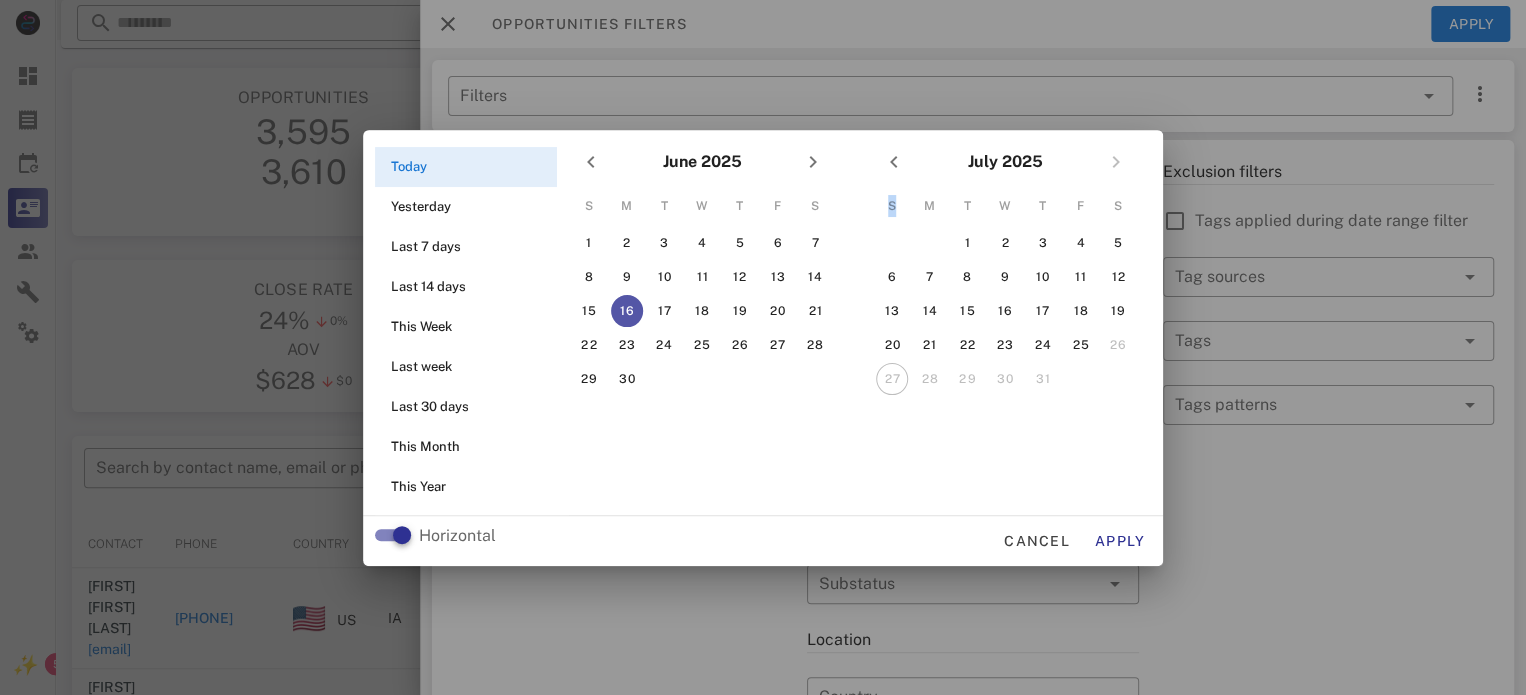 click on "July 2025" at bounding box center (1005, 162) 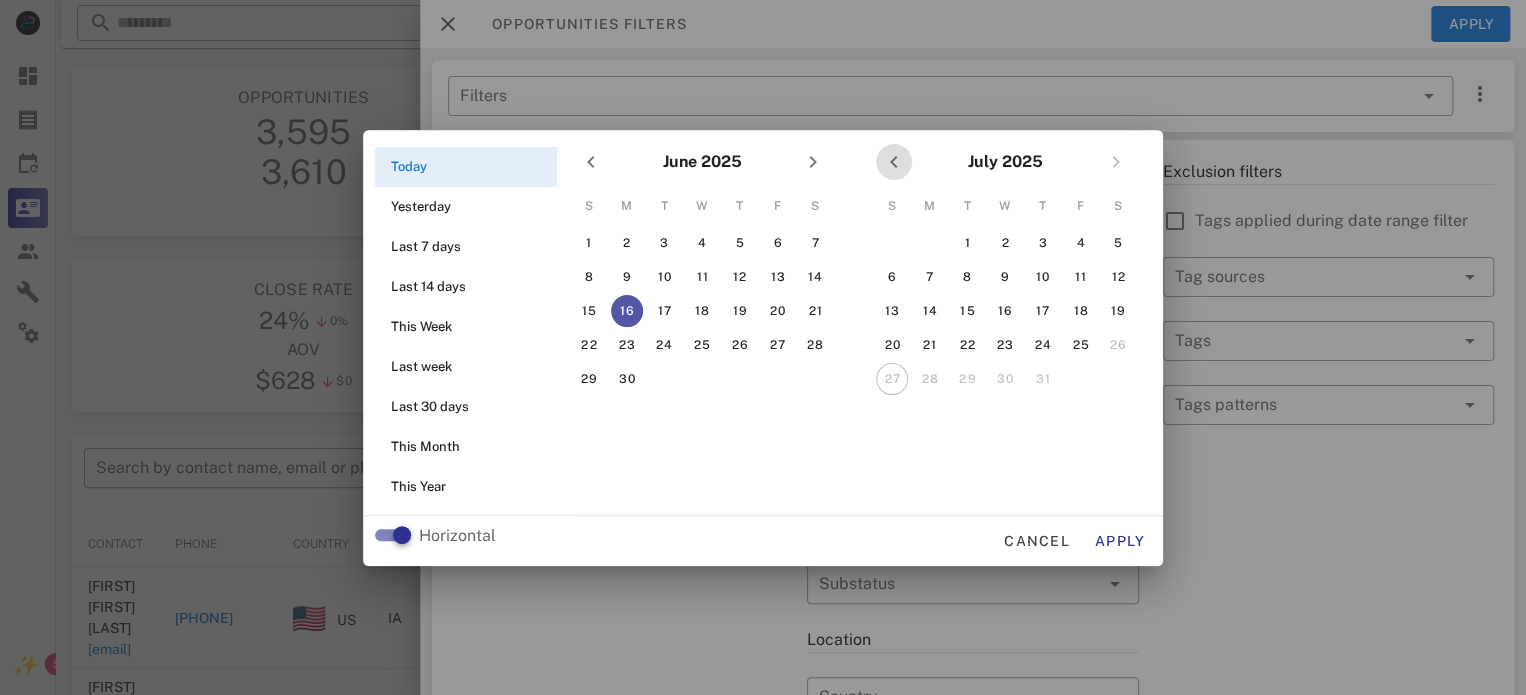 click at bounding box center [894, 162] 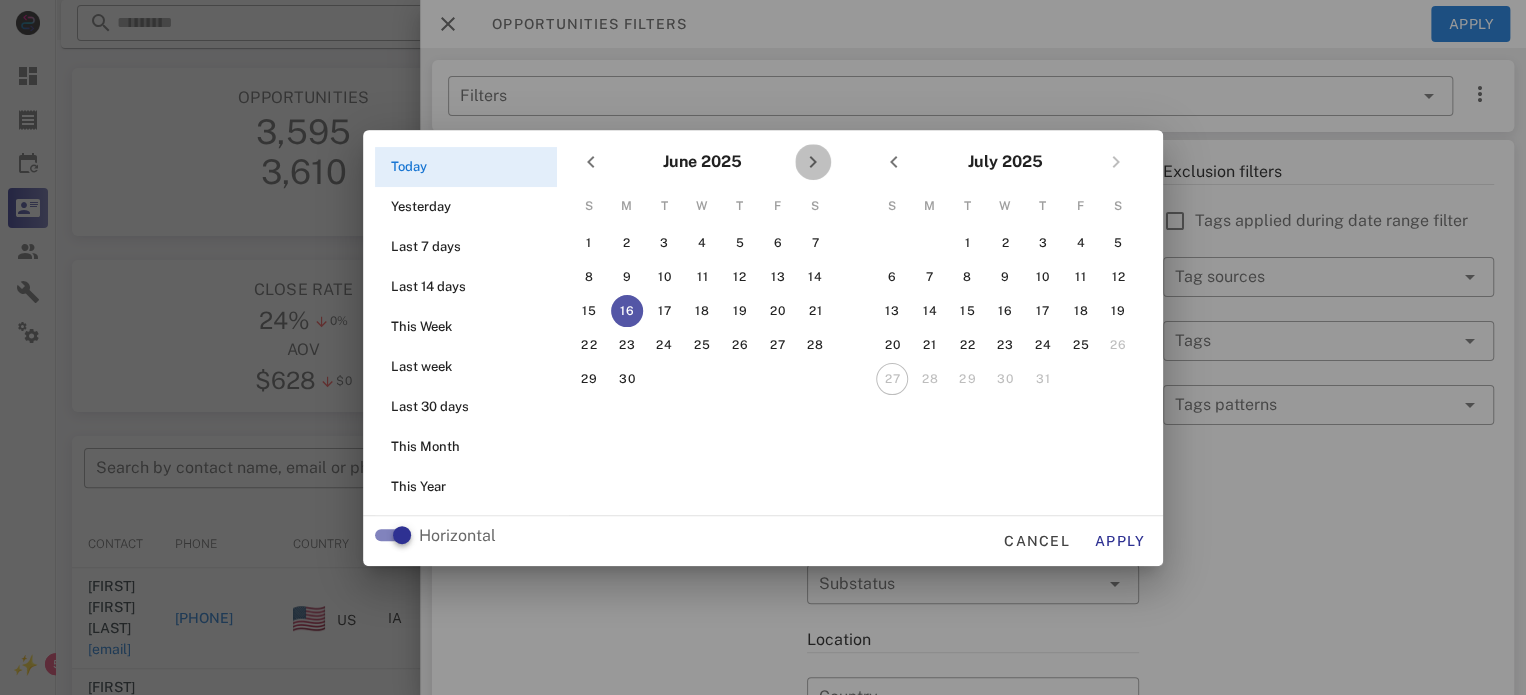 click at bounding box center [813, 162] 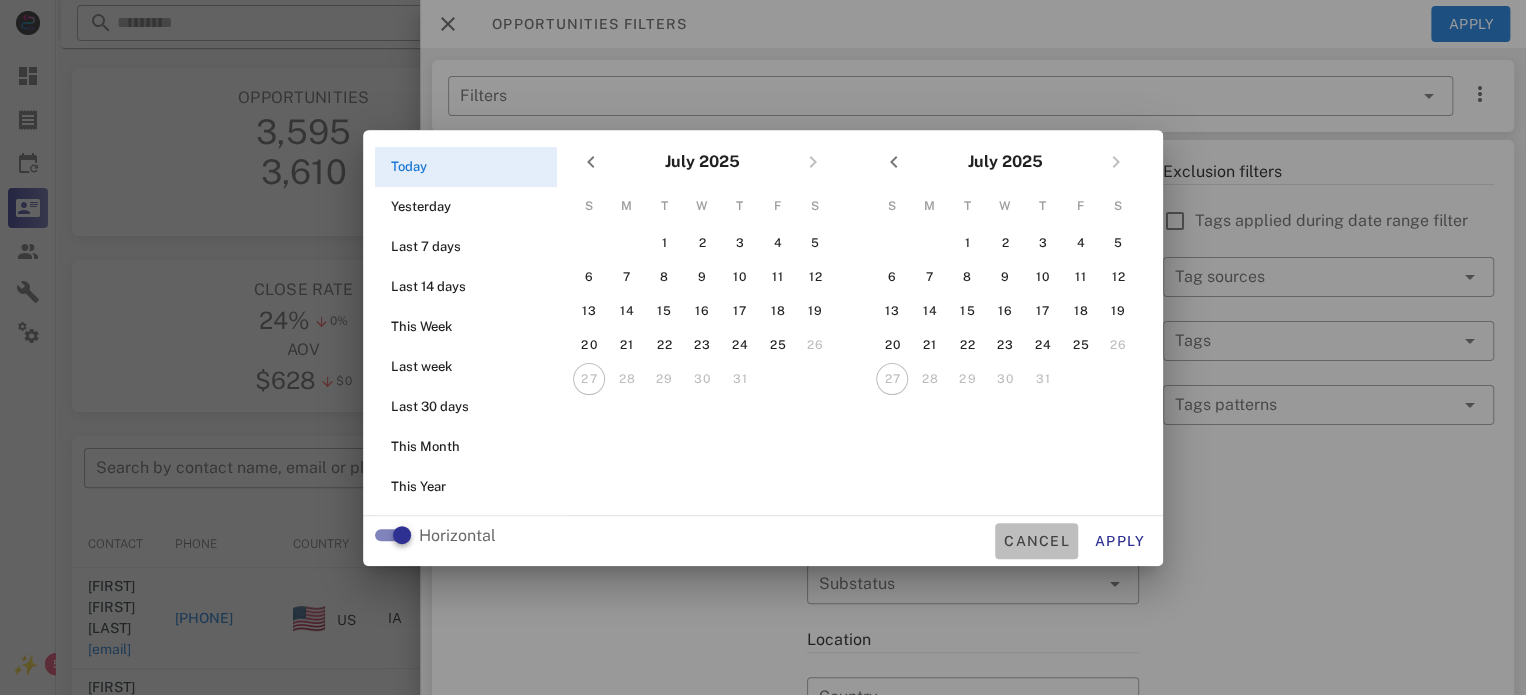click on "Cancel" at bounding box center [1036, 541] 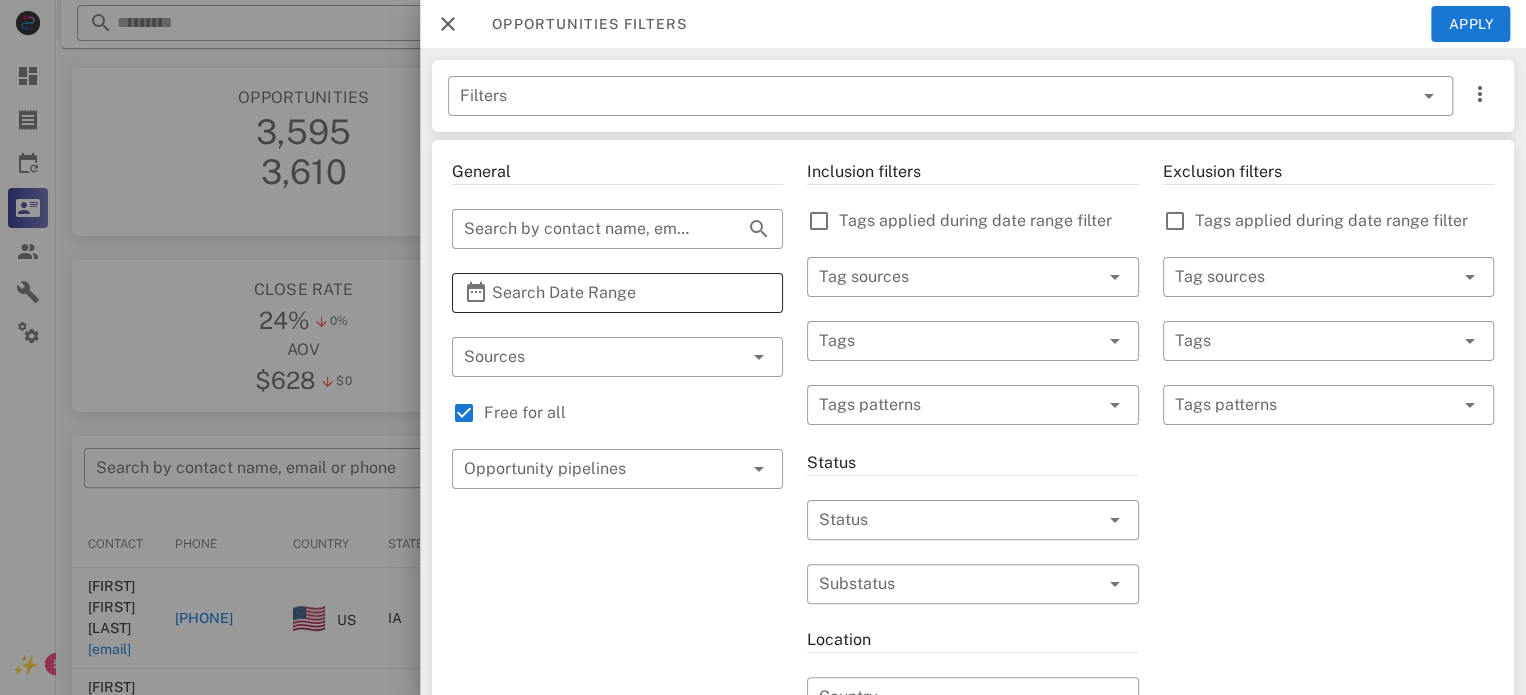 click on "Search Date Range" at bounding box center (617, 293) 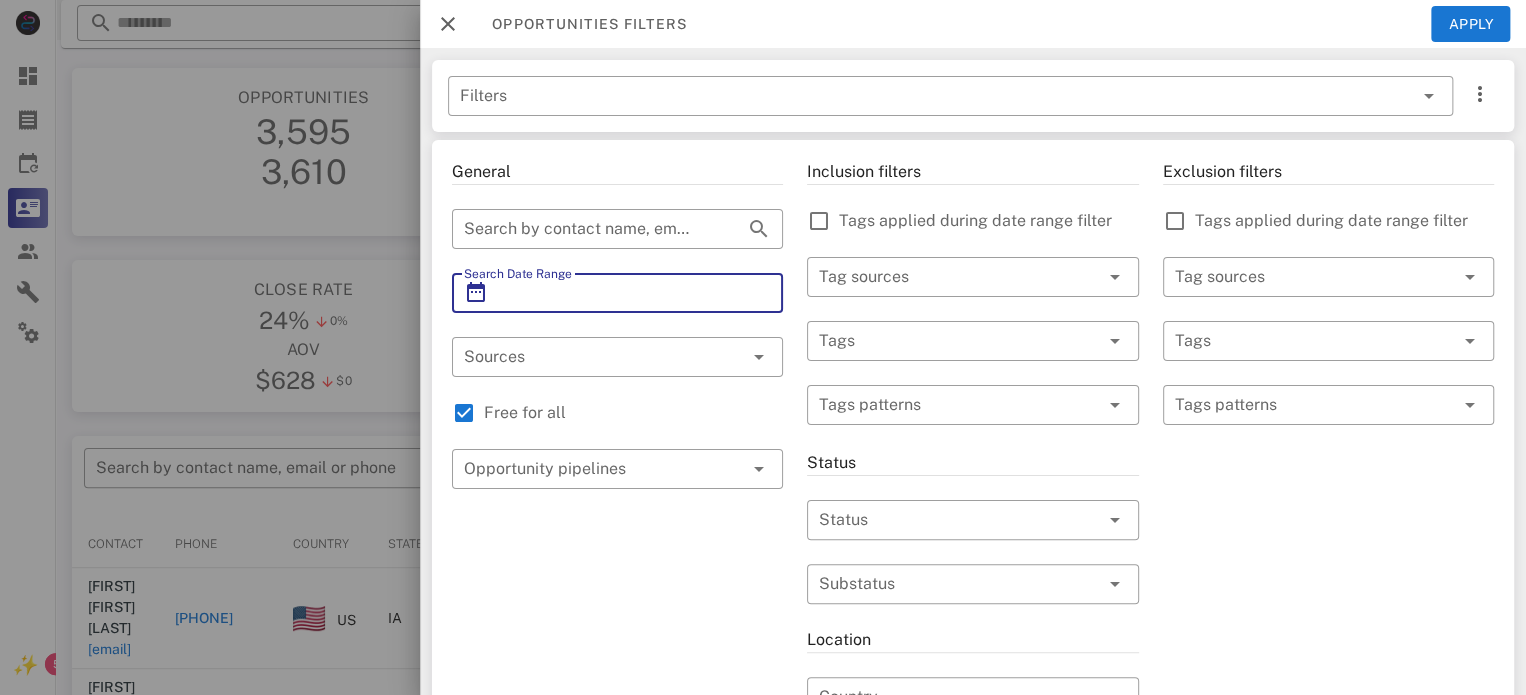 click on "Search Date Range" at bounding box center (617, 293) 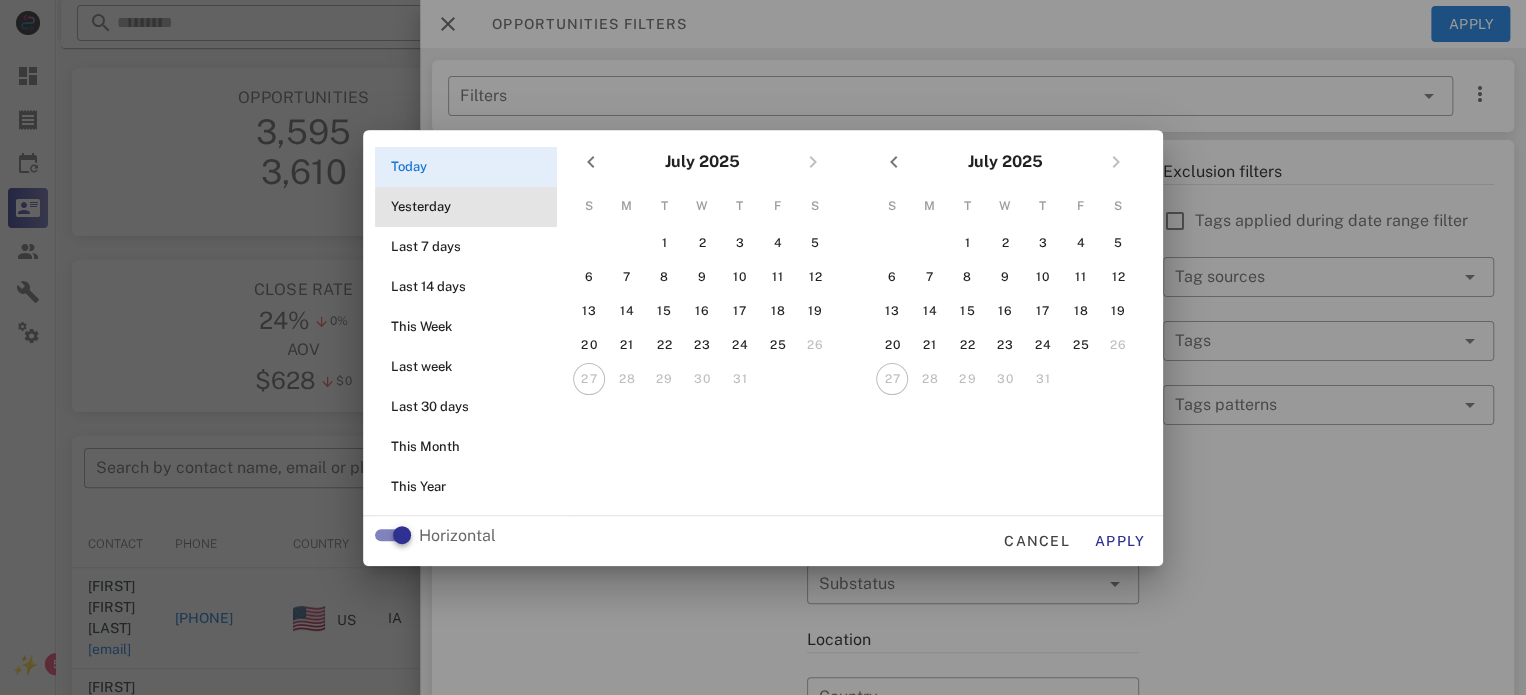 click on "Yesterday" at bounding box center [472, 207] 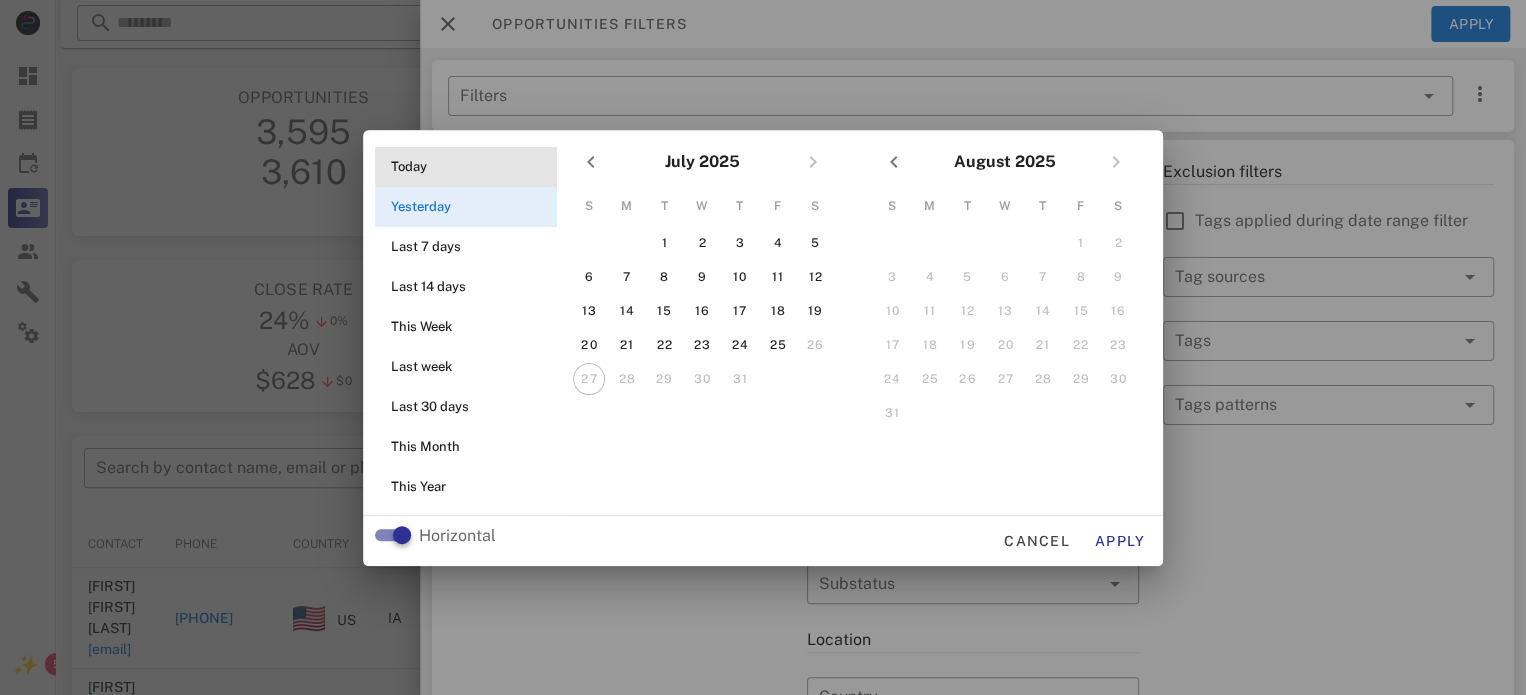 click on "Today" at bounding box center (472, 167) 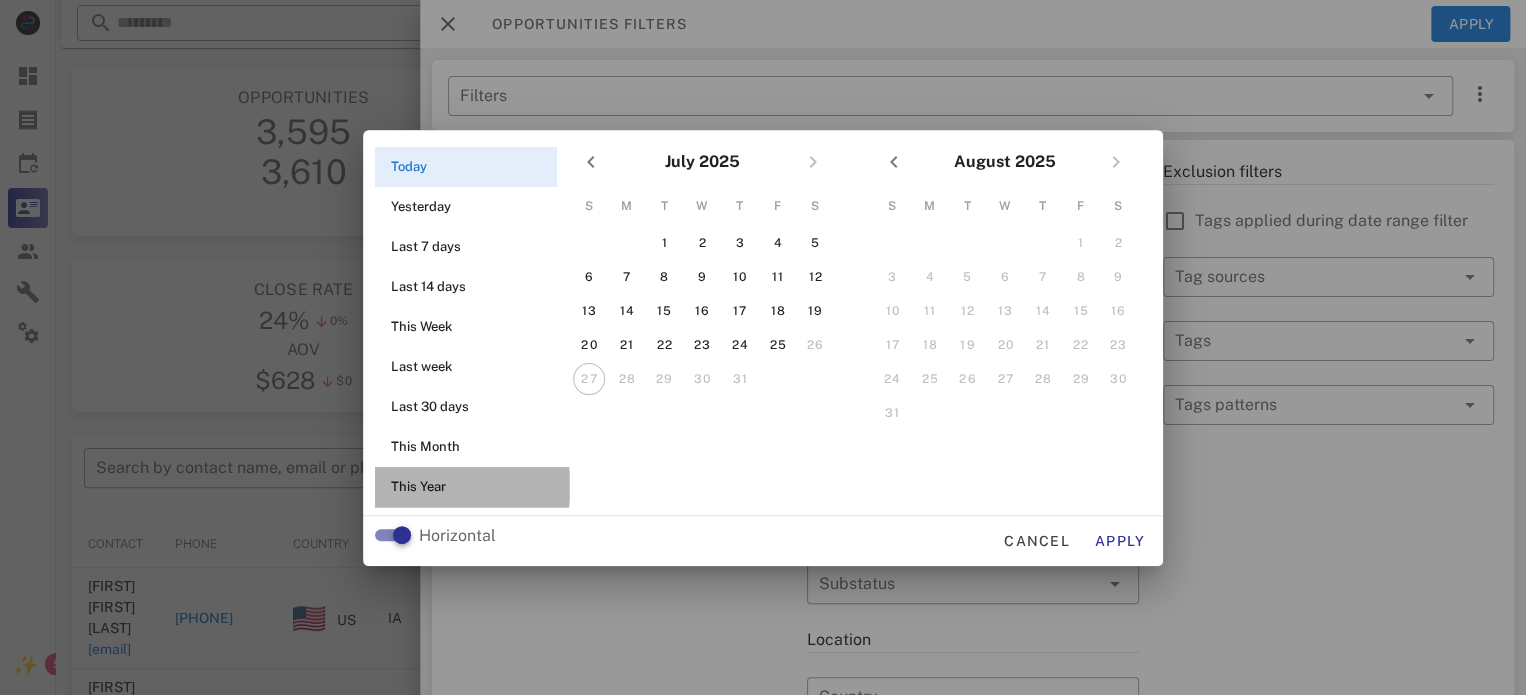 click on "This Year" at bounding box center (472, 487) 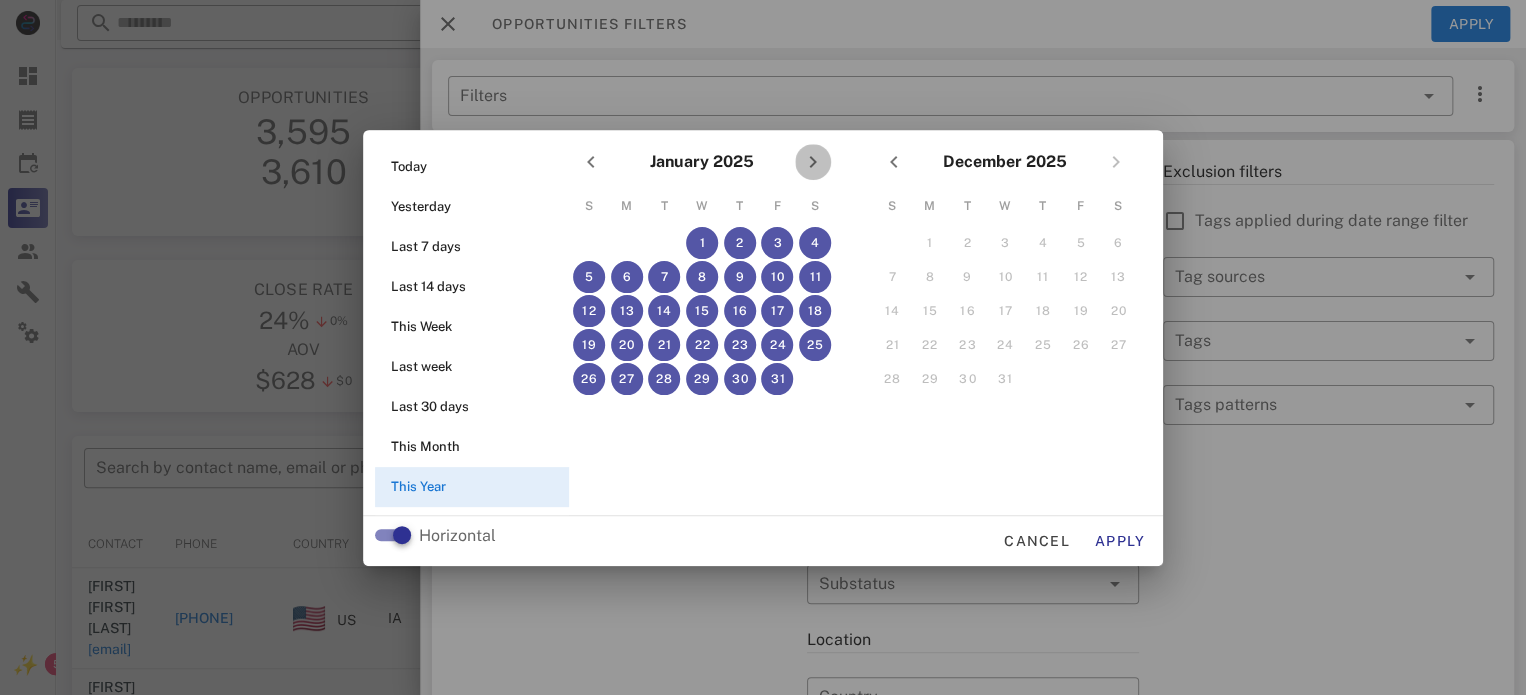click at bounding box center [813, 162] 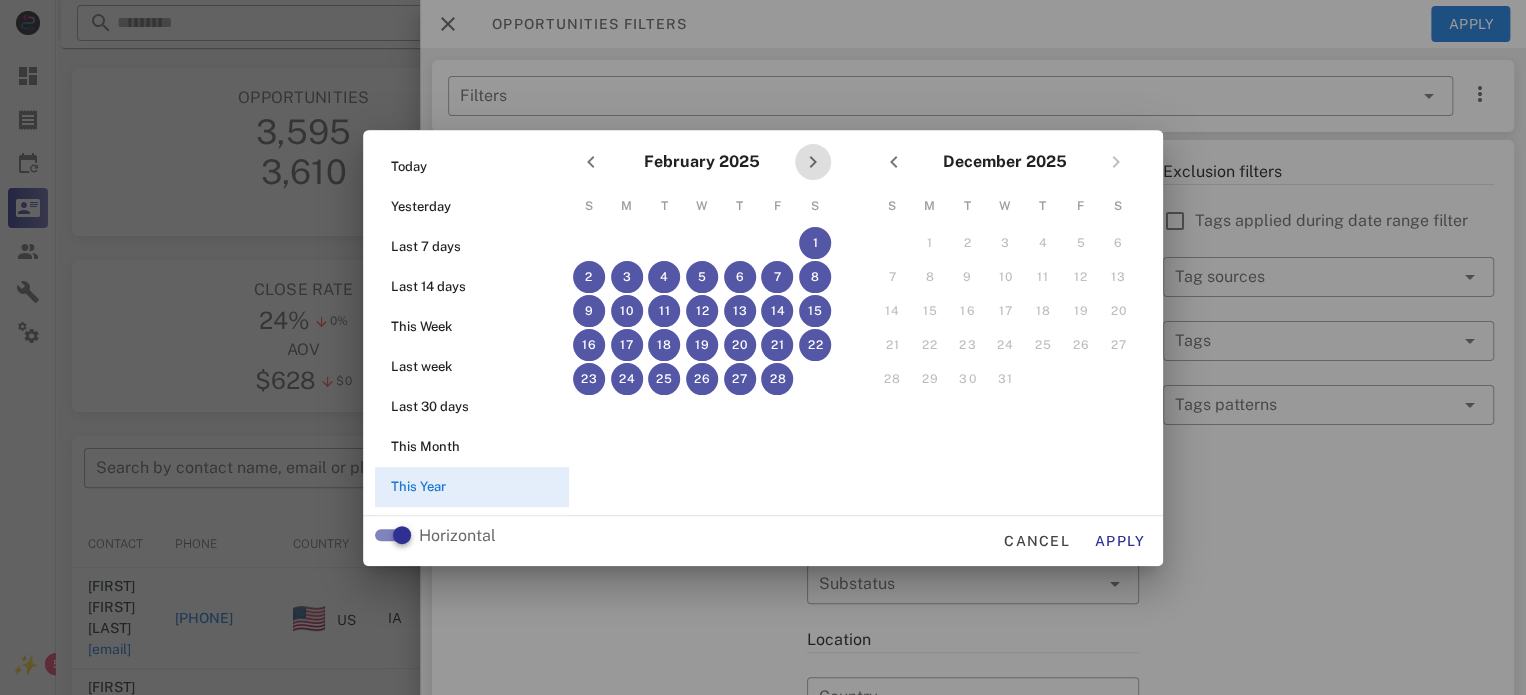 click at bounding box center [813, 162] 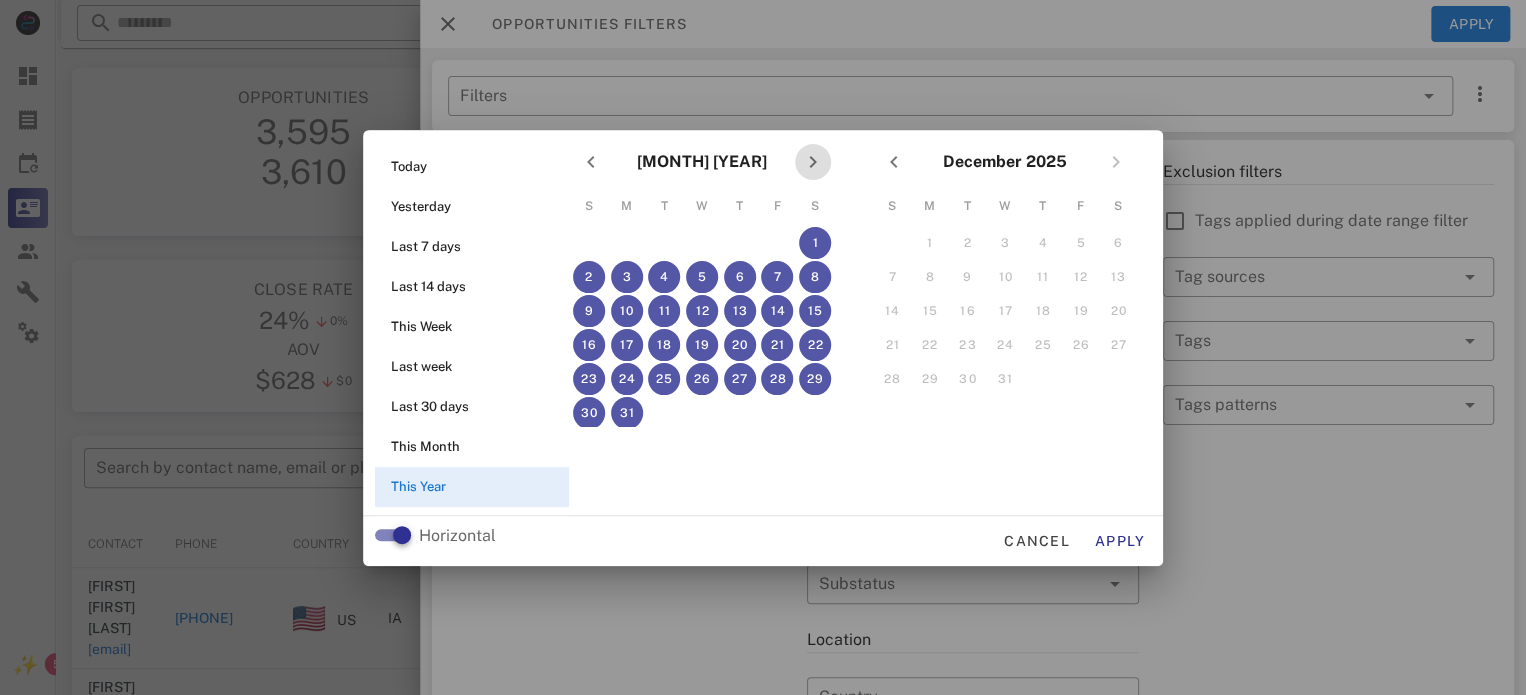 click at bounding box center [813, 162] 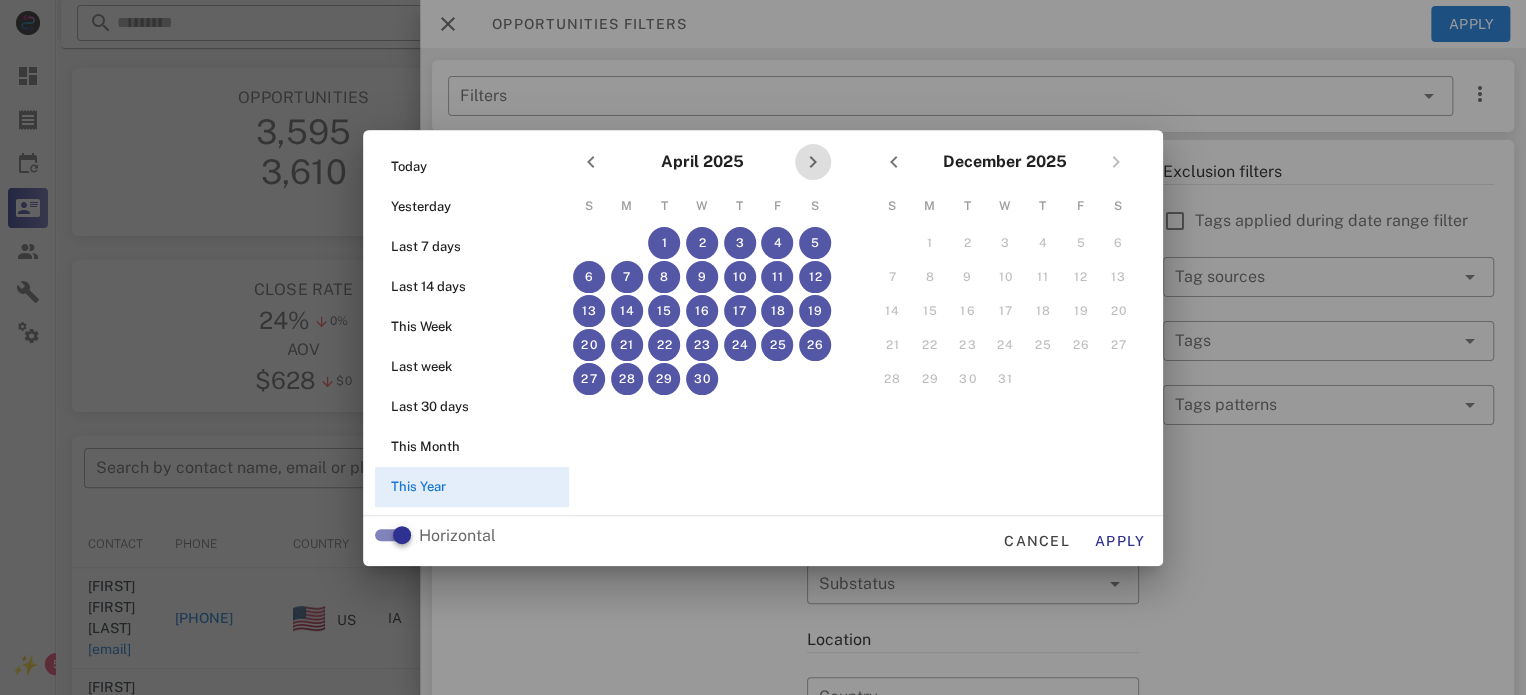 click at bounding box center (813, 162) 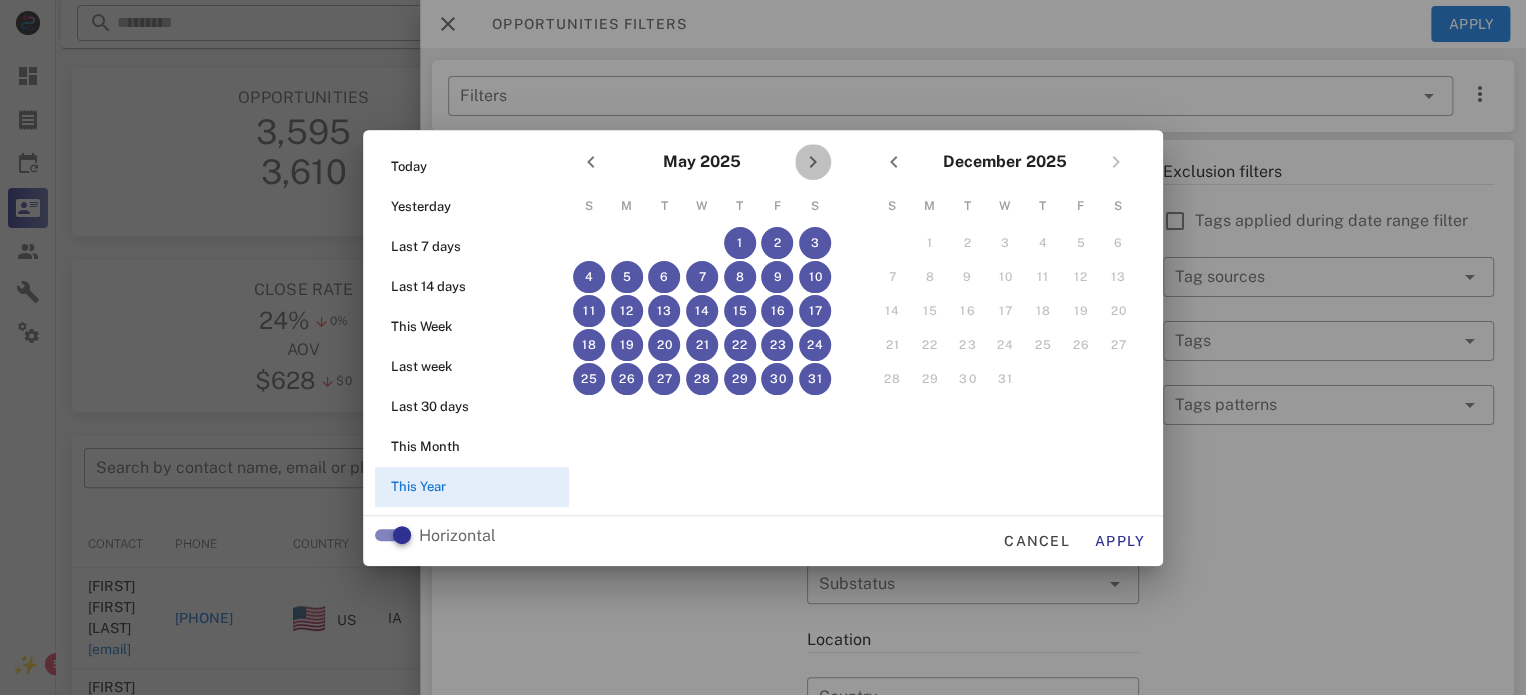 click at bounding box center (813, 162) 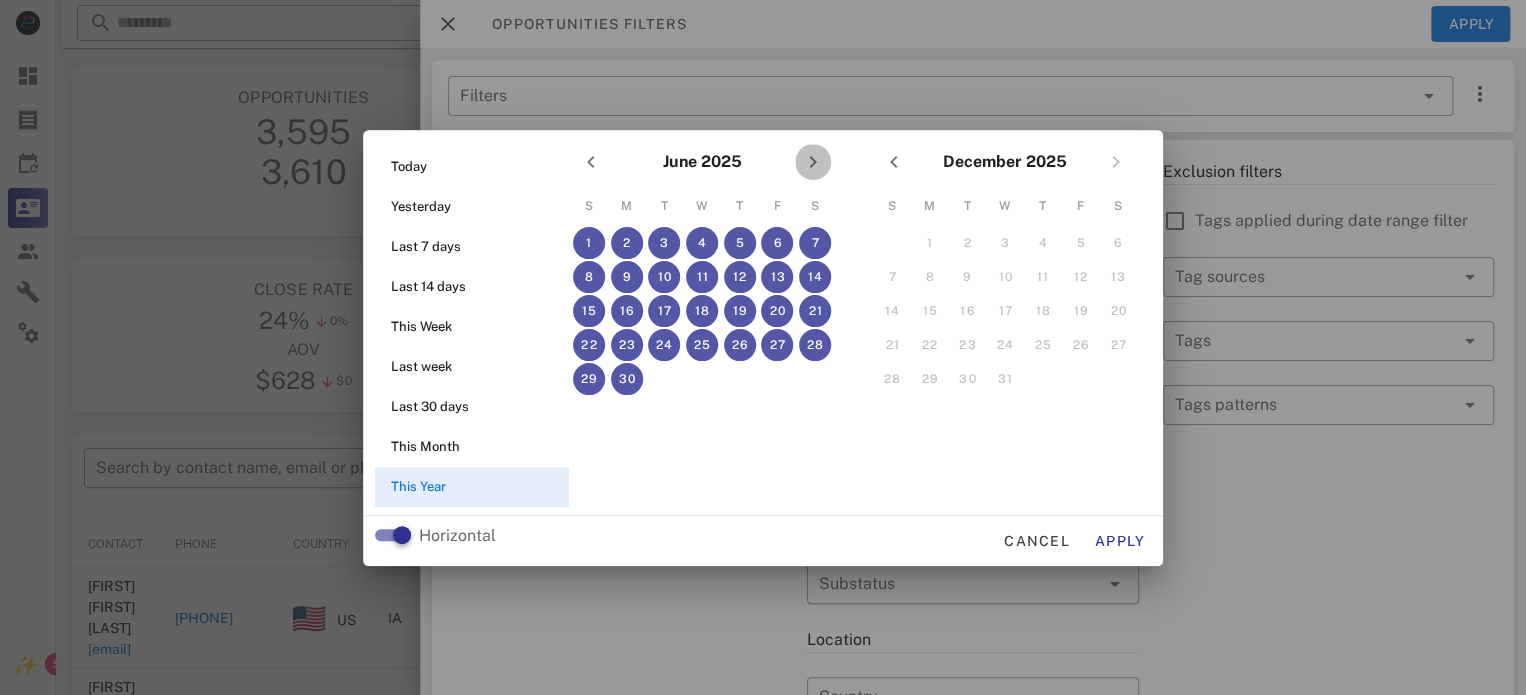 click at bounding box center [813, 162] 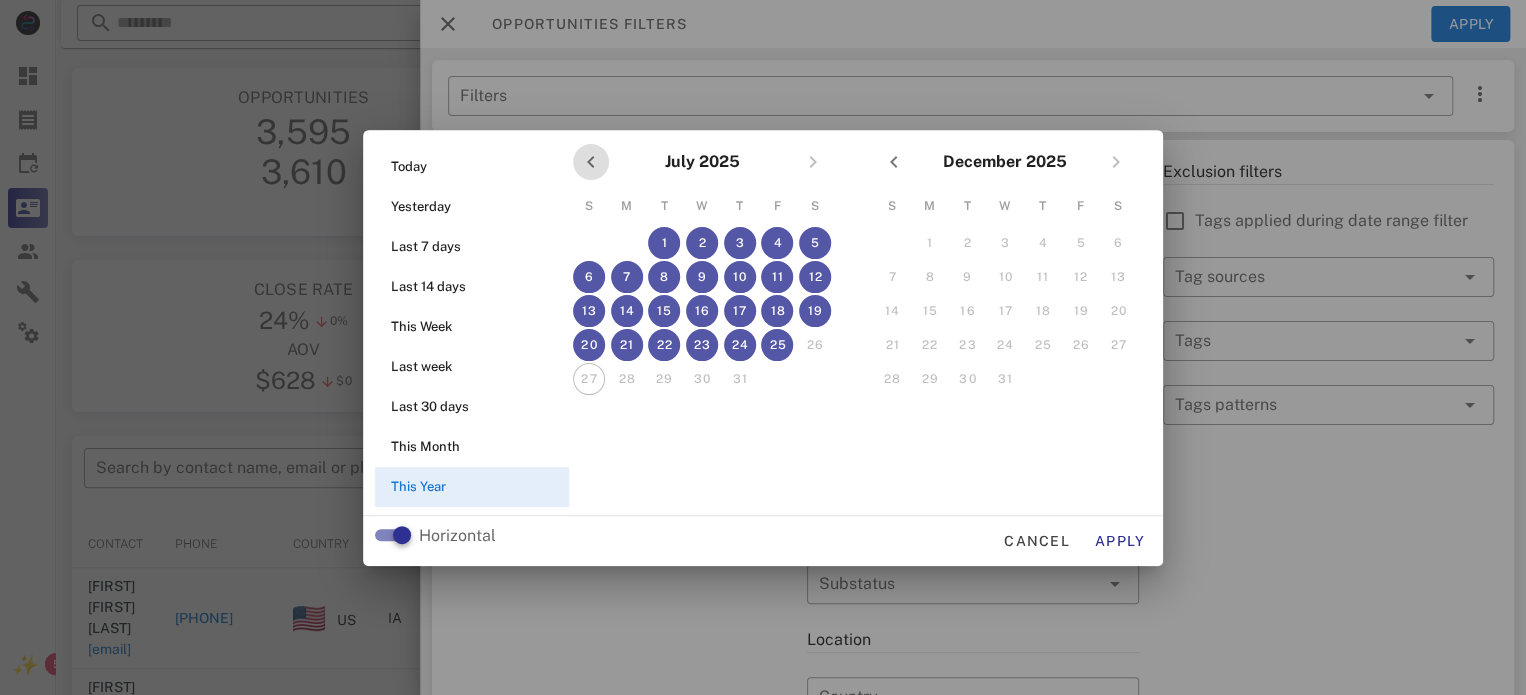 click at bounding box center (591, 162) 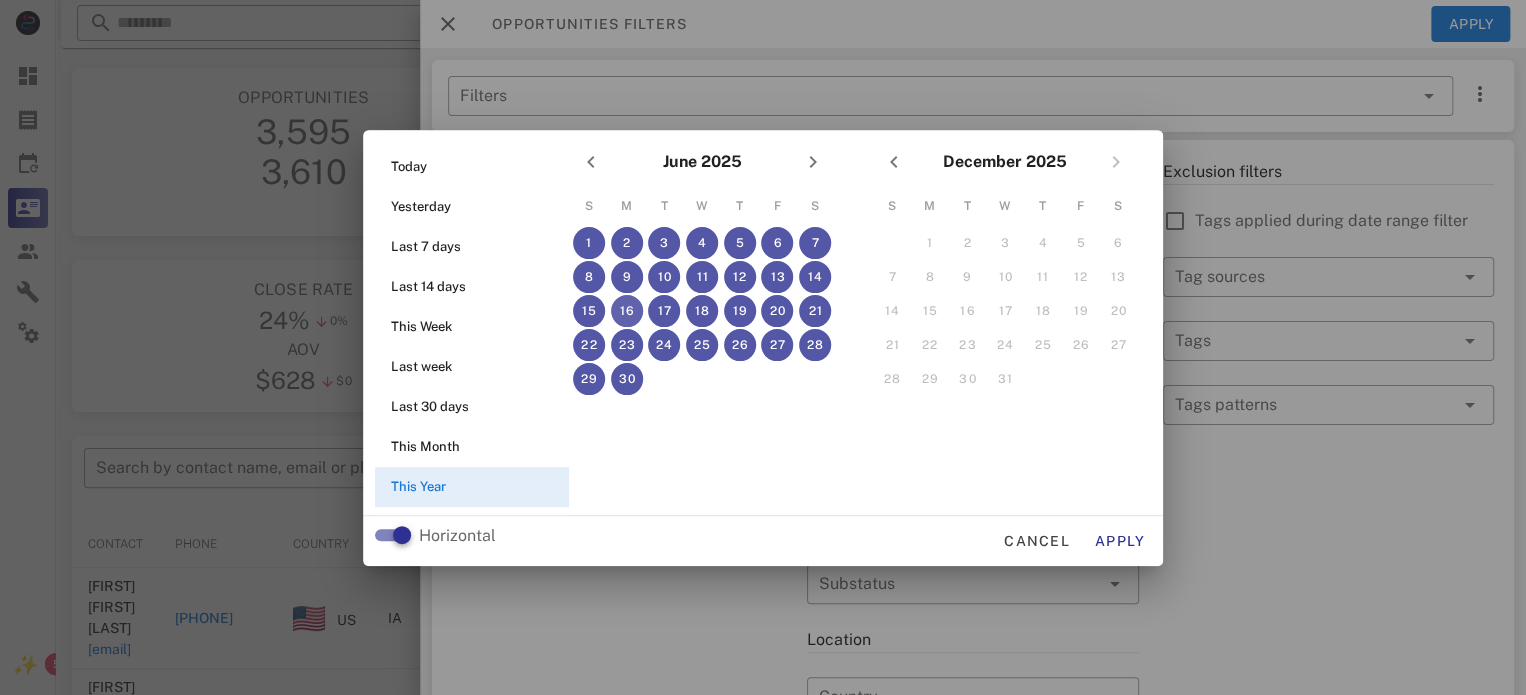 click on "16" at bounding box center (627, 311) 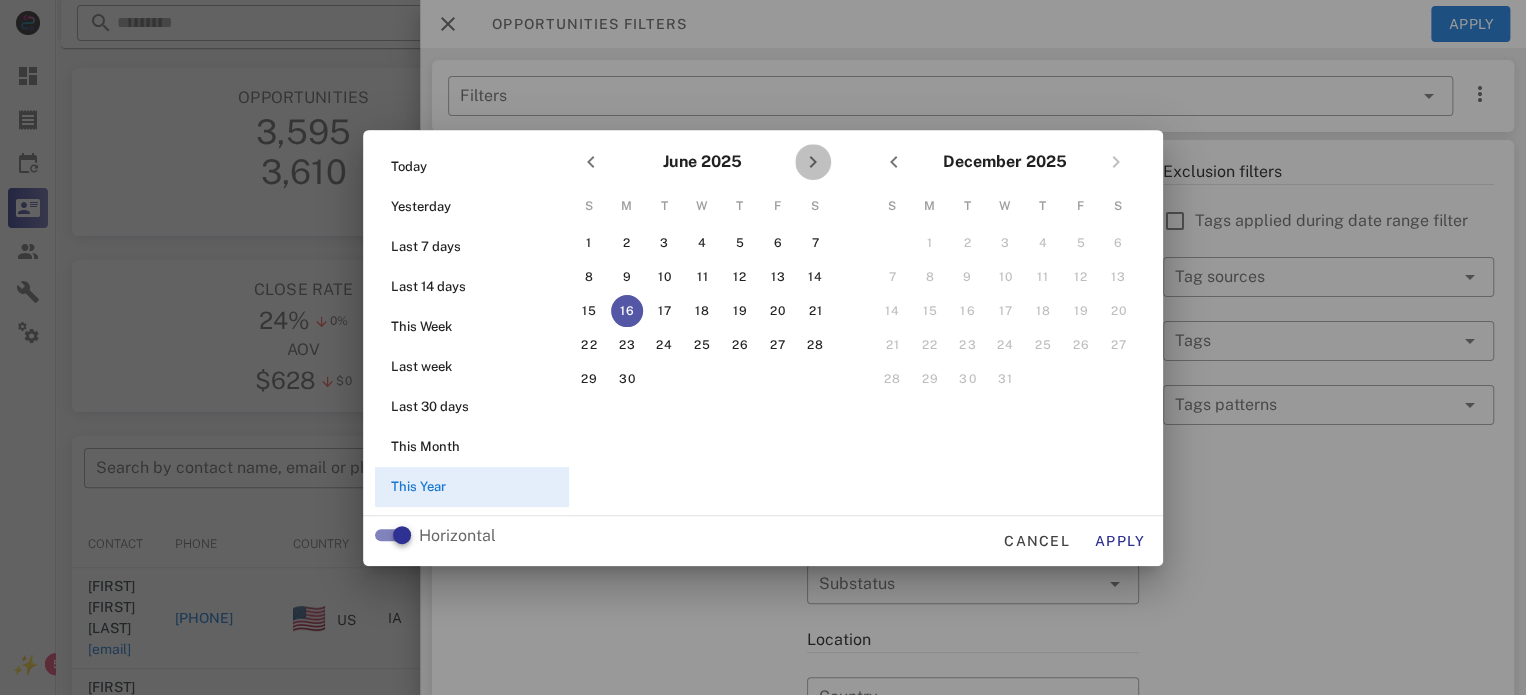 click at bounding box center [813, 162] 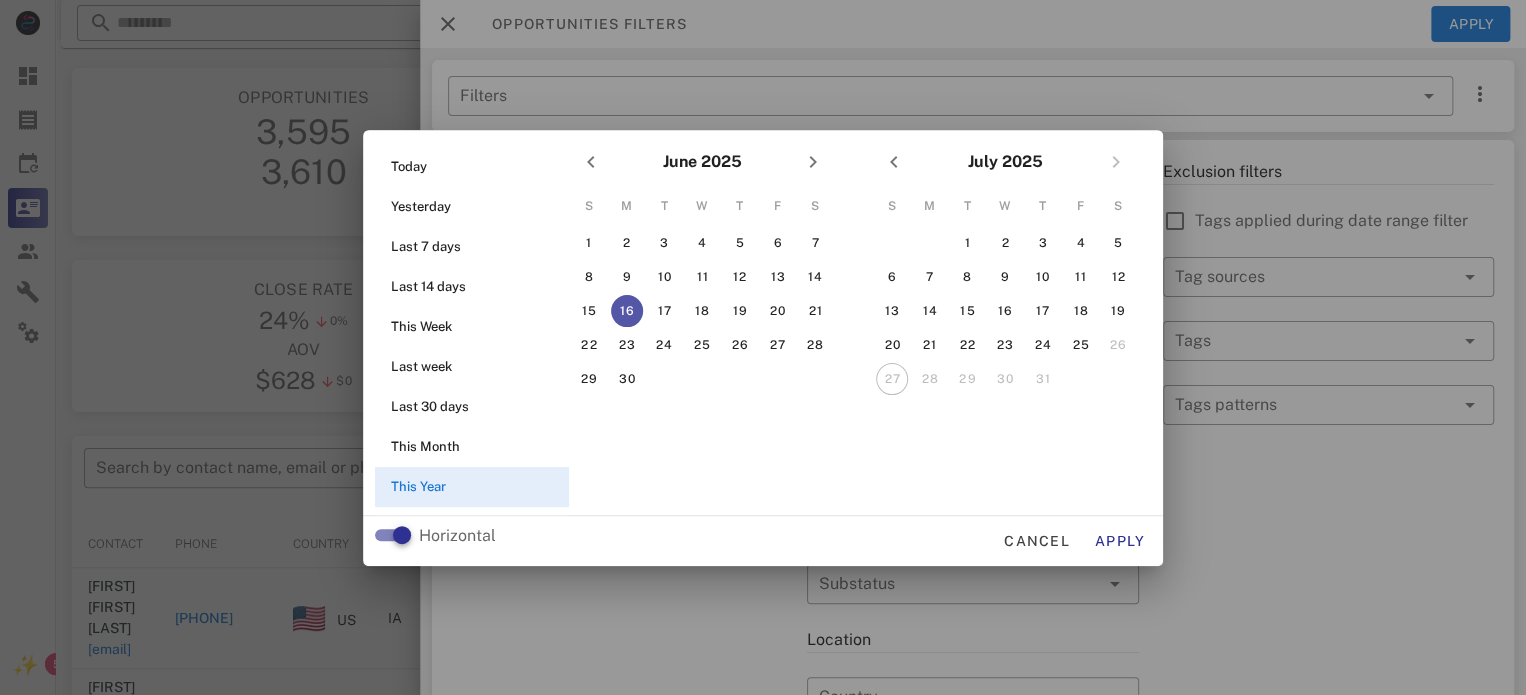 click on "26" at bounding box center [1118, 345] 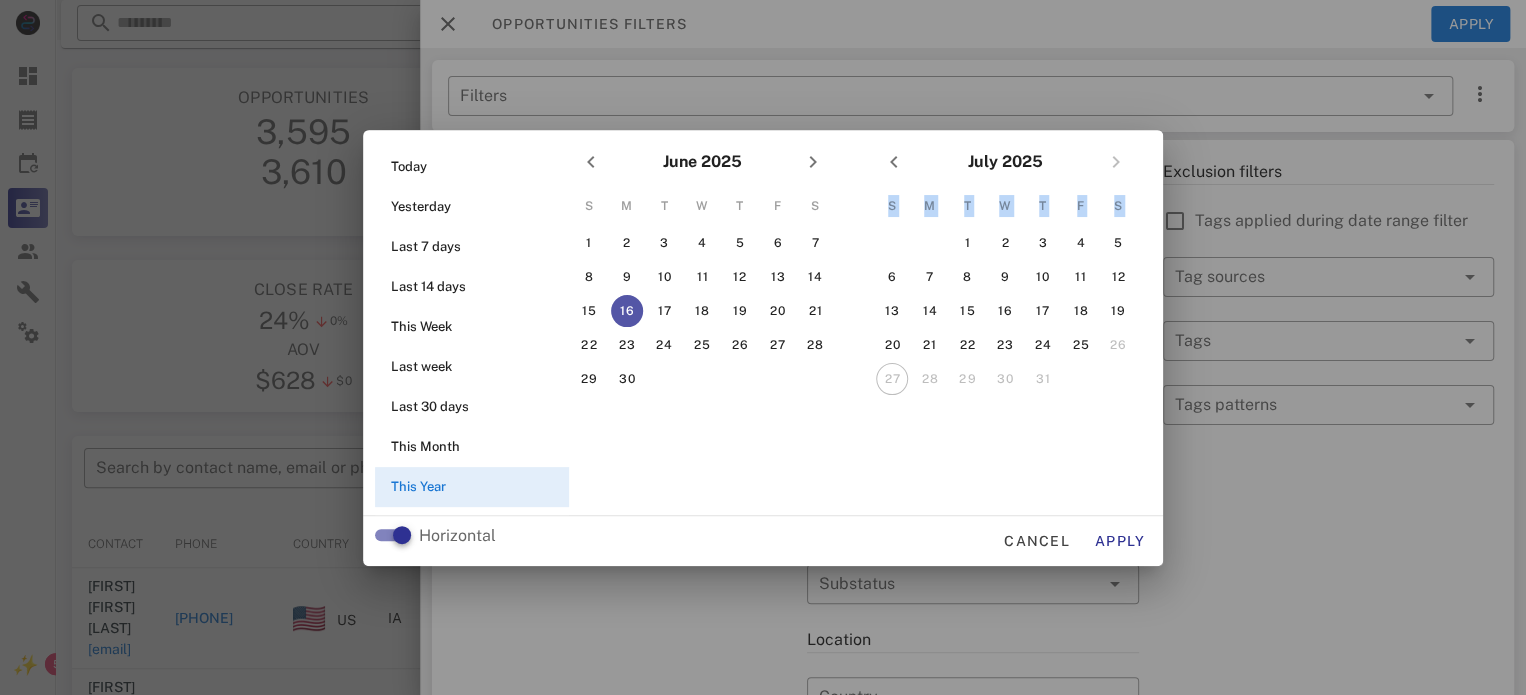 click on "26" at bounding box center [1118, 345] 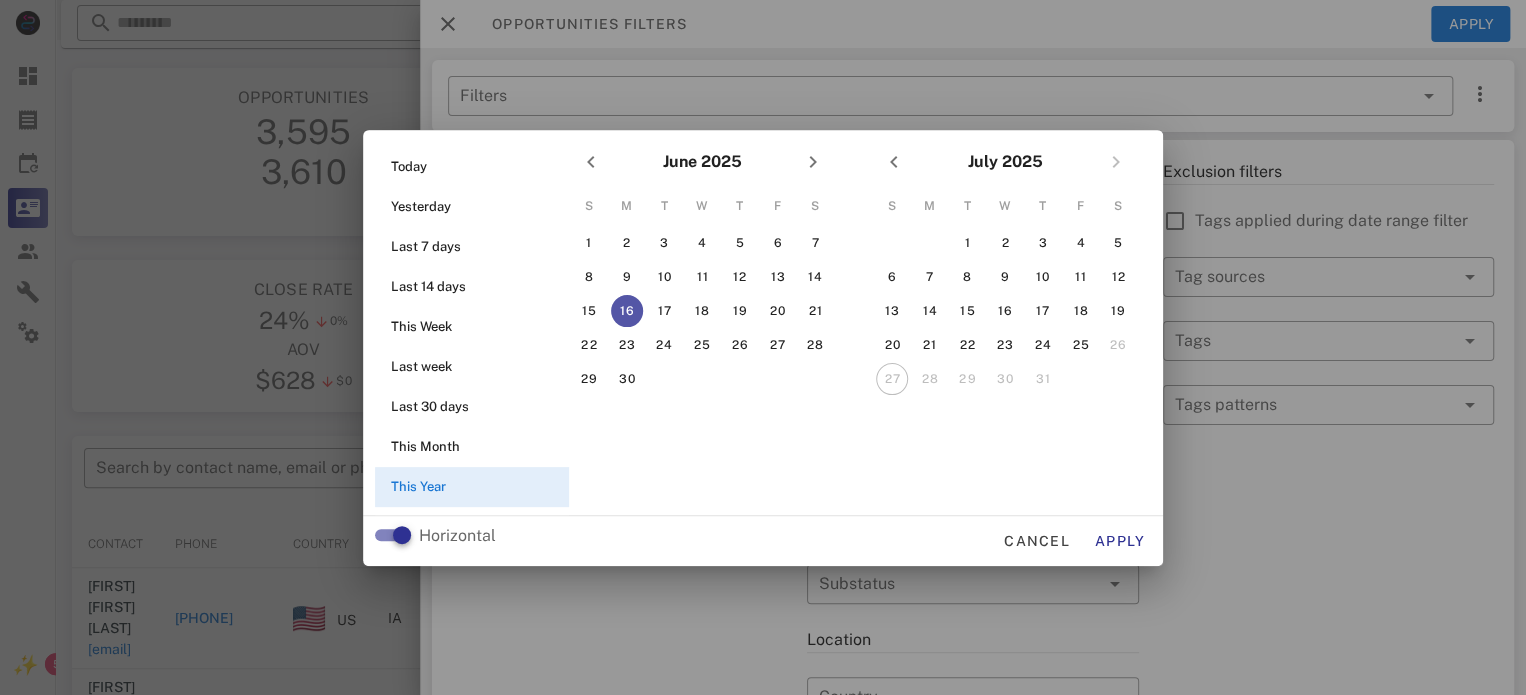 click on "26" at bounding box center [1118, 345] 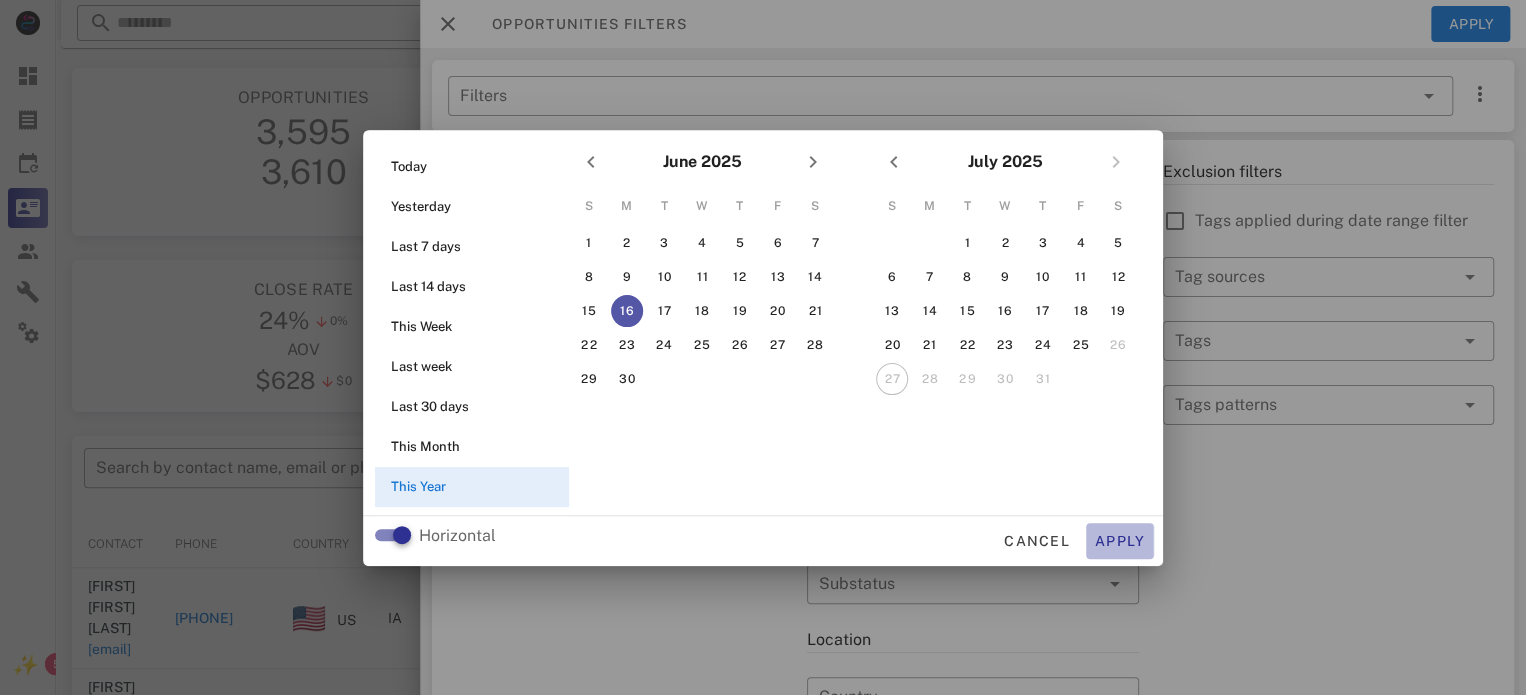click on "Apply" at bounding box center (1120, 541) 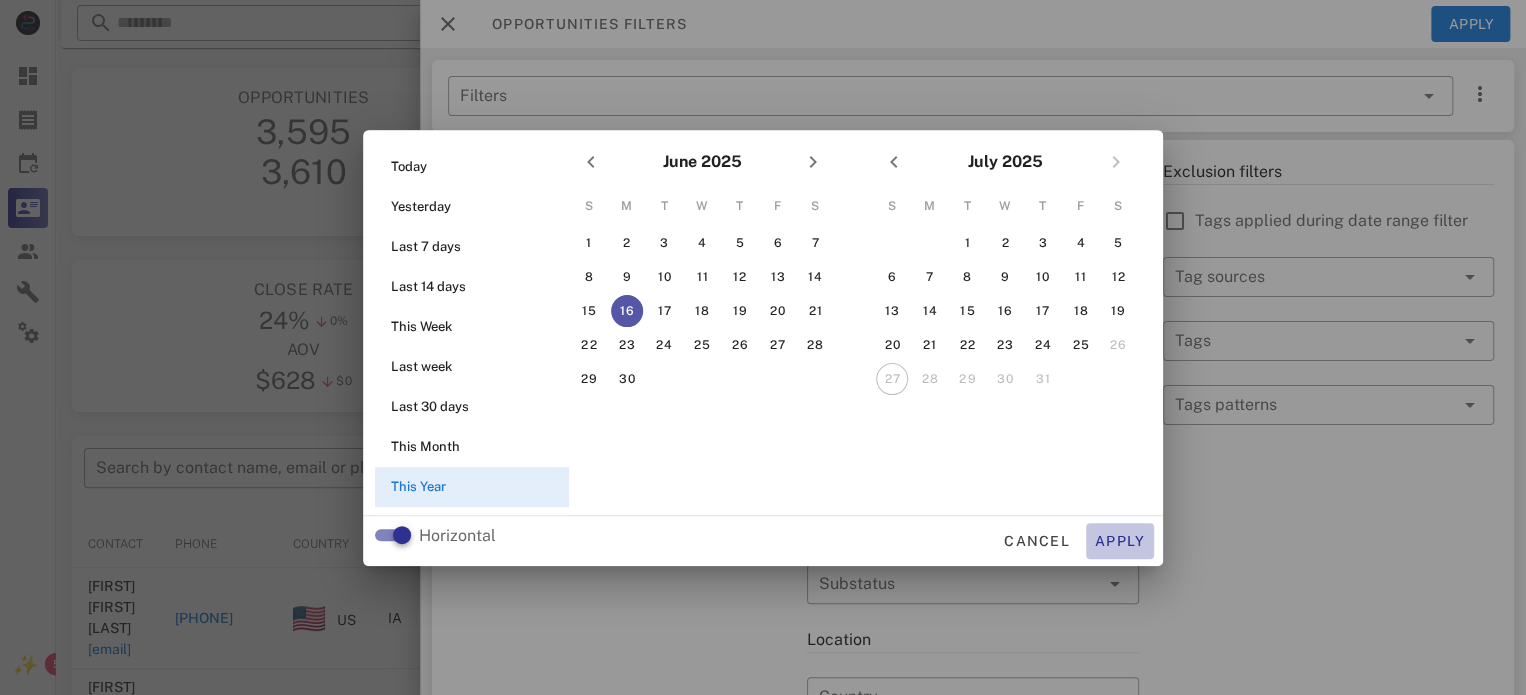 type on "**********" 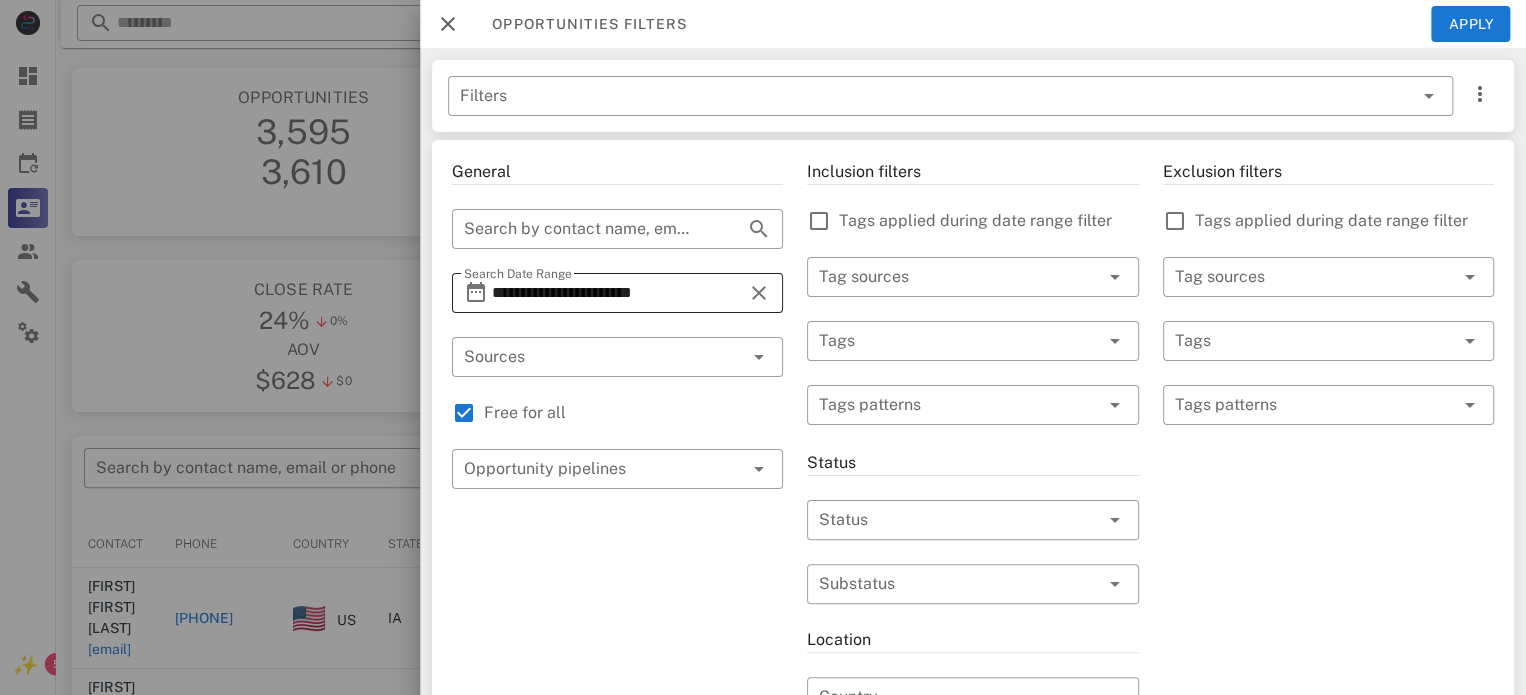 click at bounding box center (759, 293) 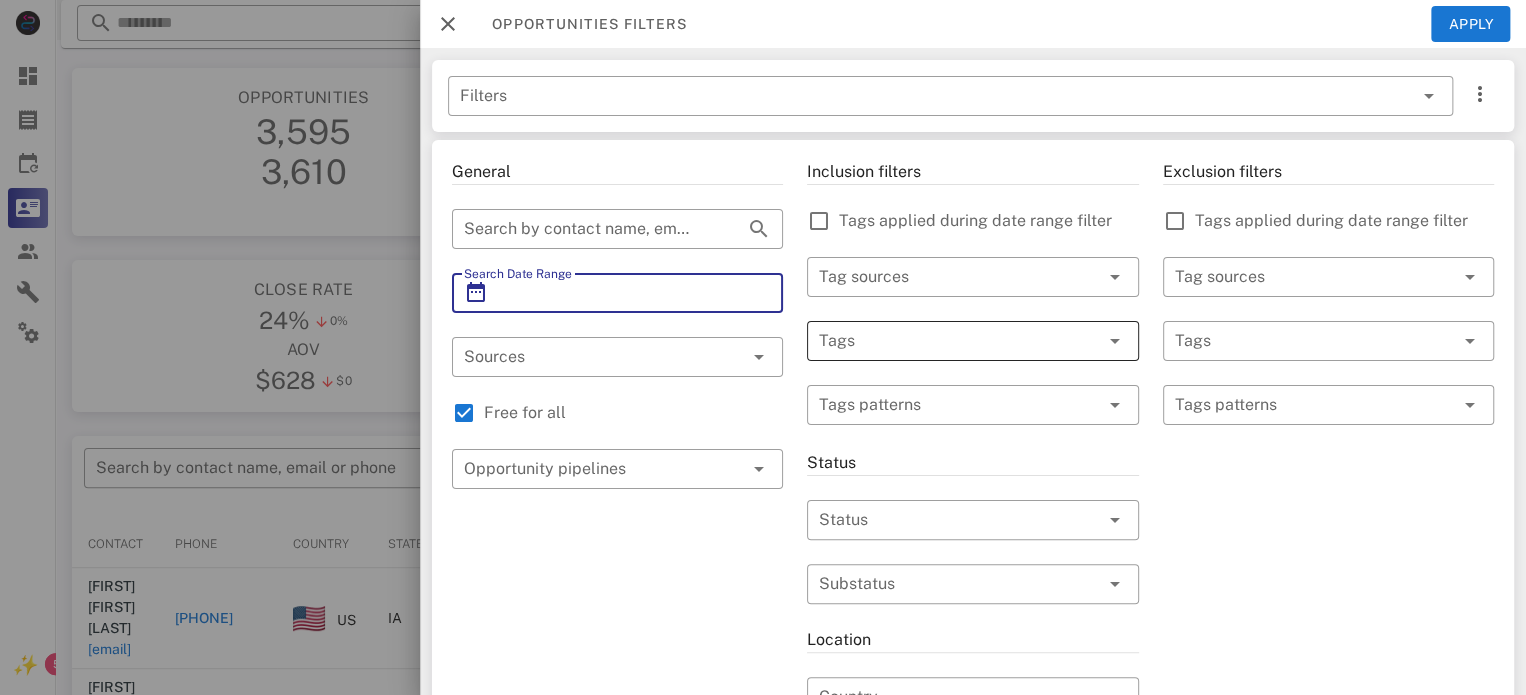 click at bounding box center (944, 341) 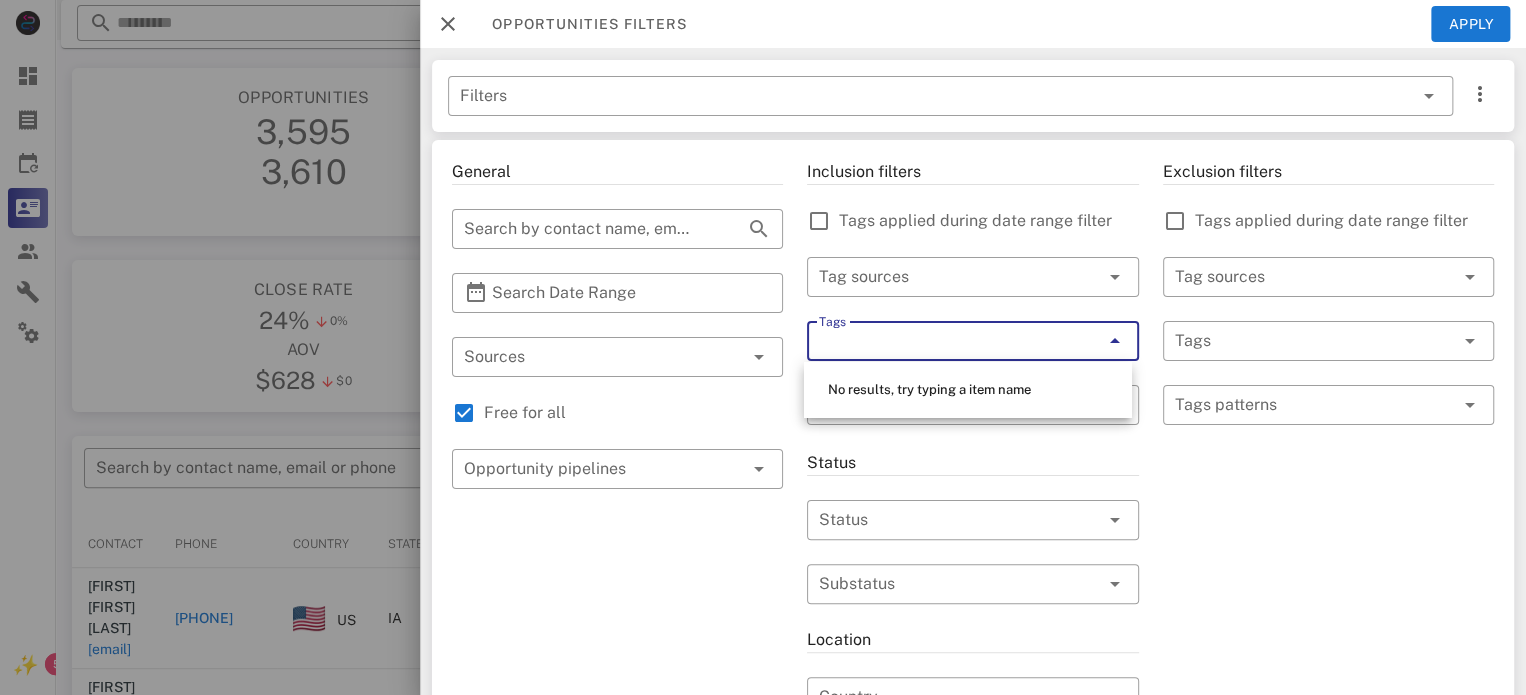 click on "Tags" at bounding box center (944, 341) 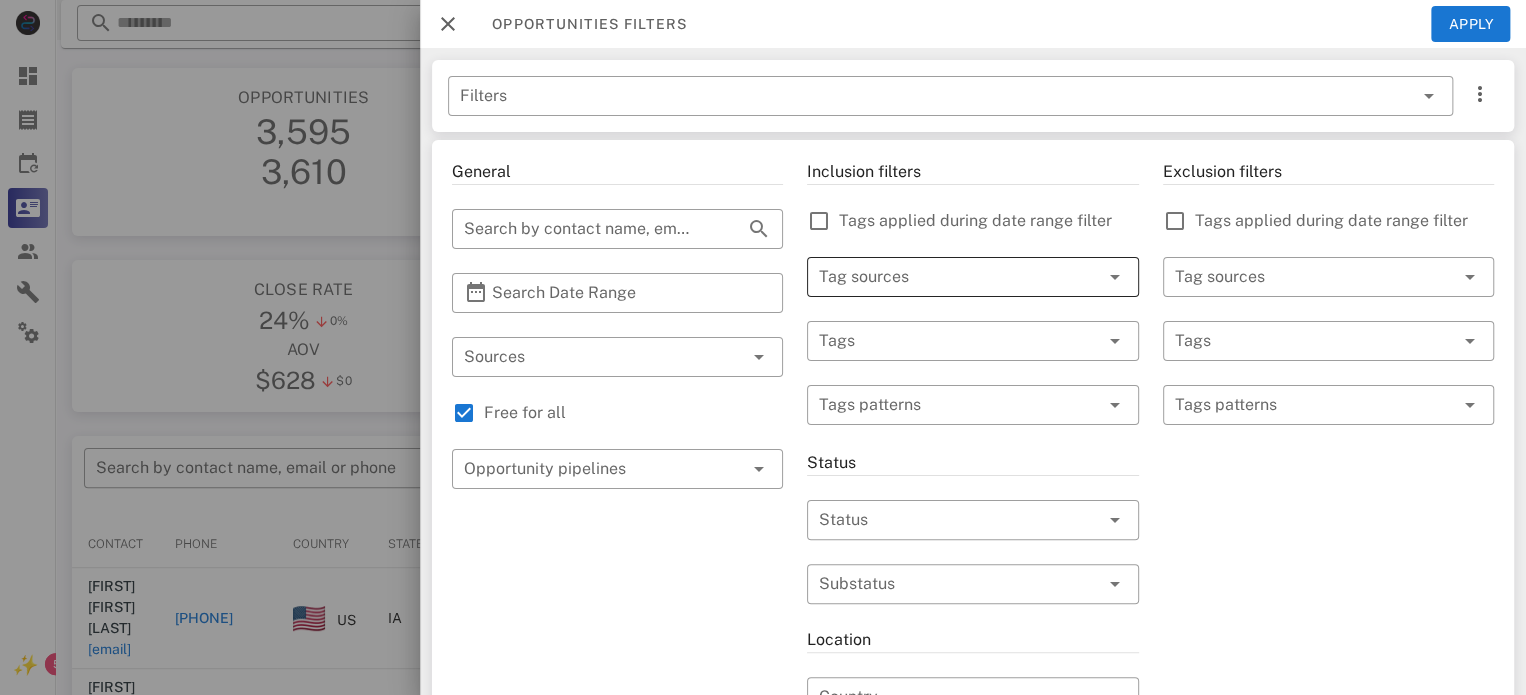 click at bounding box center (944, 277) 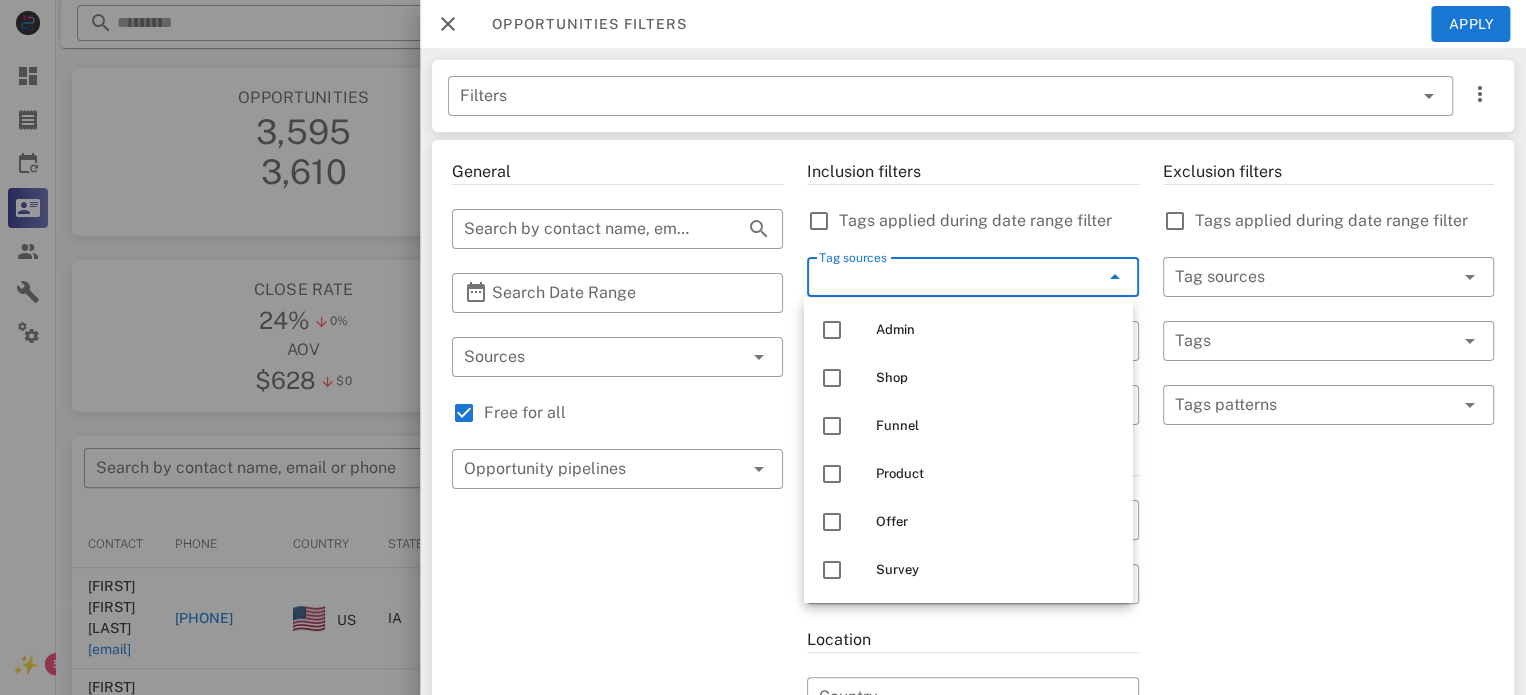 click on "Tag sources" at bounding box center [944, 277] 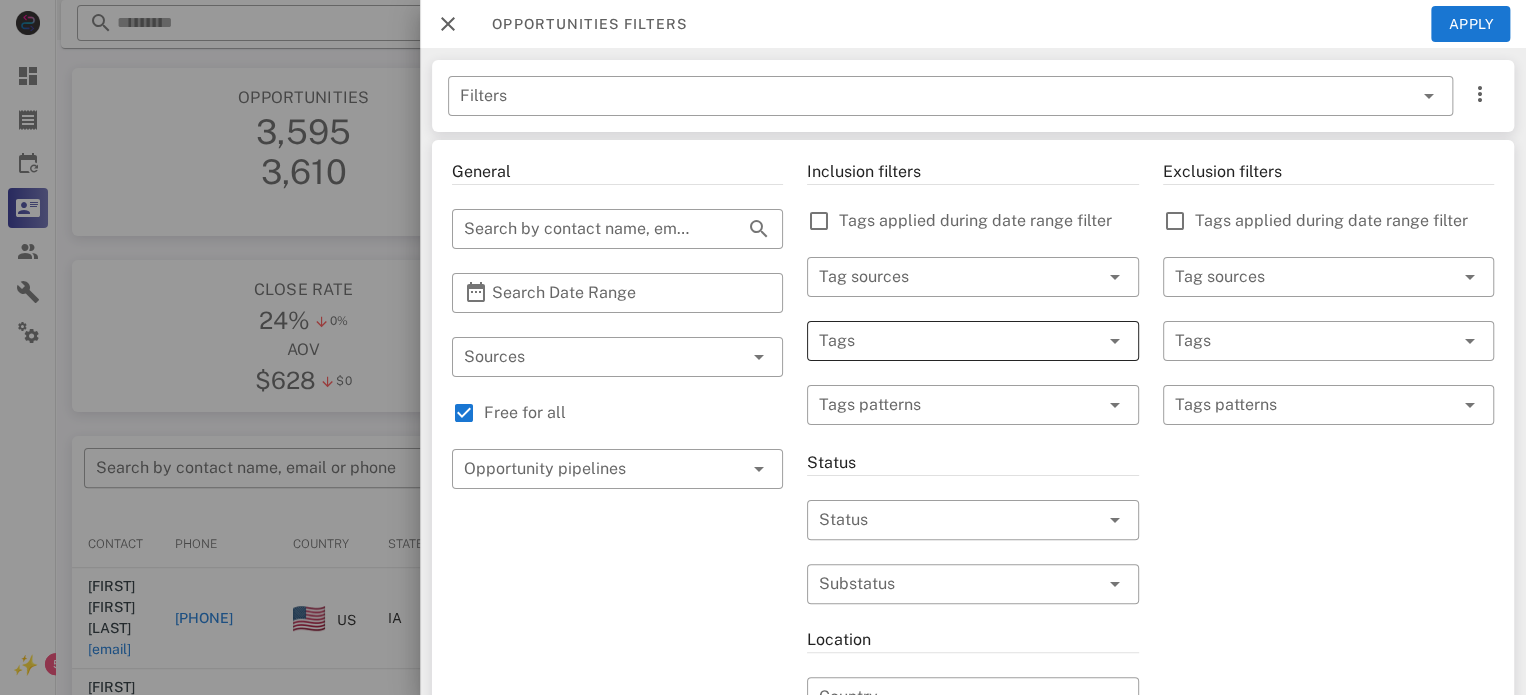 click at bounding box center (944, 341) 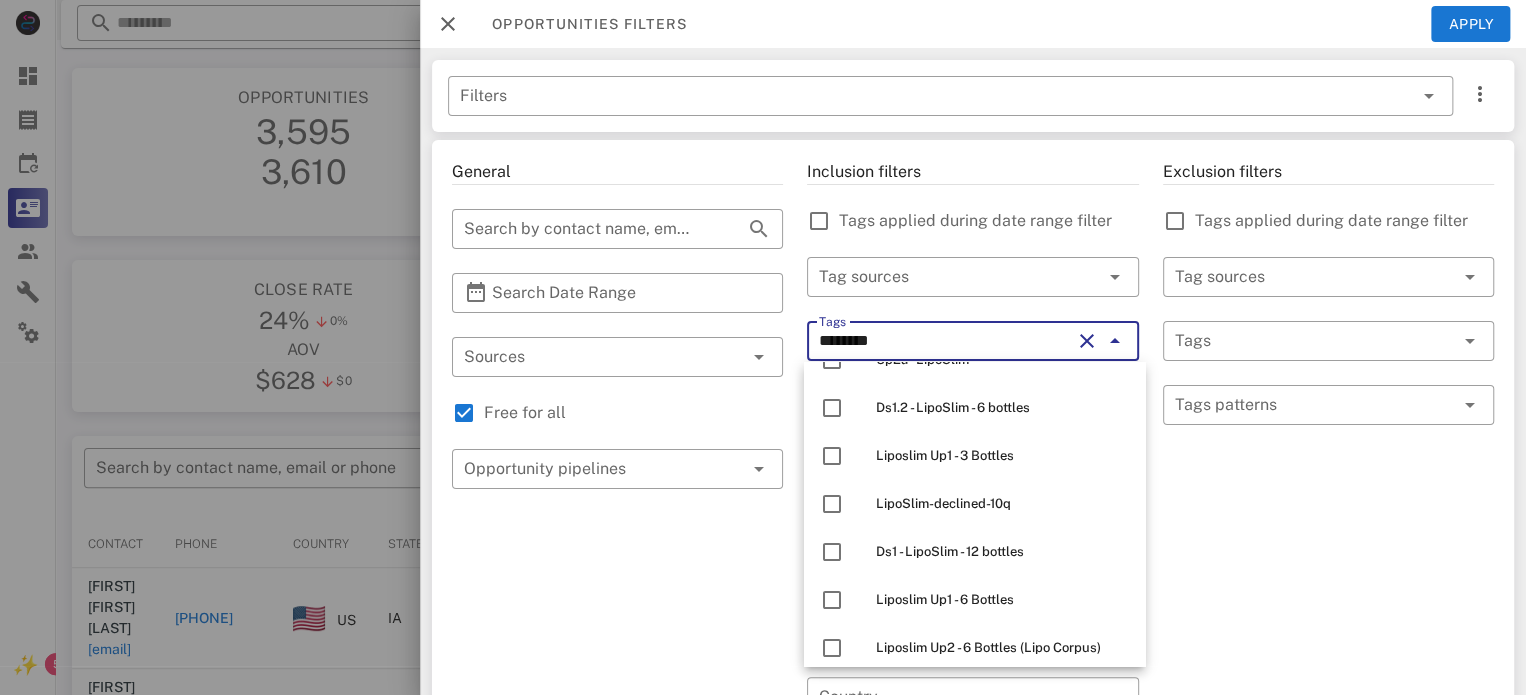 scroll, scrollTop: 1052, scrollLeft: 0, axis: vertical 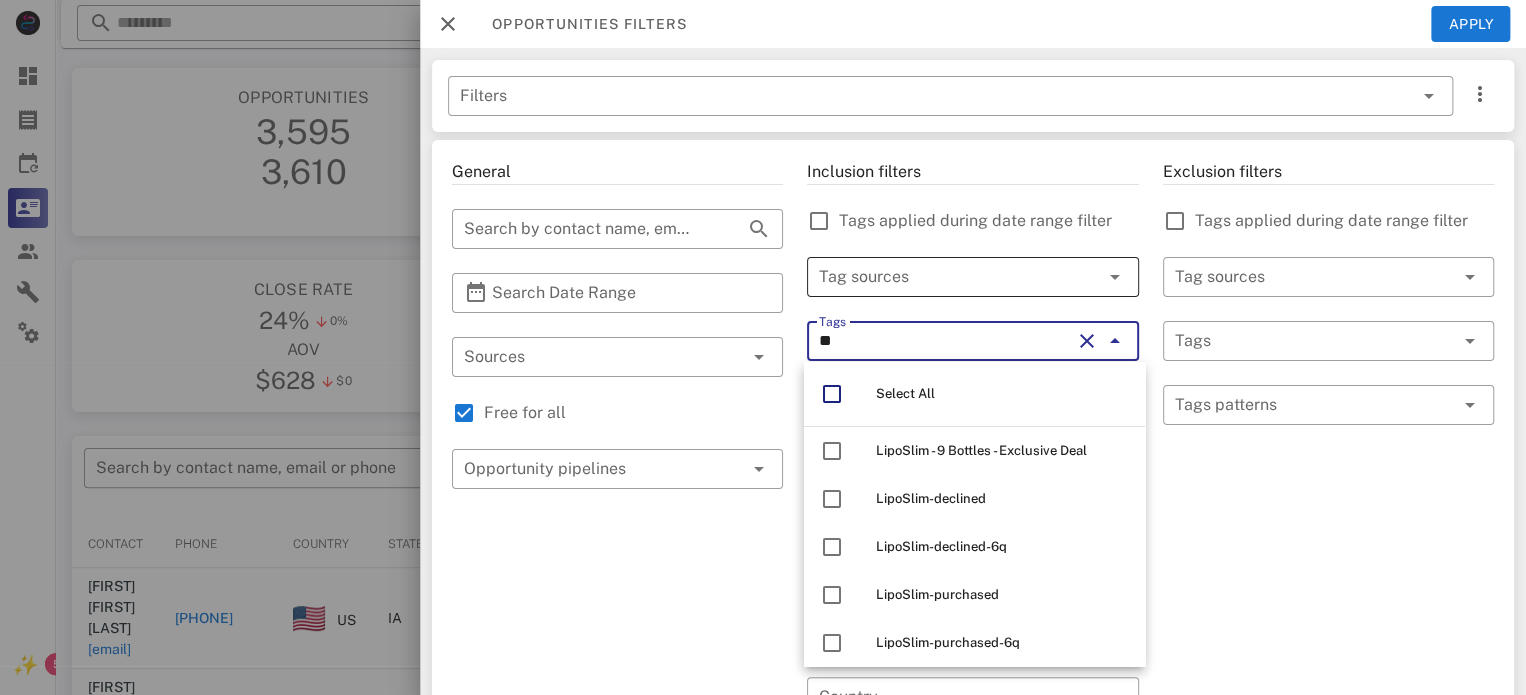 type on "*" 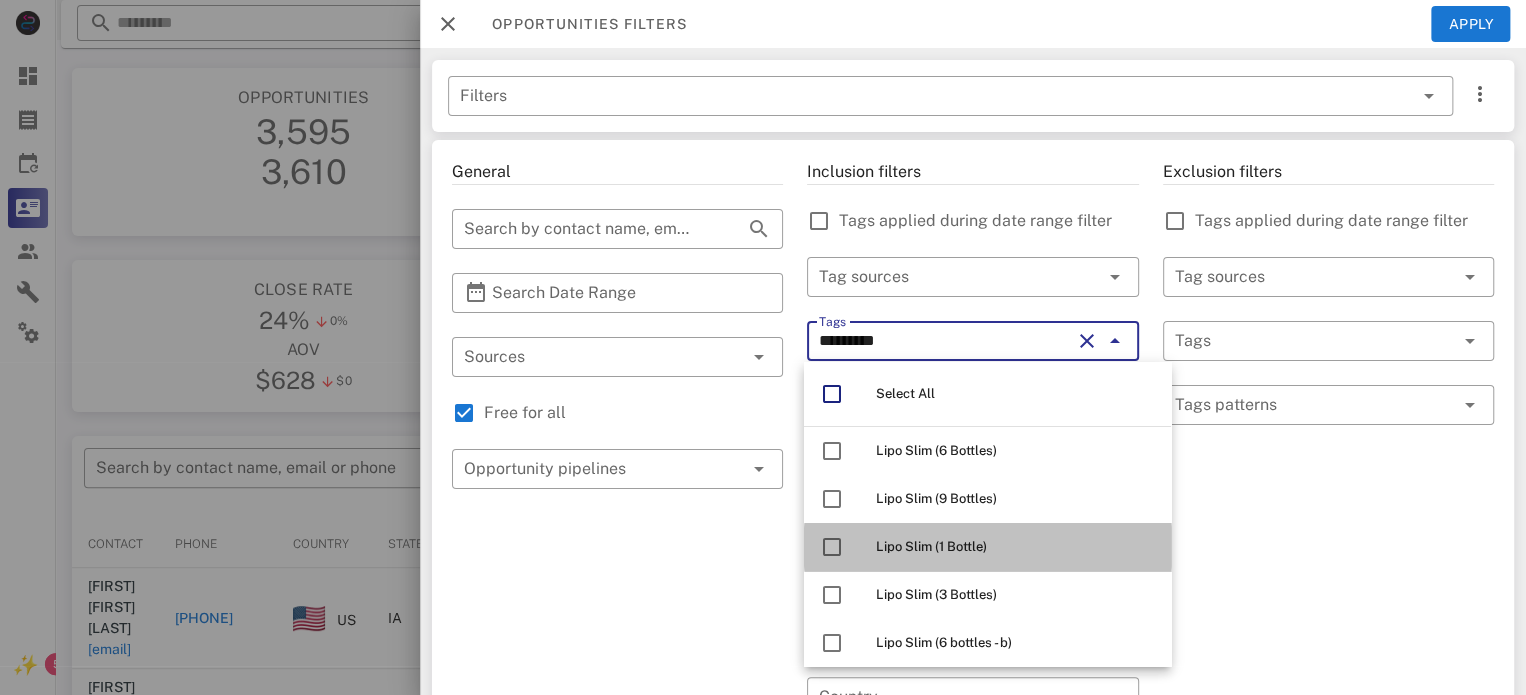 click on "Lipo Slim (1 Bottle)" at bounding box center [1015, 547] 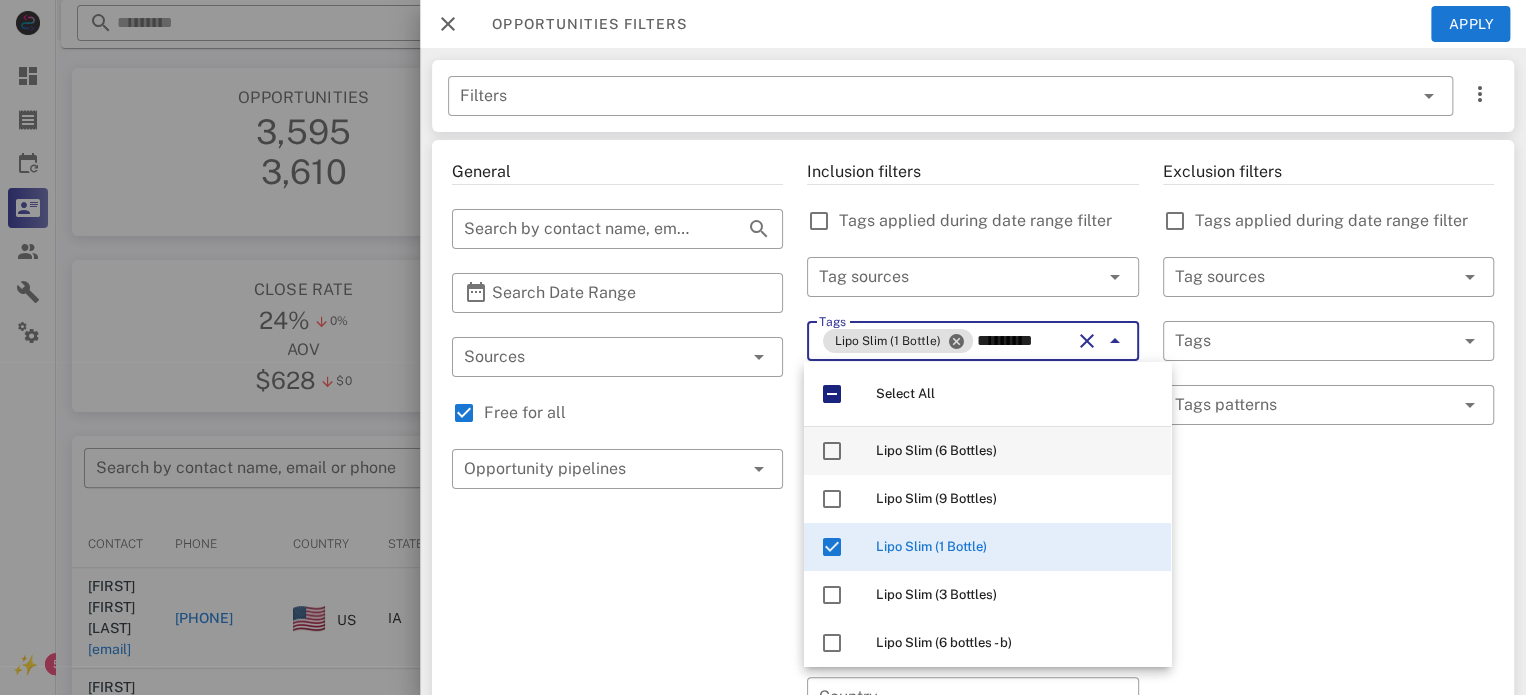 click on "Lipo Slim (6 Bottles)" at bounding box center [936, 450] 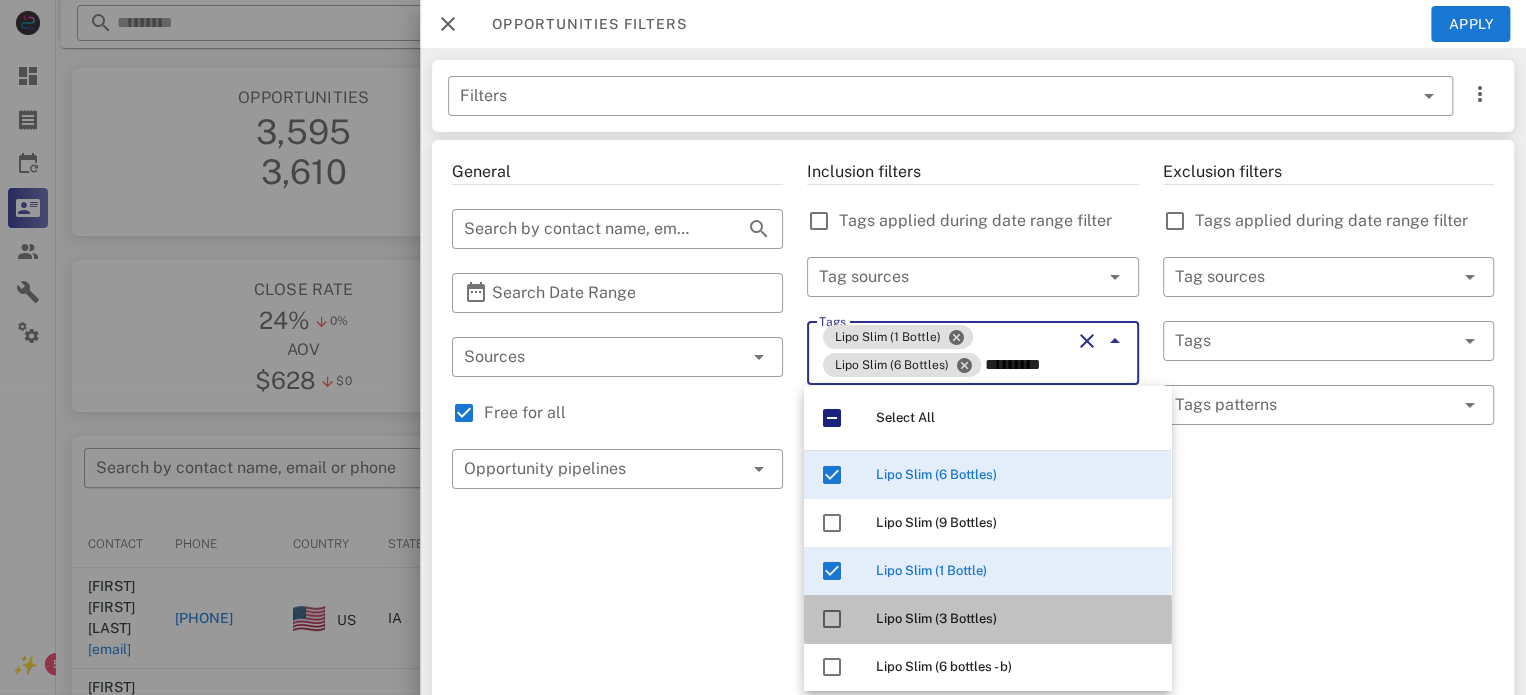 click on "Lipo Slim (3 Bottles)" at bounding box center (1015, 619) 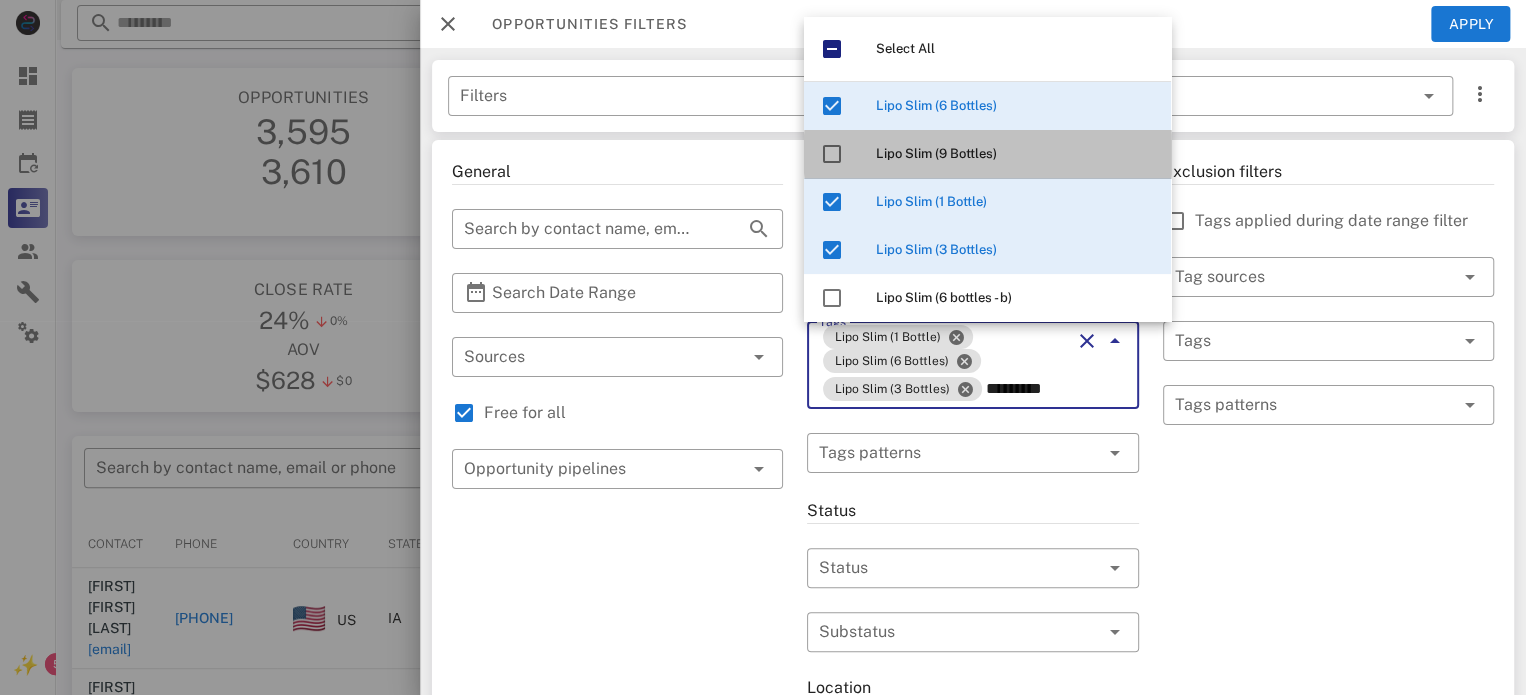 click on "Lipo Slim (9 Bottles)" at bounding box center [936, 153] 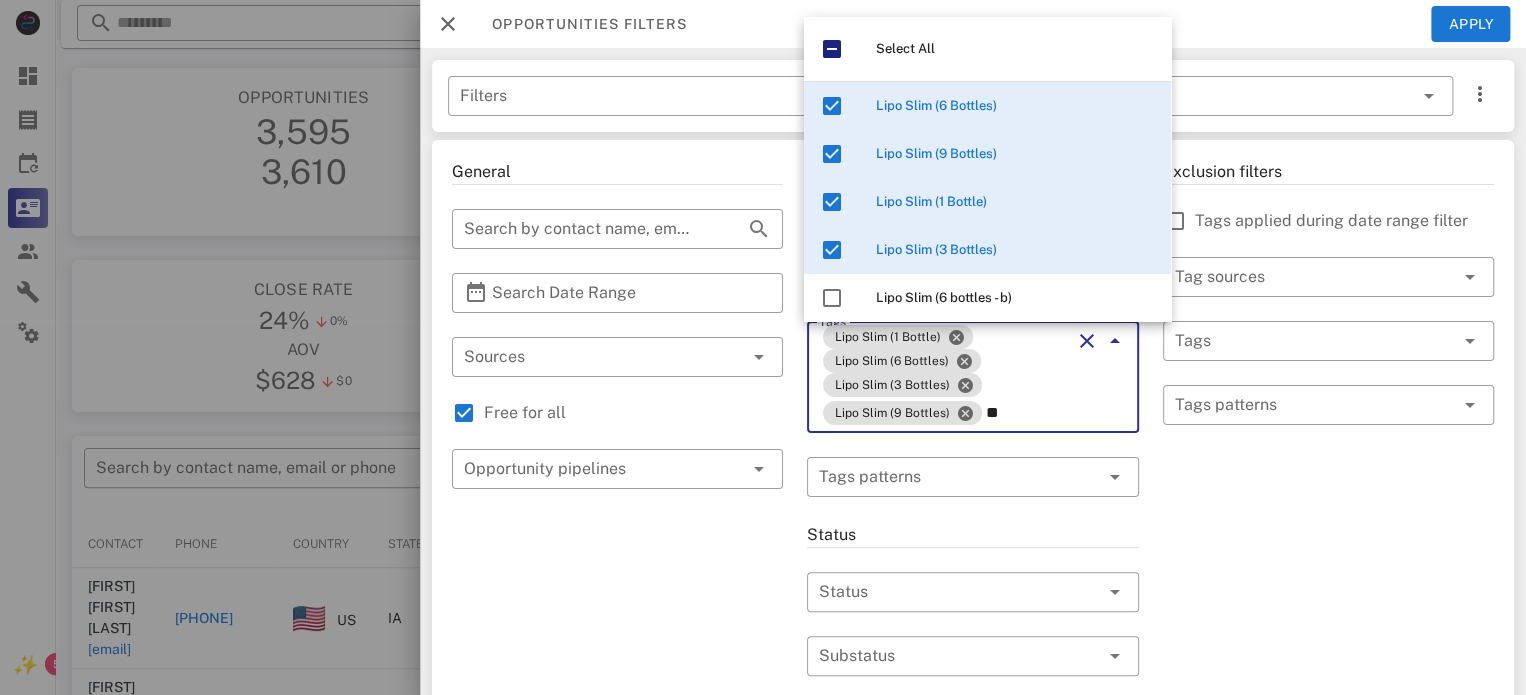 type on "*" 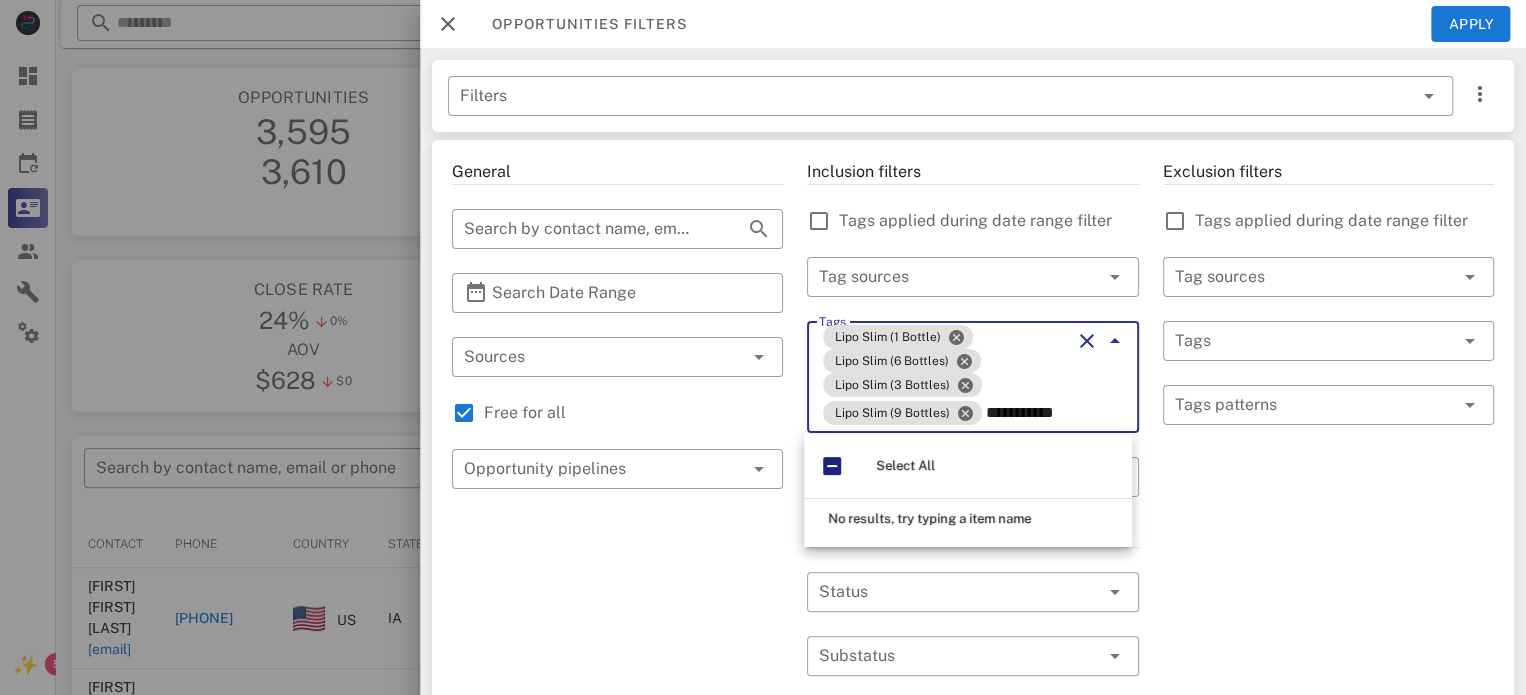 scroll, scrollTop: 0, scrollLeft: 3, axis: horizontal 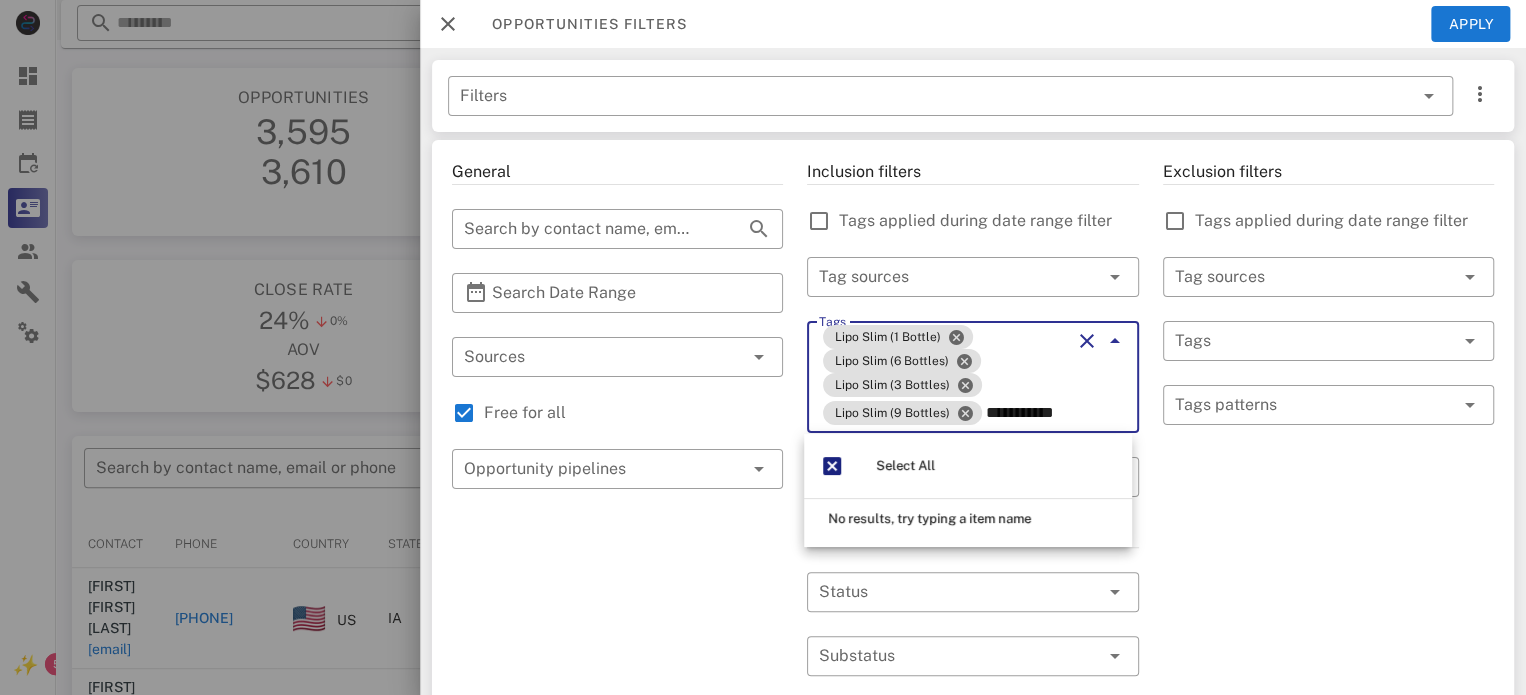click on "**********" at bounding box center (1028, 413) 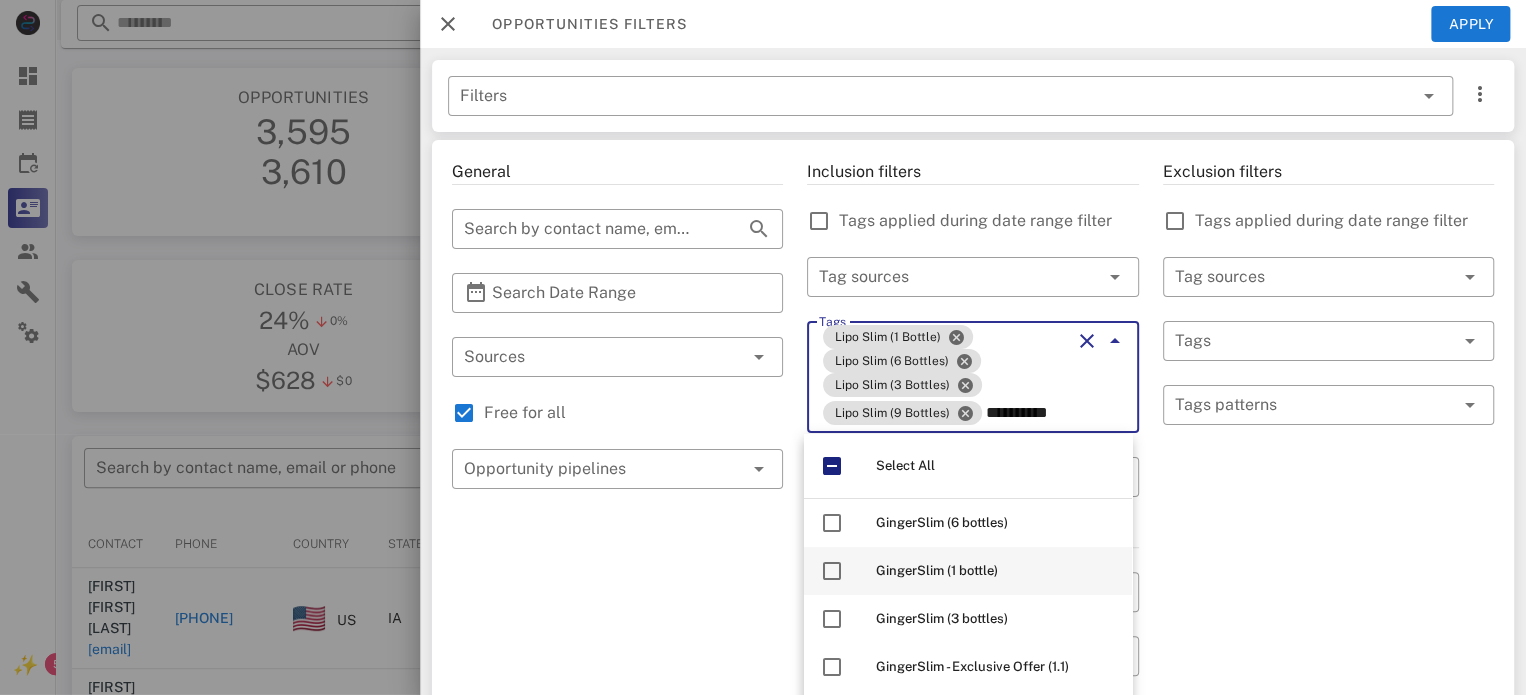 click on "GingerSlim (1 bottle)" at bounding box center (968, 571) 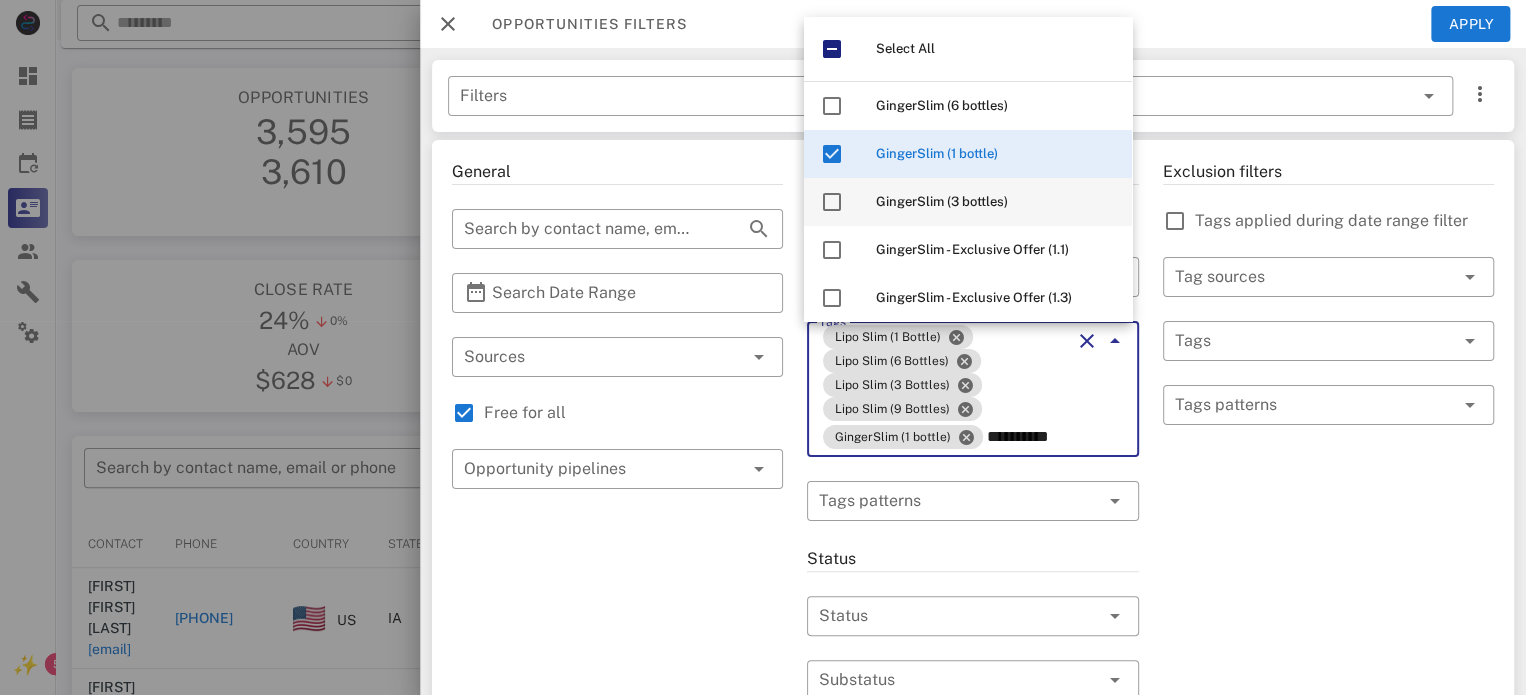 click on "GingerSlim (3 bottles)" at bounding box center (942, 201) 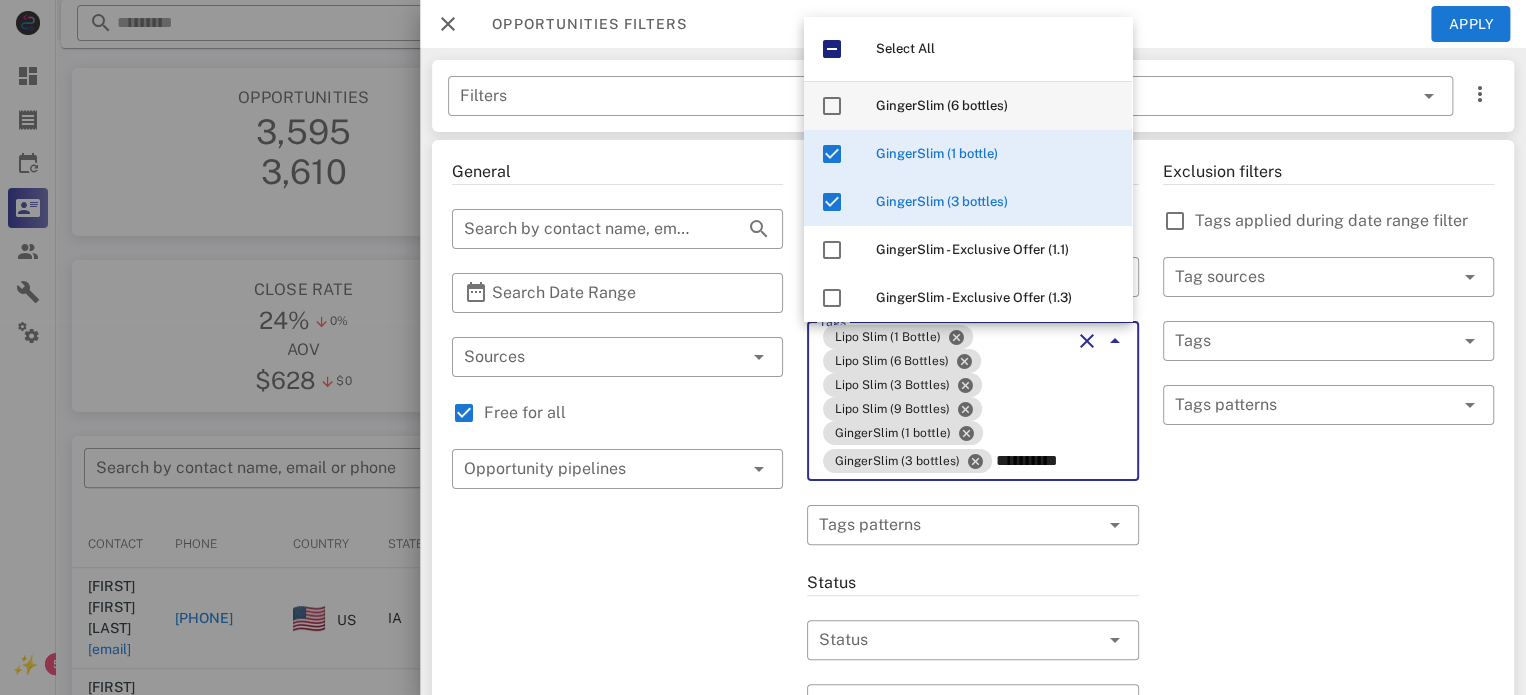 click on "GingerSlim (6 bottles)" at bounding box center (942, 105) 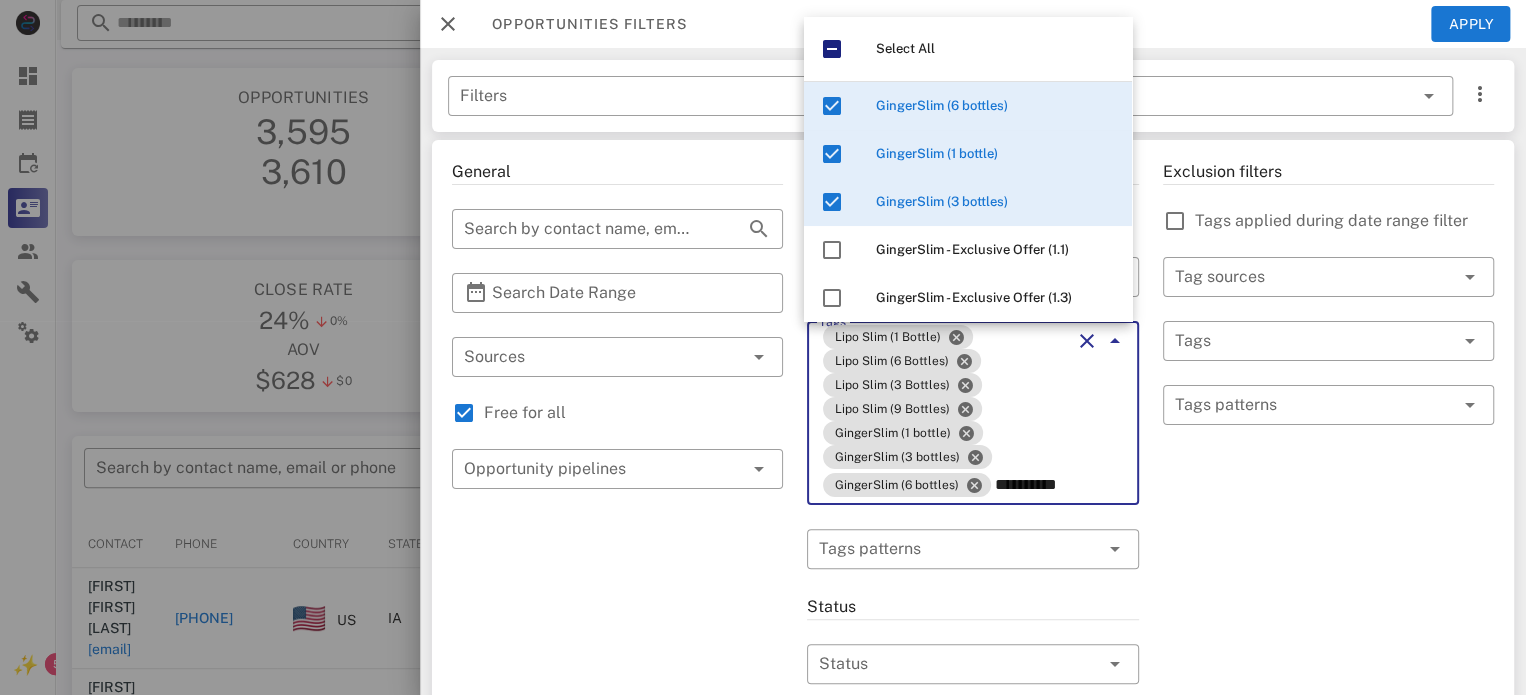 type on "**********" 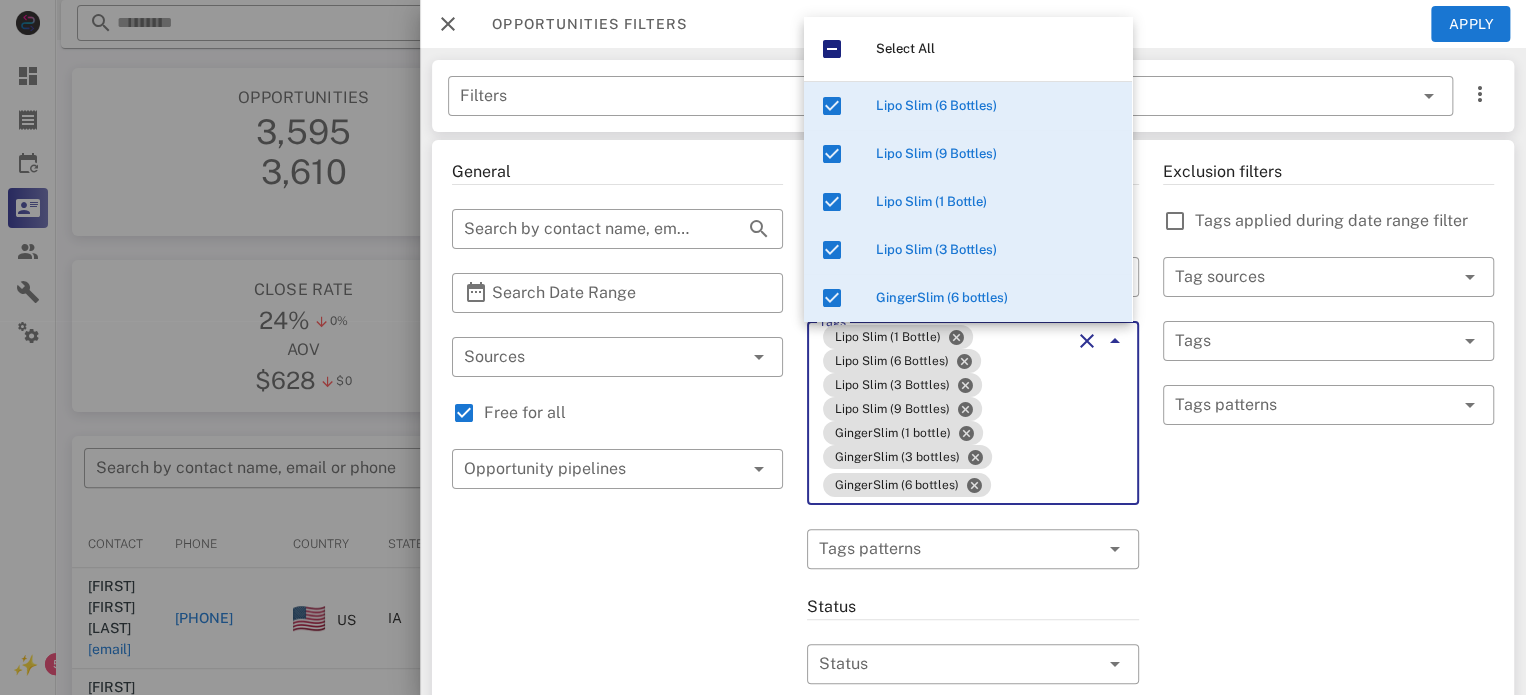 type 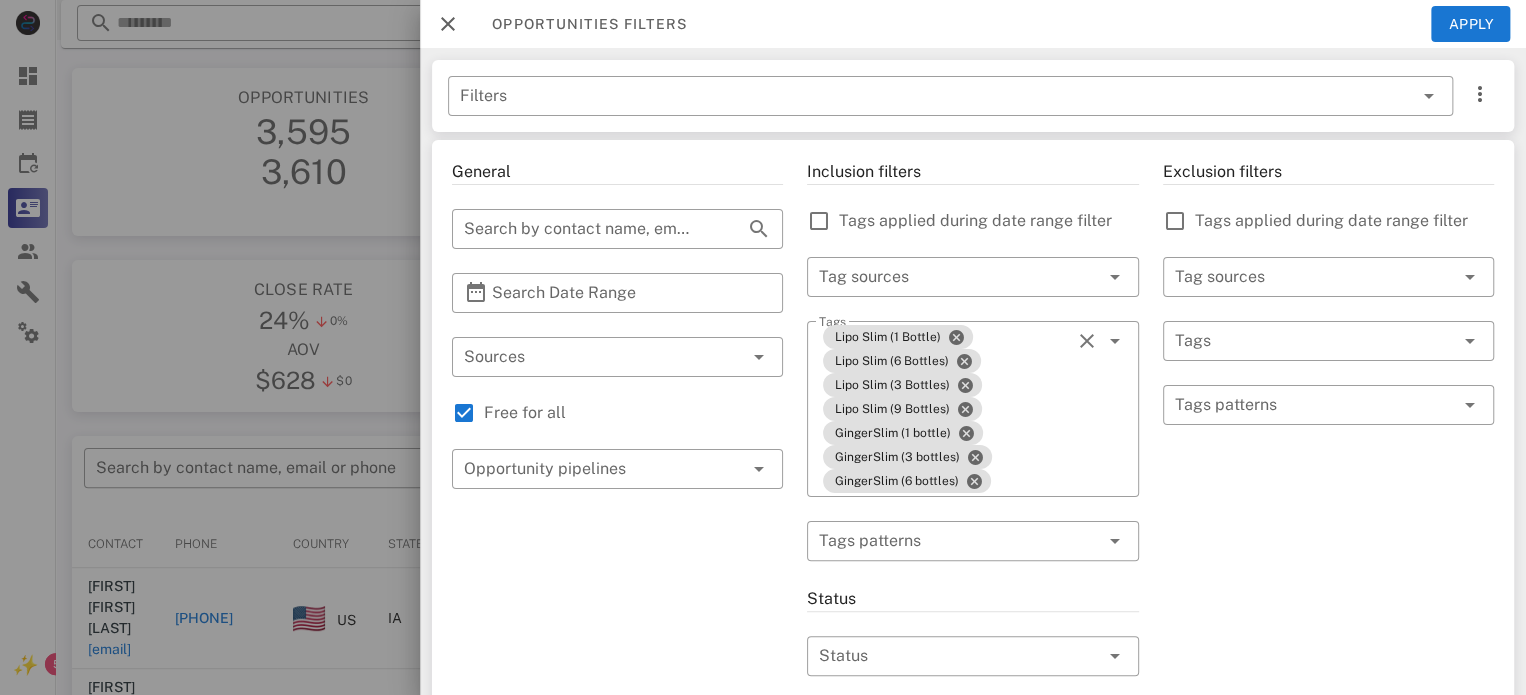 click on "Inclusion filters Tags applied during date range filter ​ Tag sources ​ Tags Lipo Slim (1 Bottle) Lipo Slim (6 Bottles) Lipo Slim (3 Bottles) Lipo Slim (9 Bottles) GingerSlim (1 bottle) GingerSlim (3 bottles) GingerSlim (6 bottles) ​ Tags patterns Status ​ Status ​ Substatus Location ​ Country ​ States ​ Zip code Activation ​ Min Activations ​ Max Activations Order value ​ Min Value ​ Max Value Include leads Include customers Include cooldown" at bounding box center (972, 777) 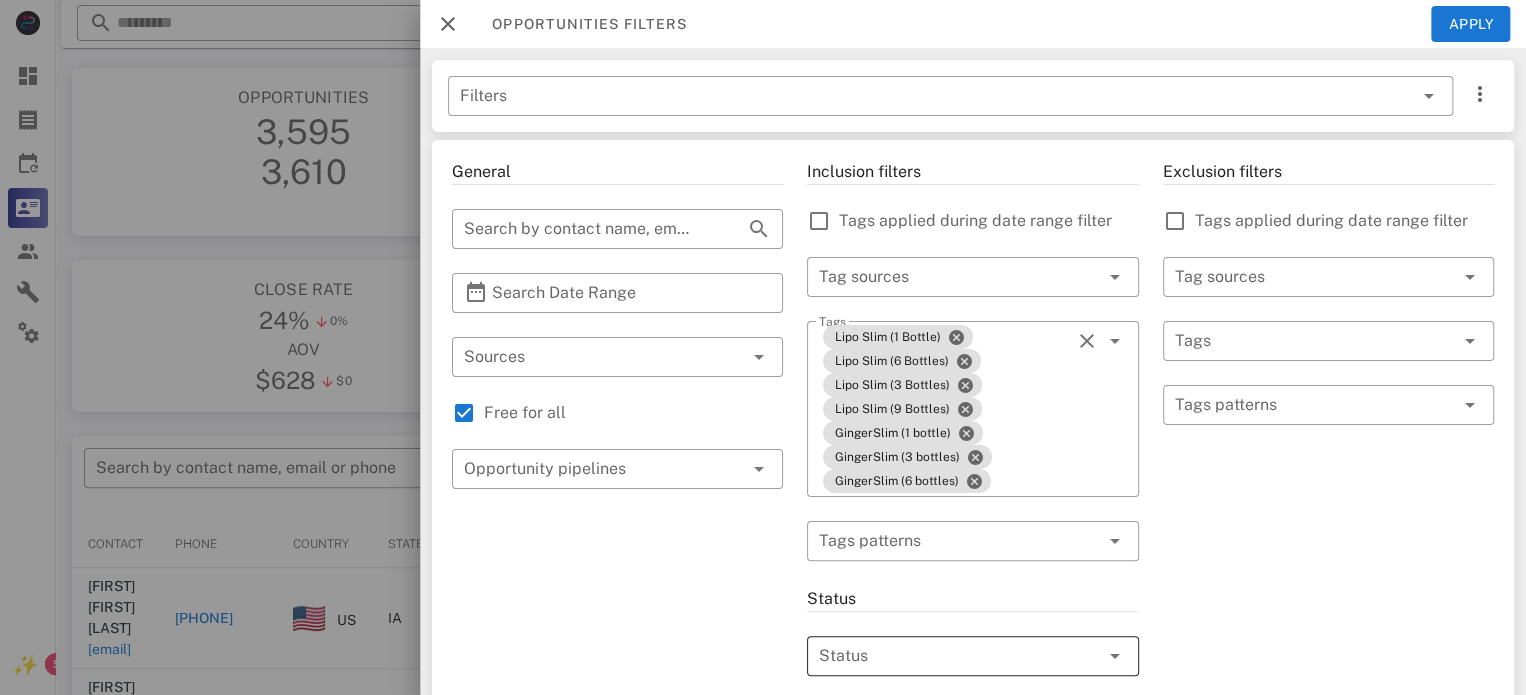 click at bounding box center [944, 656] 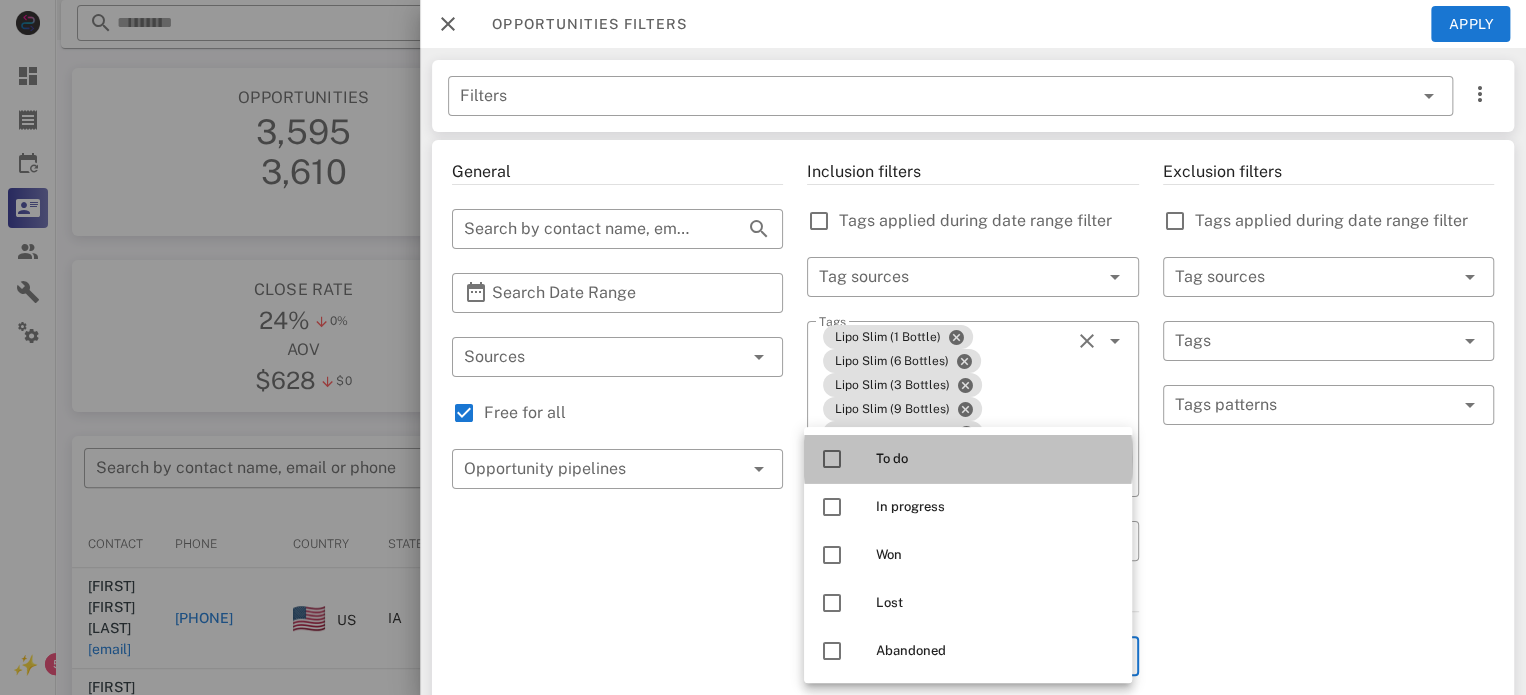 click on "To do" at bounding box center [996, 459] 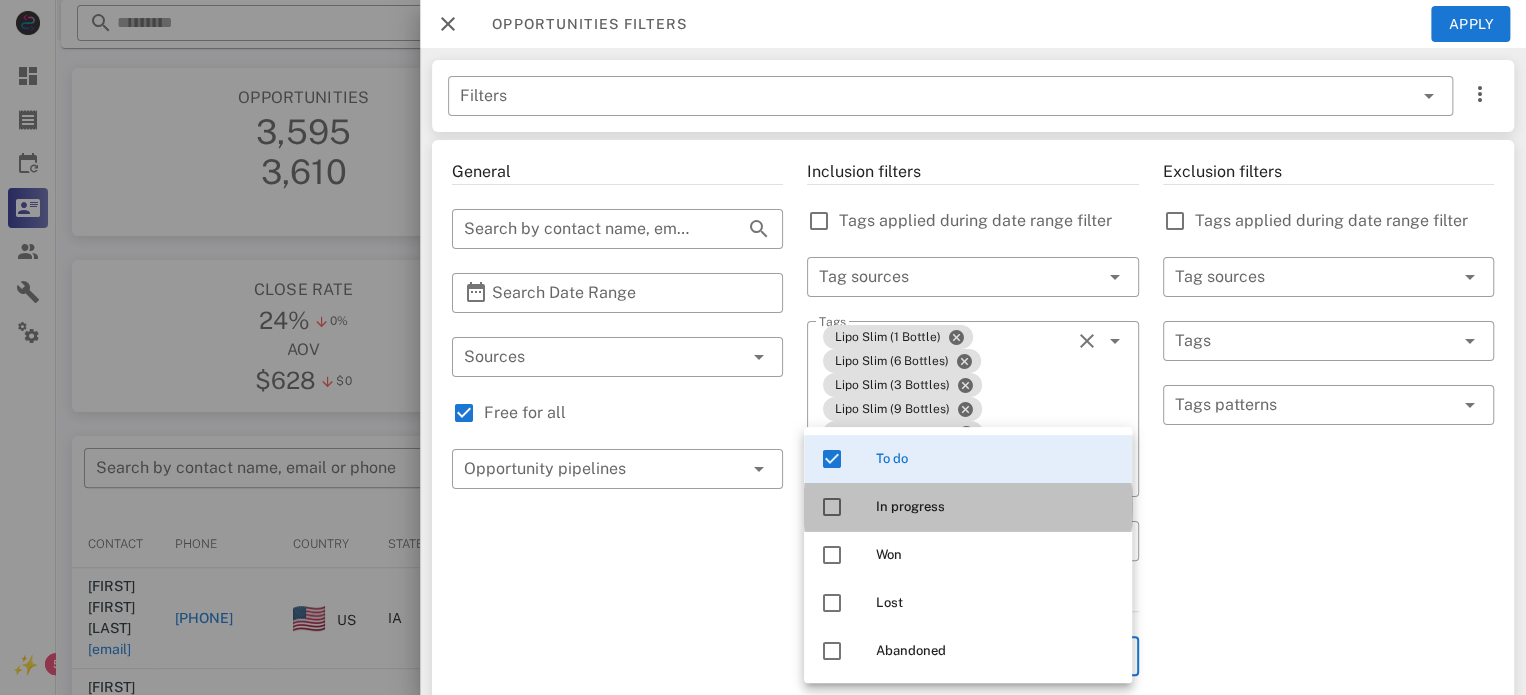 click on "In progress" at bounding box center (996, 507) 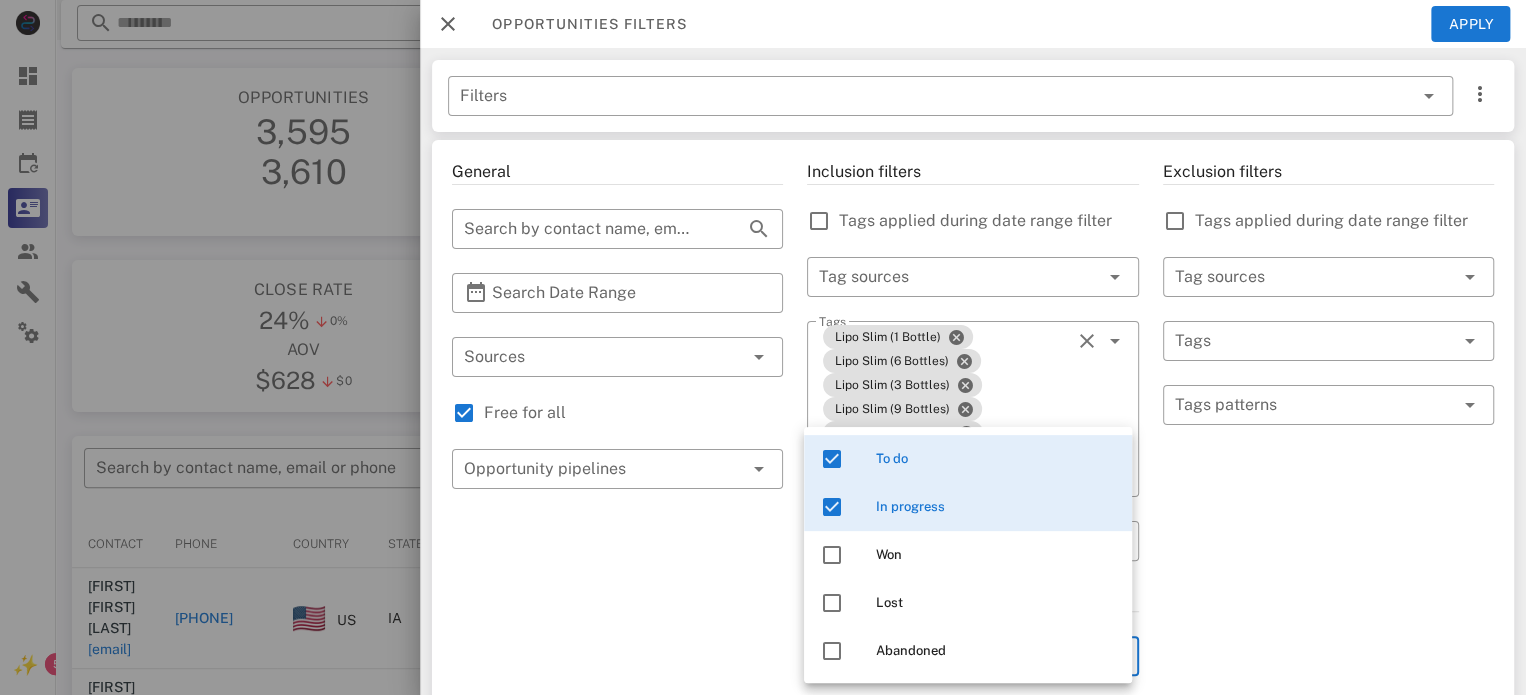 click on "Exclusion filters Tags applied during date range filter ​ Tag sources ​ Tags ​ Tags patterns" at bounding box center [1328, 777] 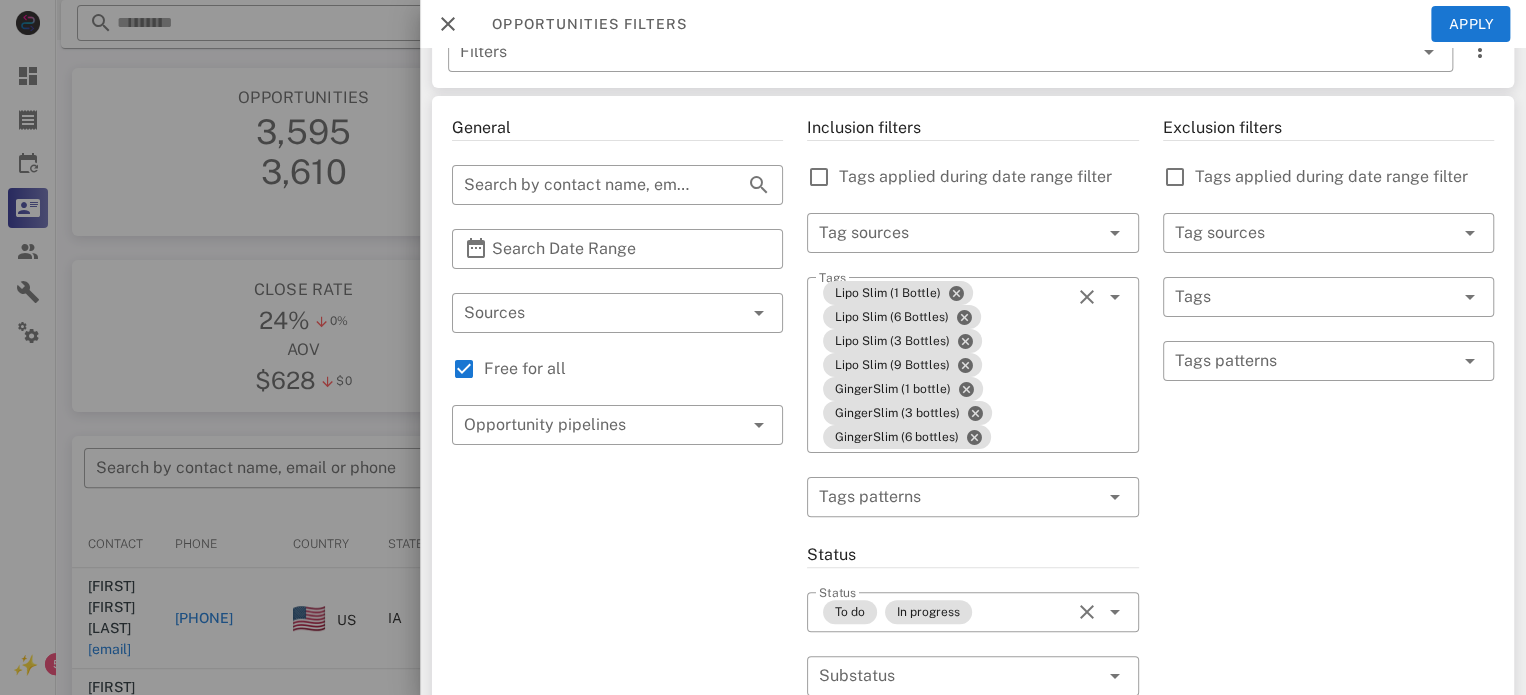 scroll, scrollTop: 43, scrollLeft: 0, axis: vertical 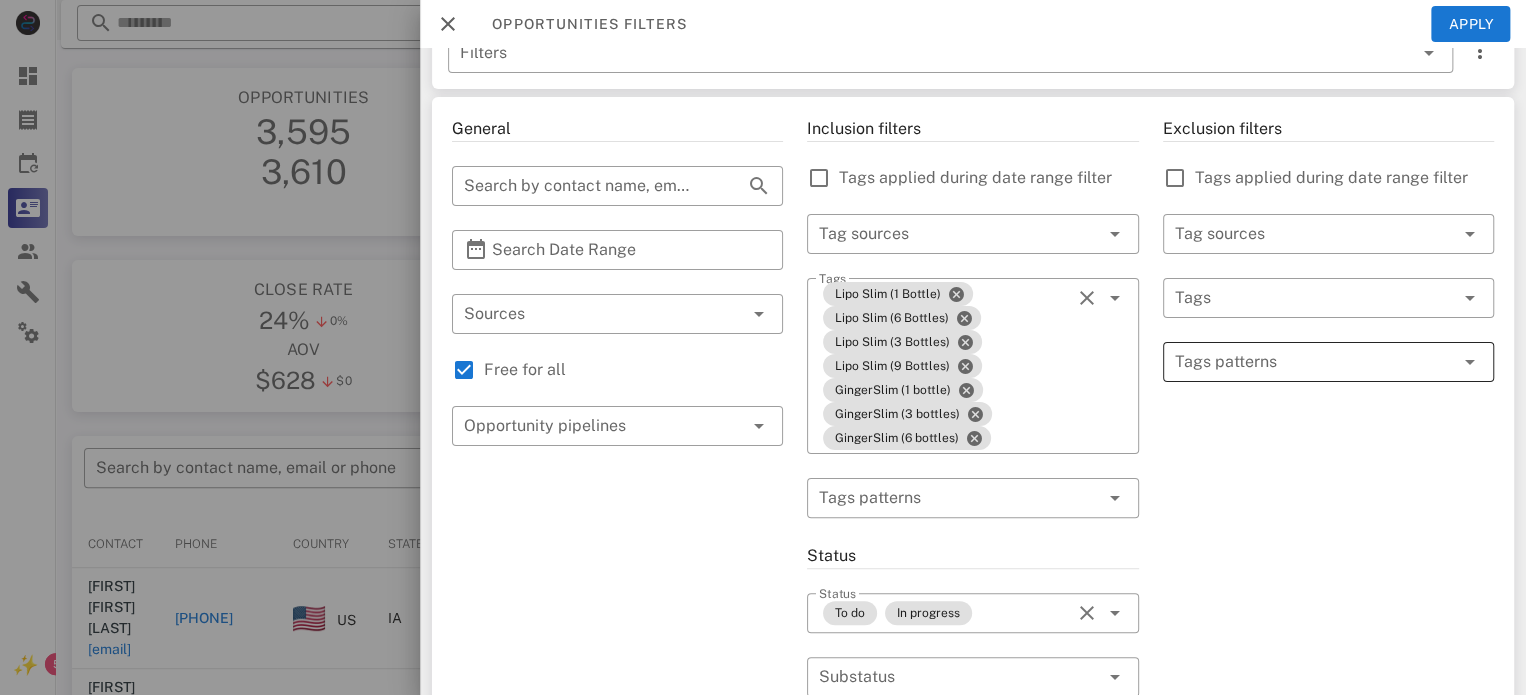 click at bounding box center [1314, 362] 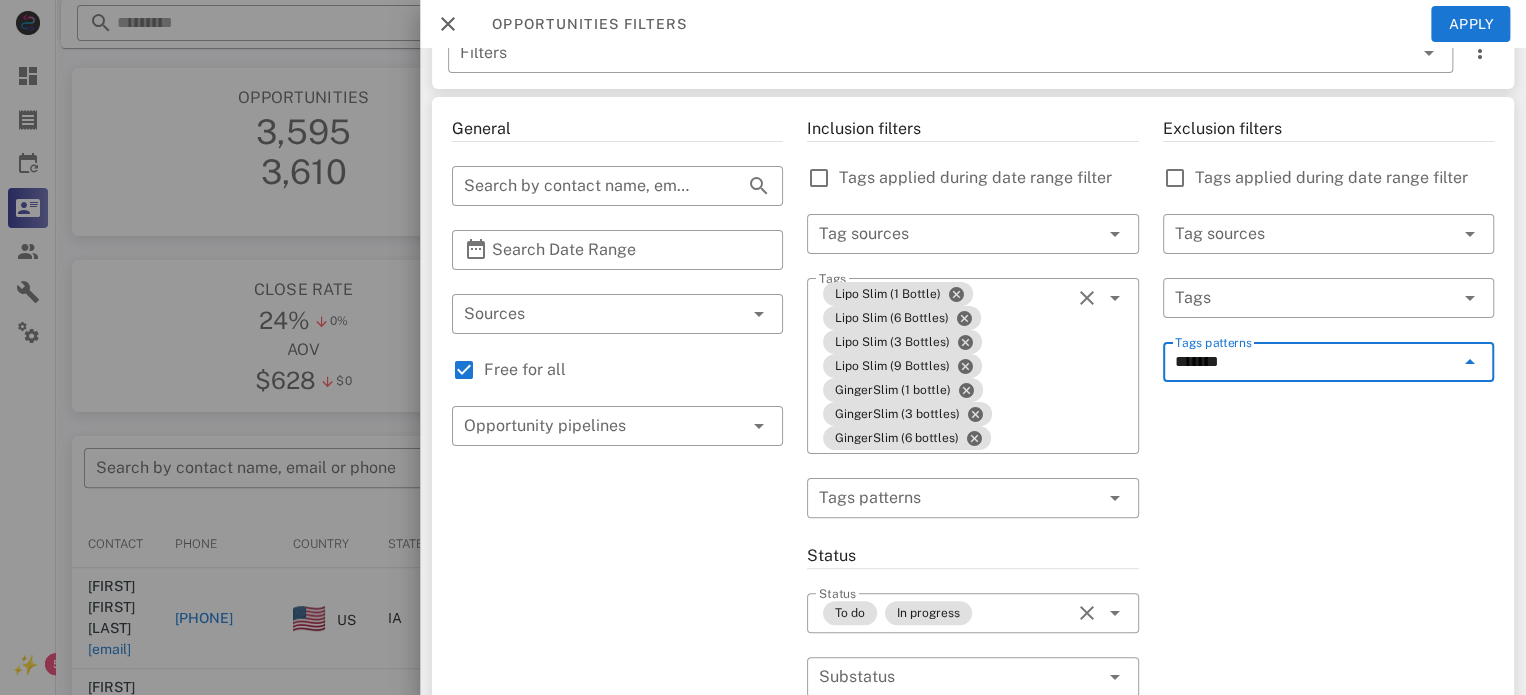 type on "********" 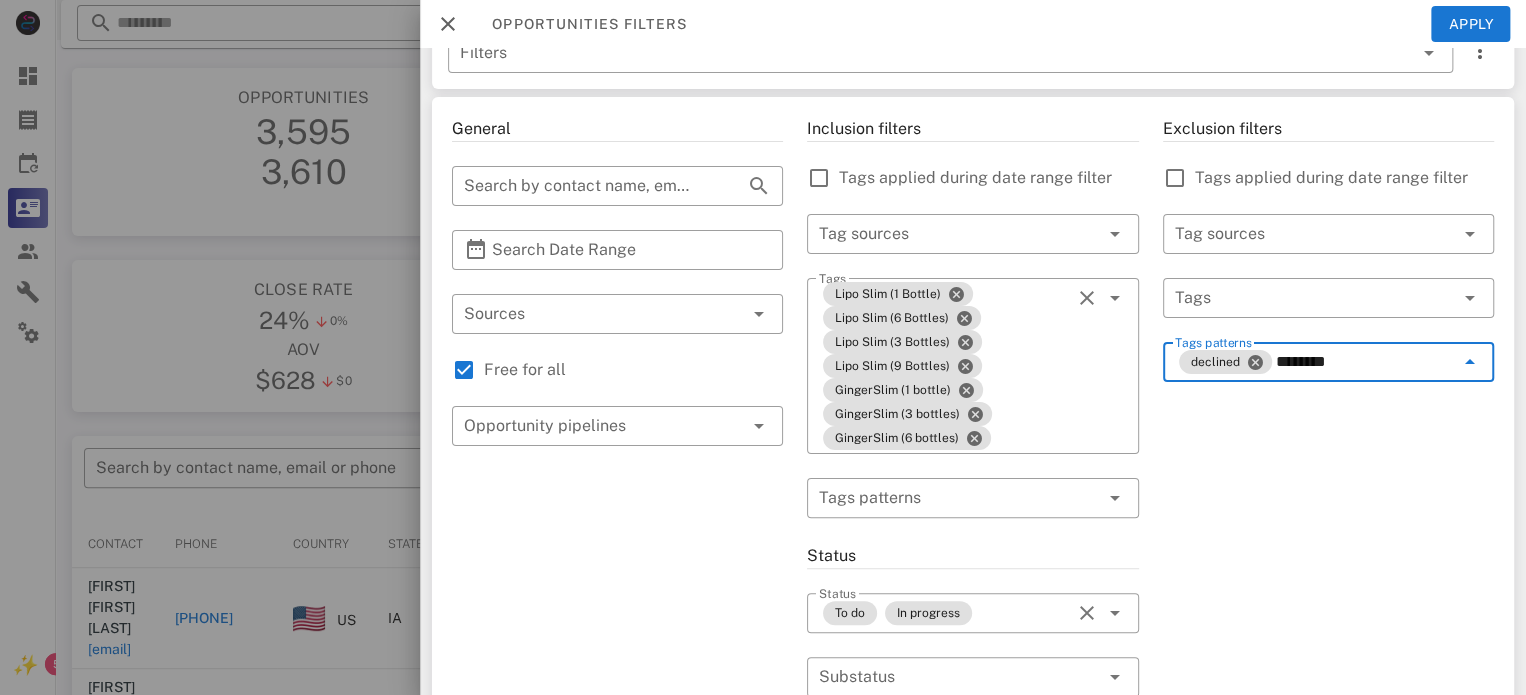 type on "*********" 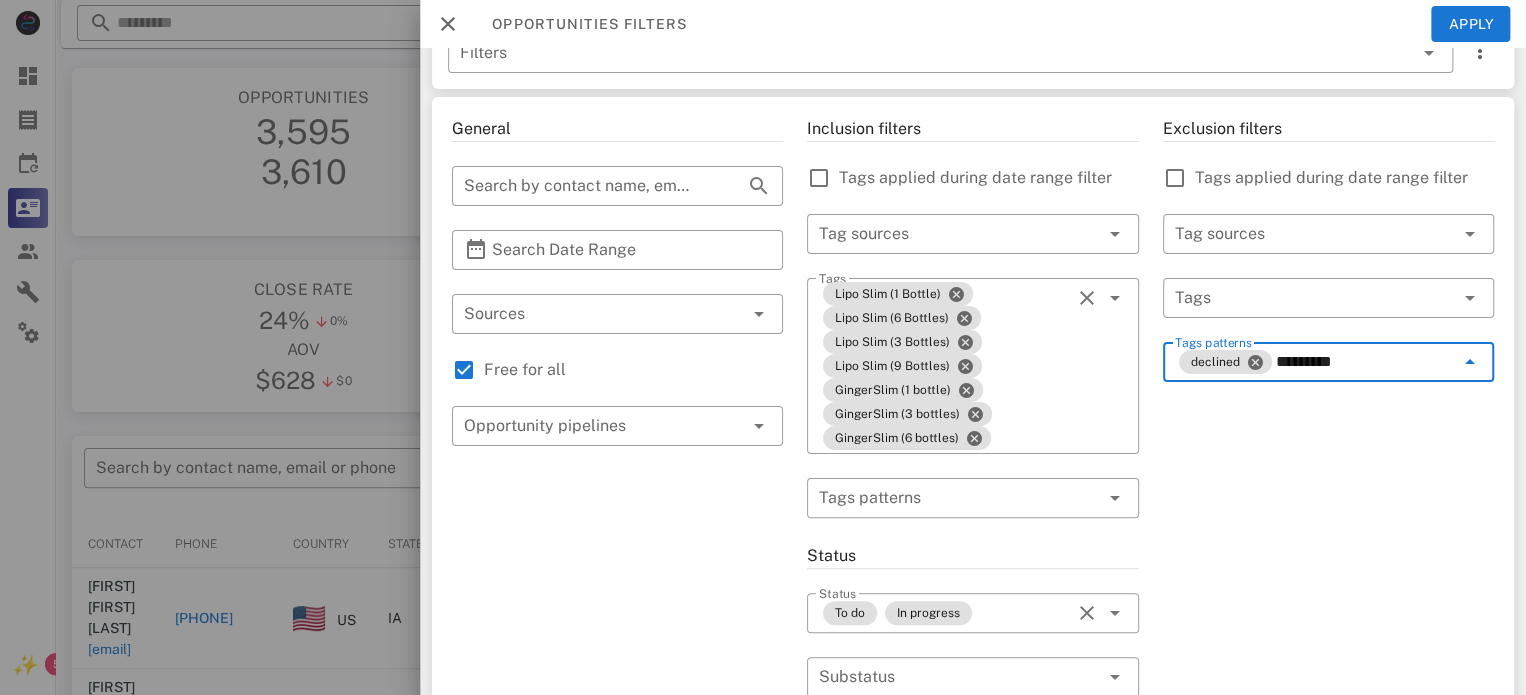 type 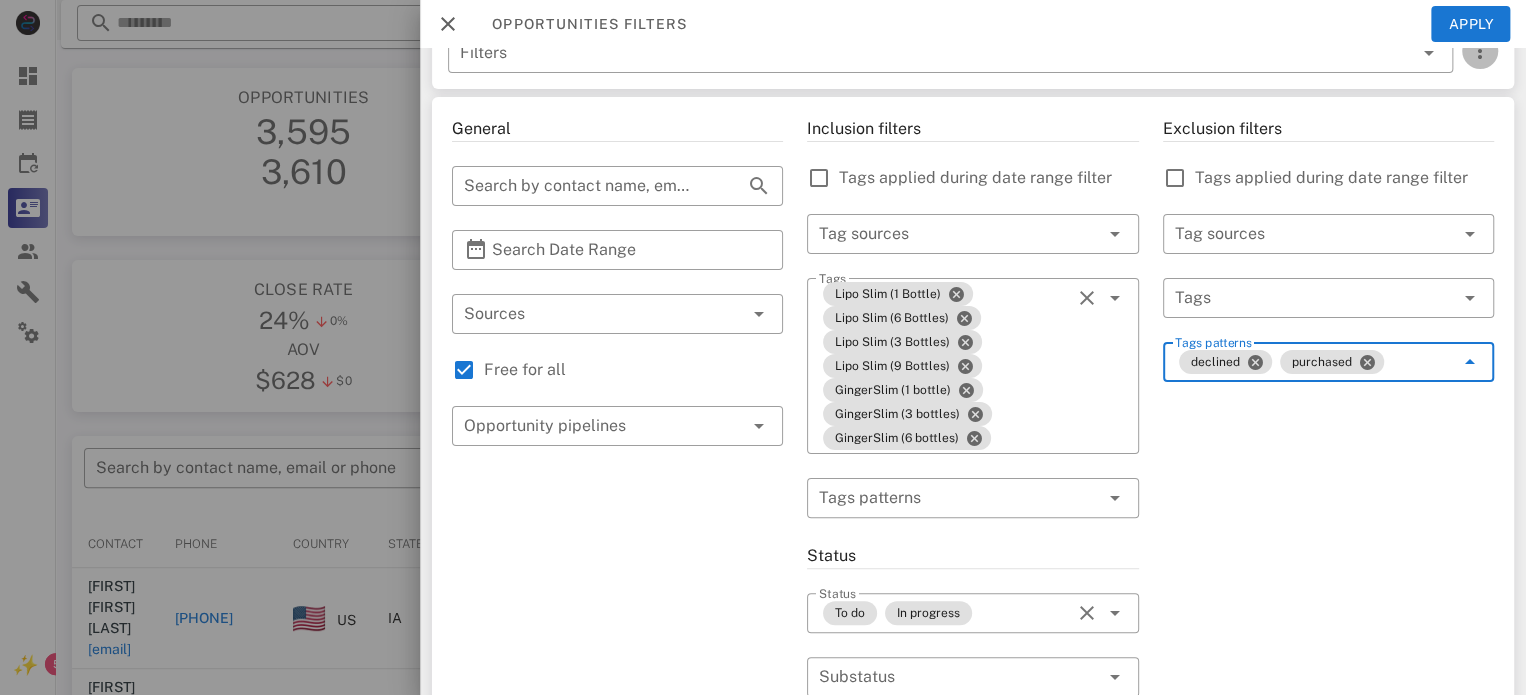 click at bounding box center [1480, 51] 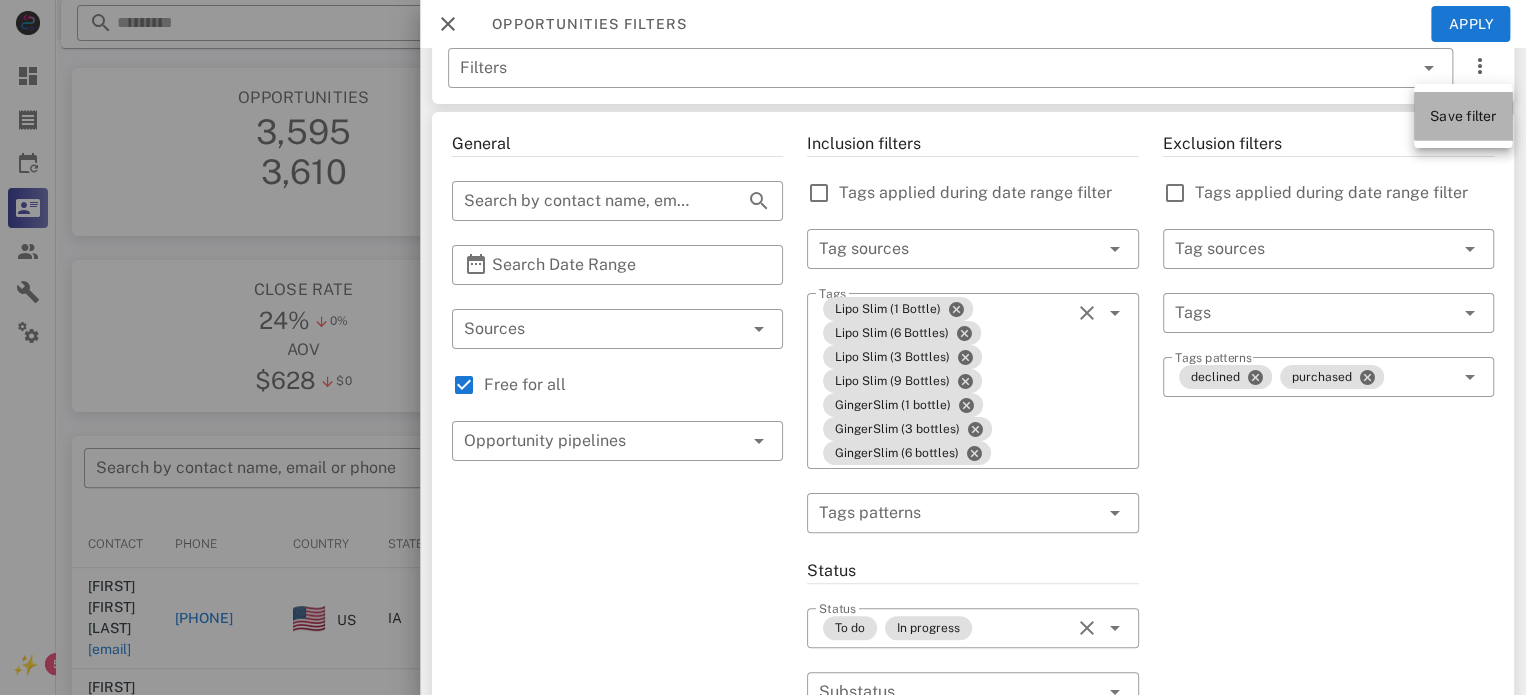 click on "Save filter" at bounding box center (1463, 116) 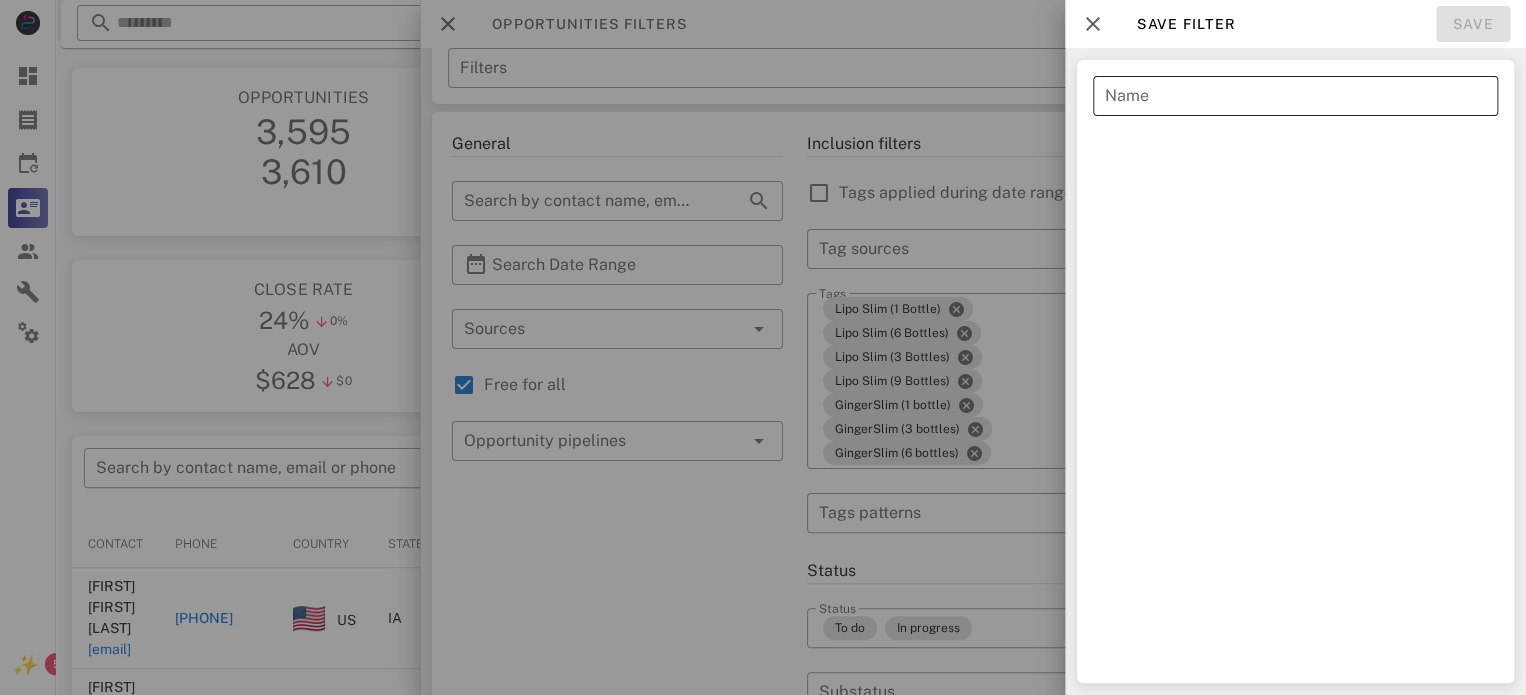 click on "Name" at bounding box center (1295, 96) 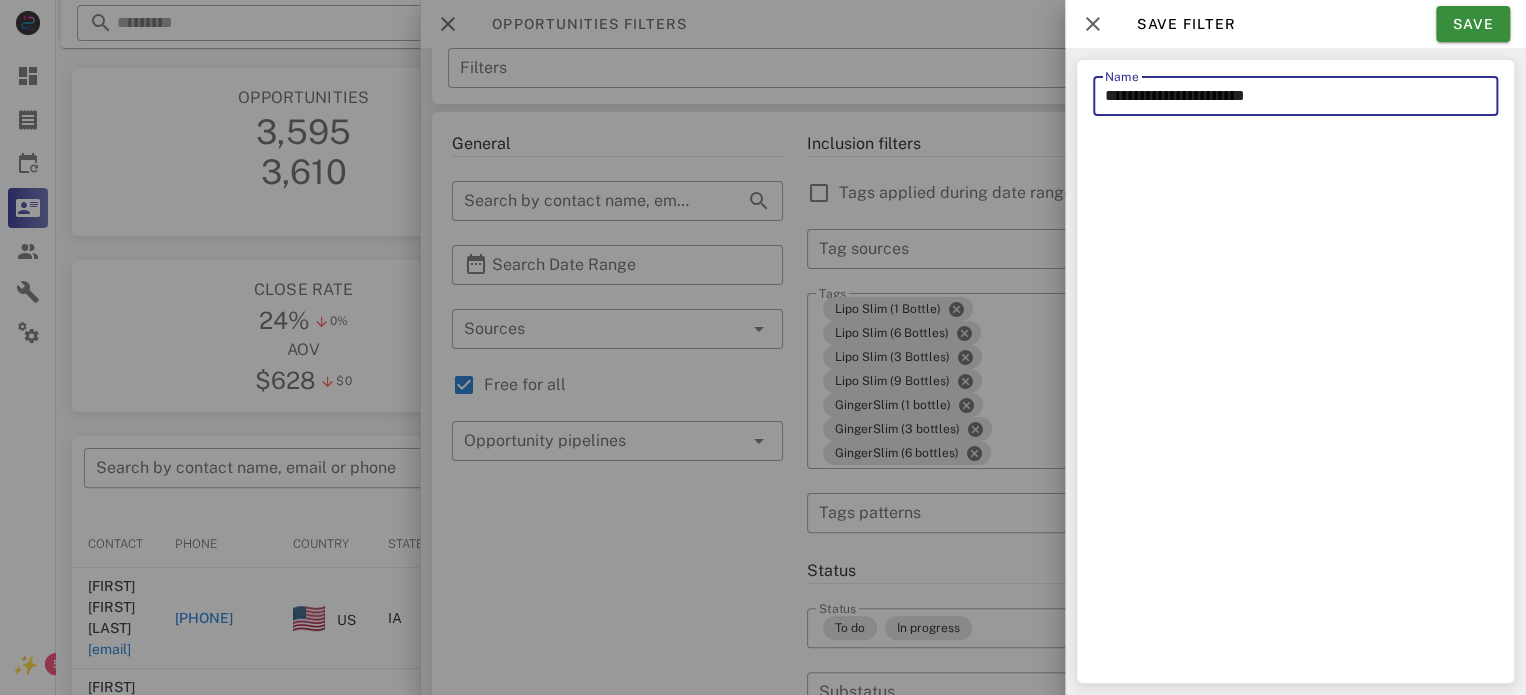 click on "**********" at bounding box center [1295, 96] 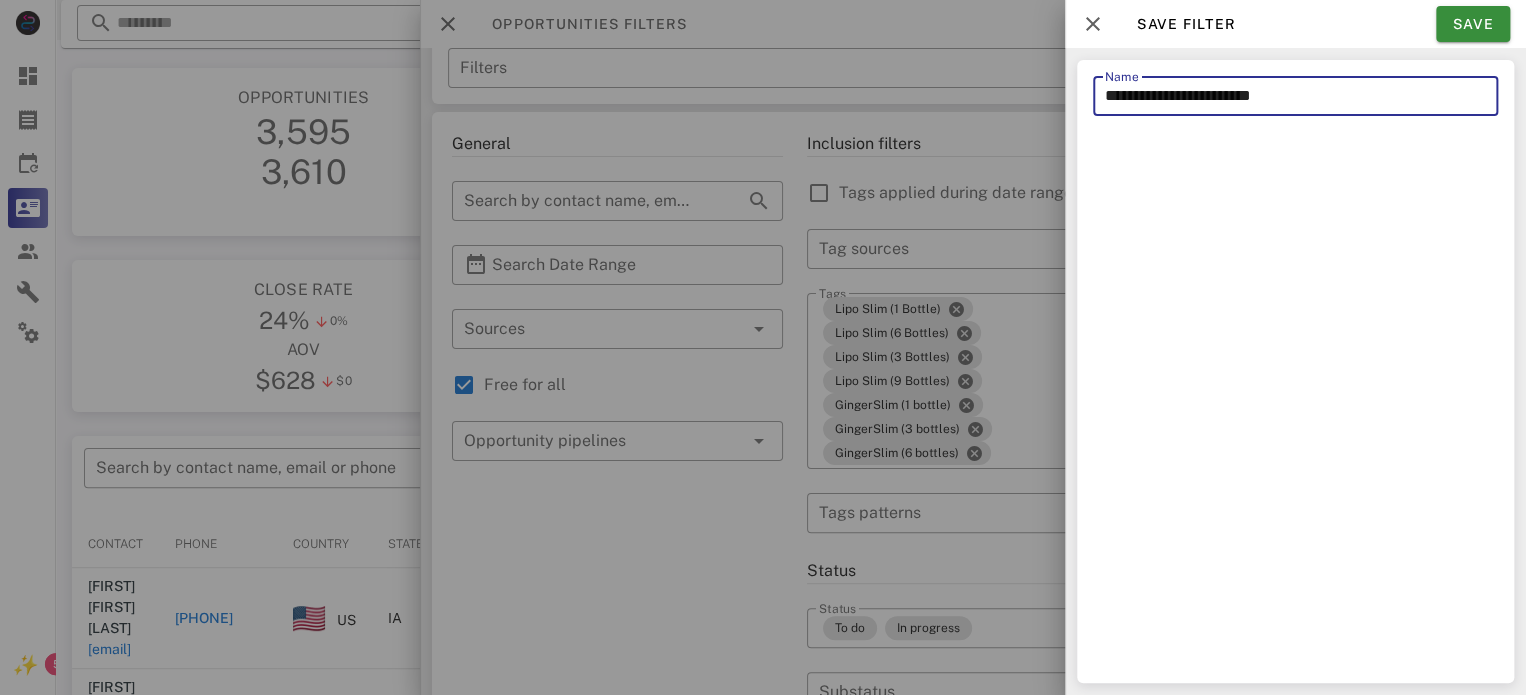 click on "**********" at bounding box center (1295, 96) 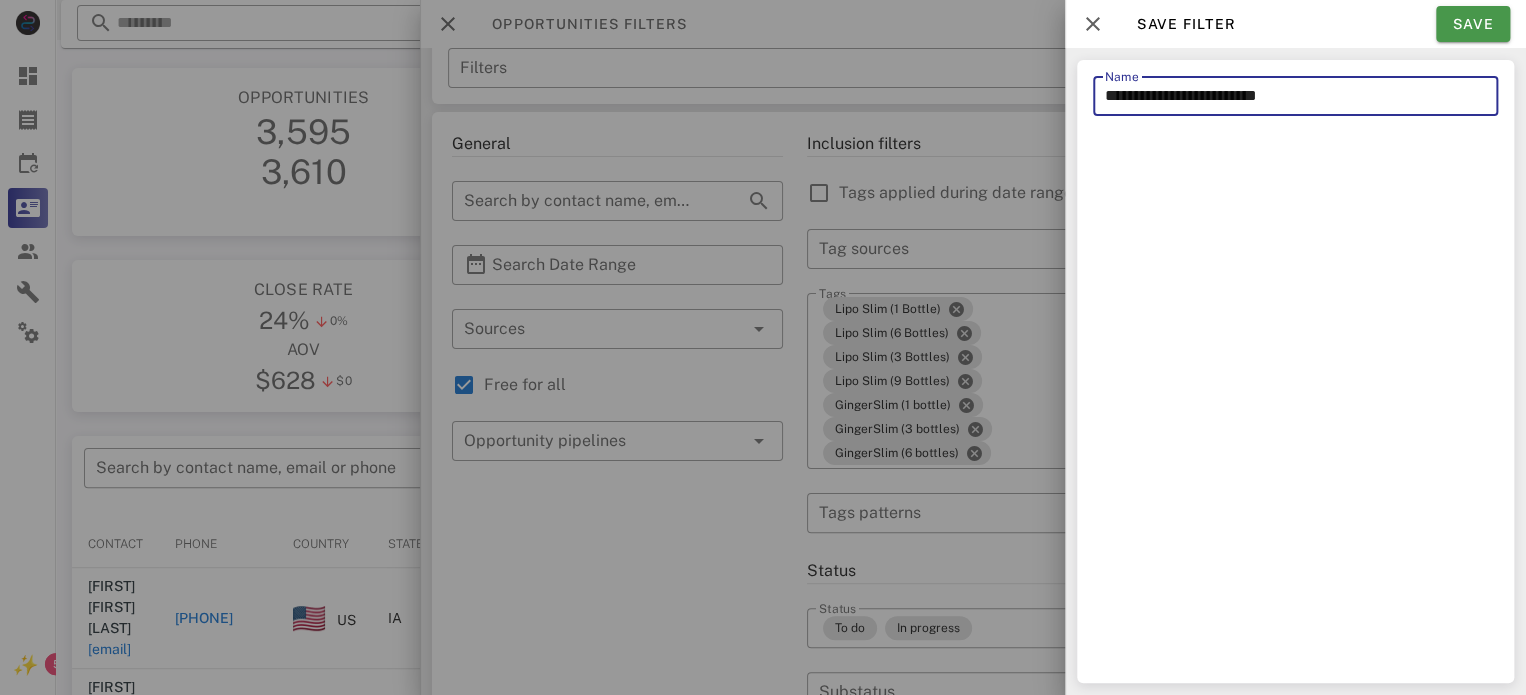 type on "**********" 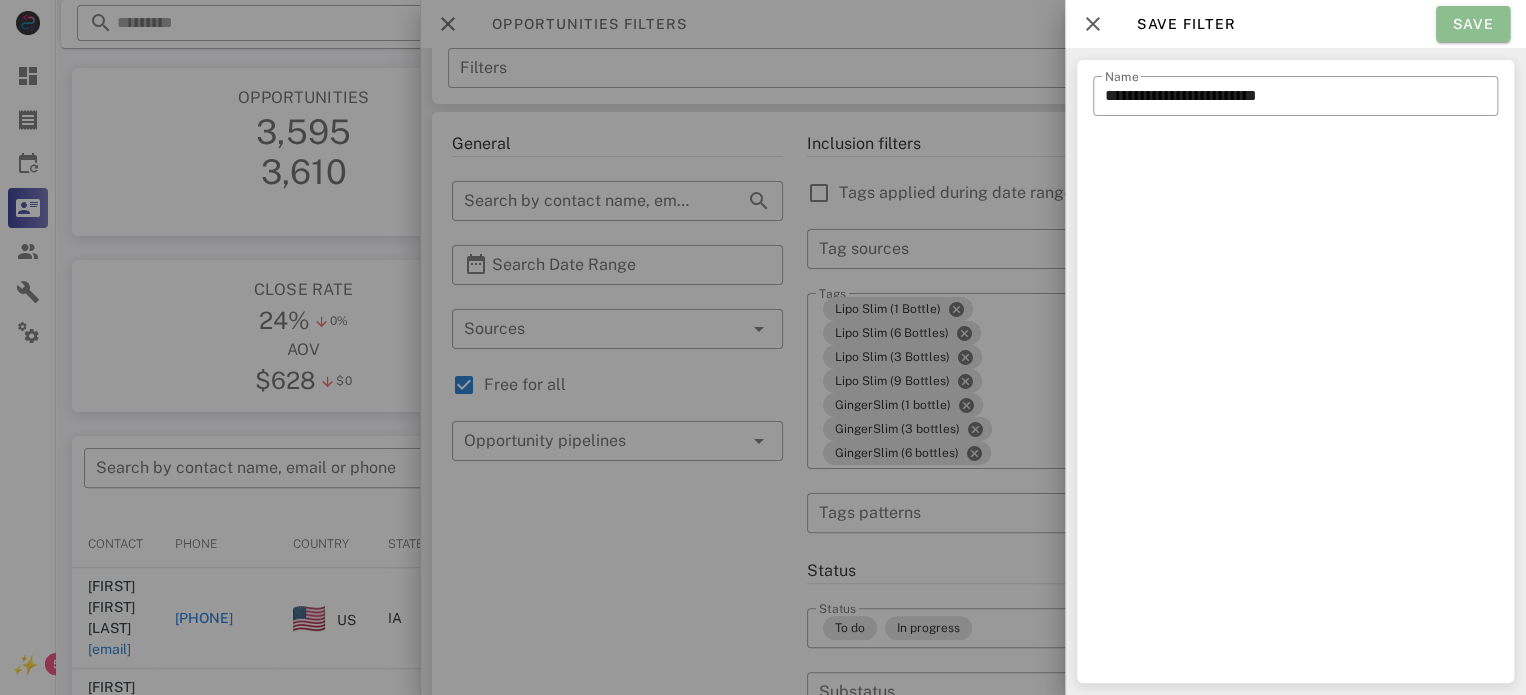 click on "Save" at bounding box center (1473, 24) 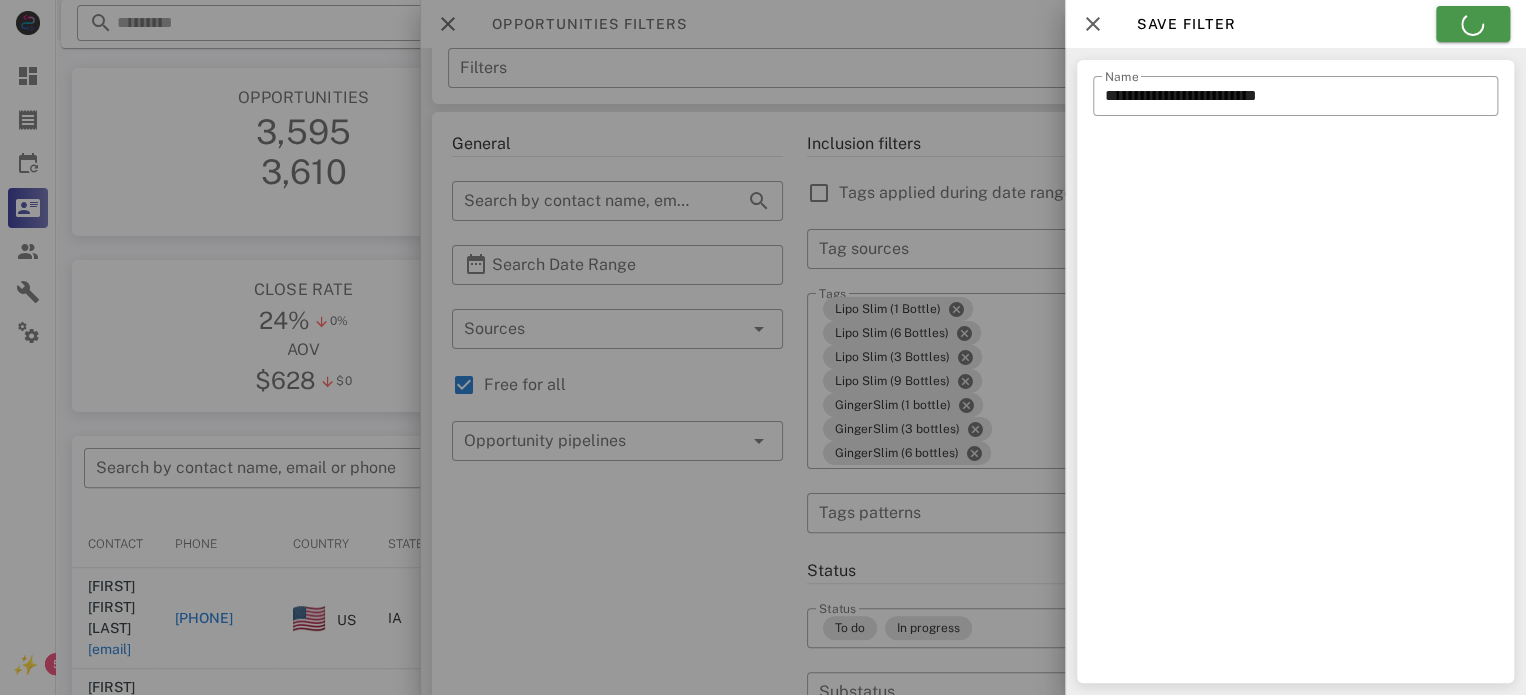 type on "**********" 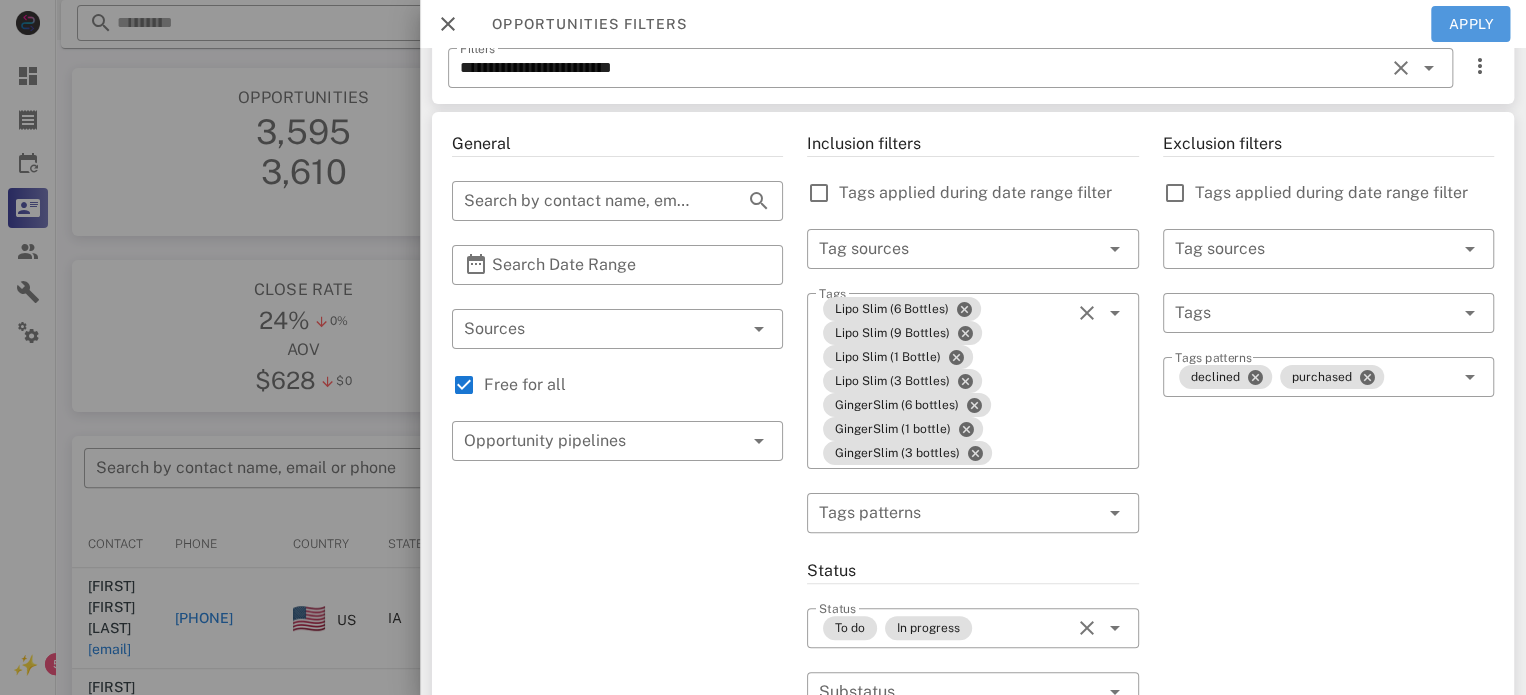 click on "Apply" at bounding box center (1471, 24) 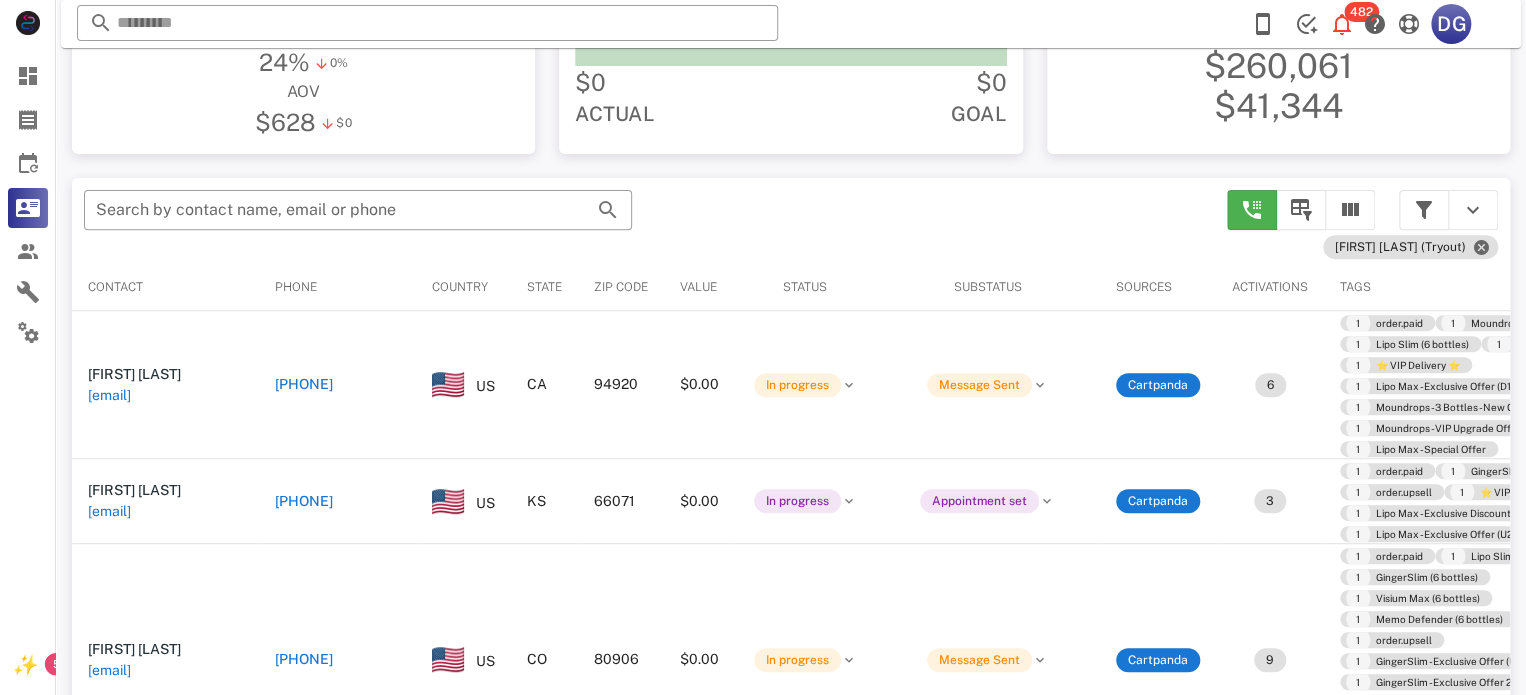 scroll, scrollTop: 380, scrollLeft: 0, axis: vertical 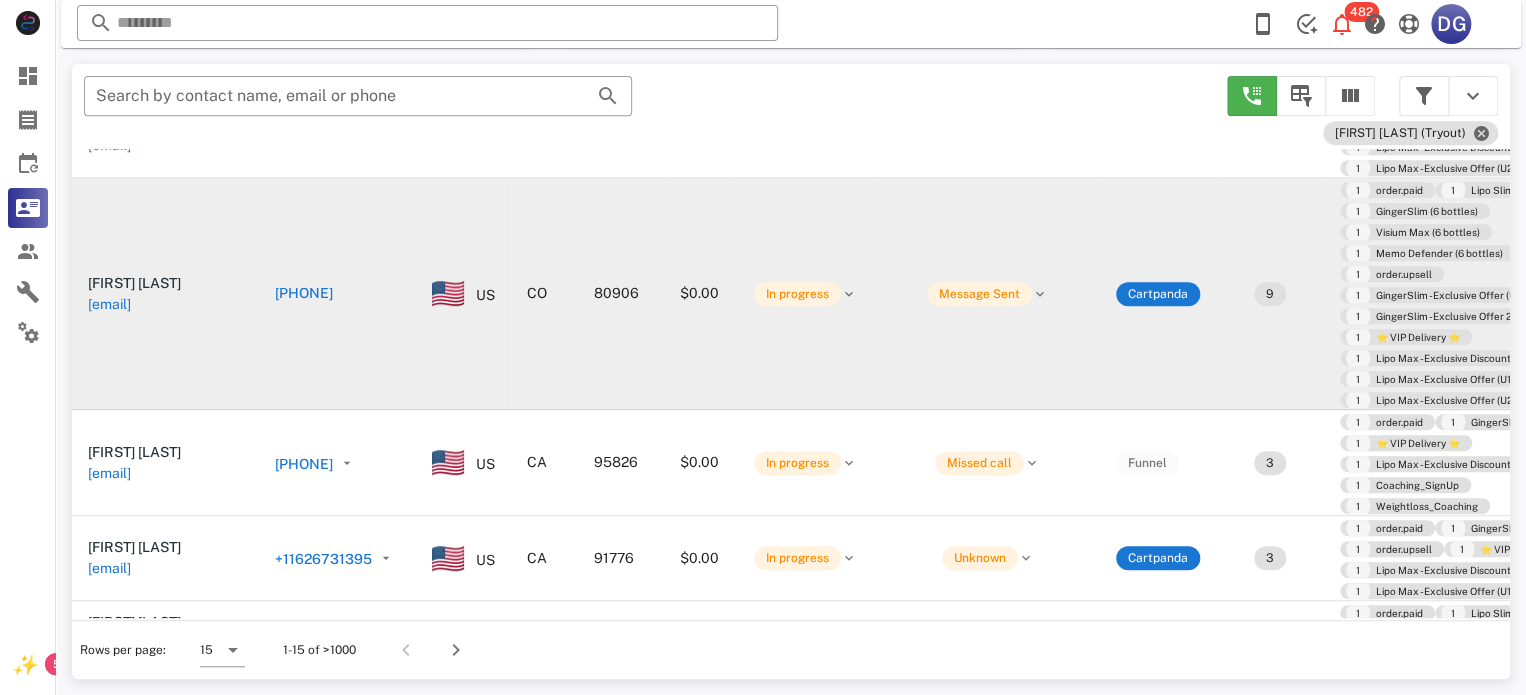 click on "[PHONE]" at bounding box center [304, 293] 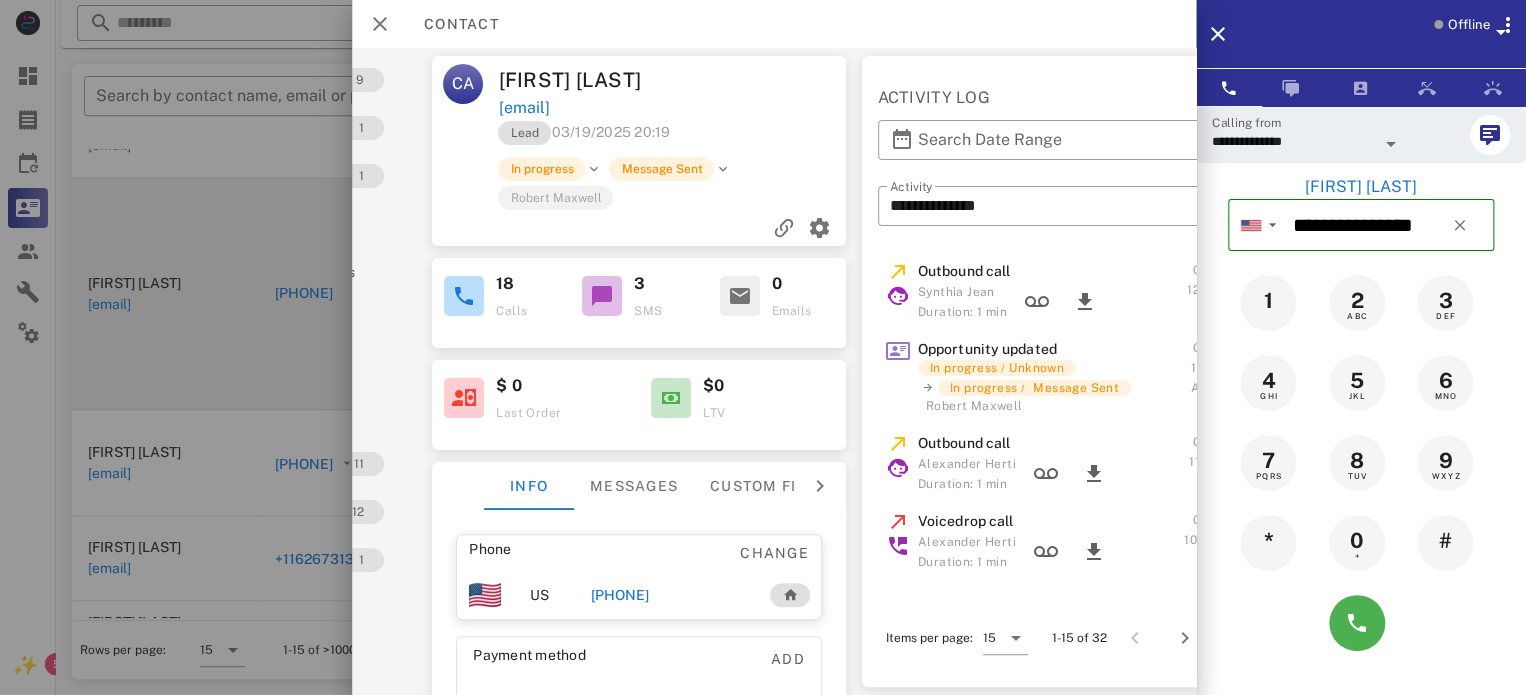 scroll, scrollTop: 0, scrollLeft: 181, axis: horizontal 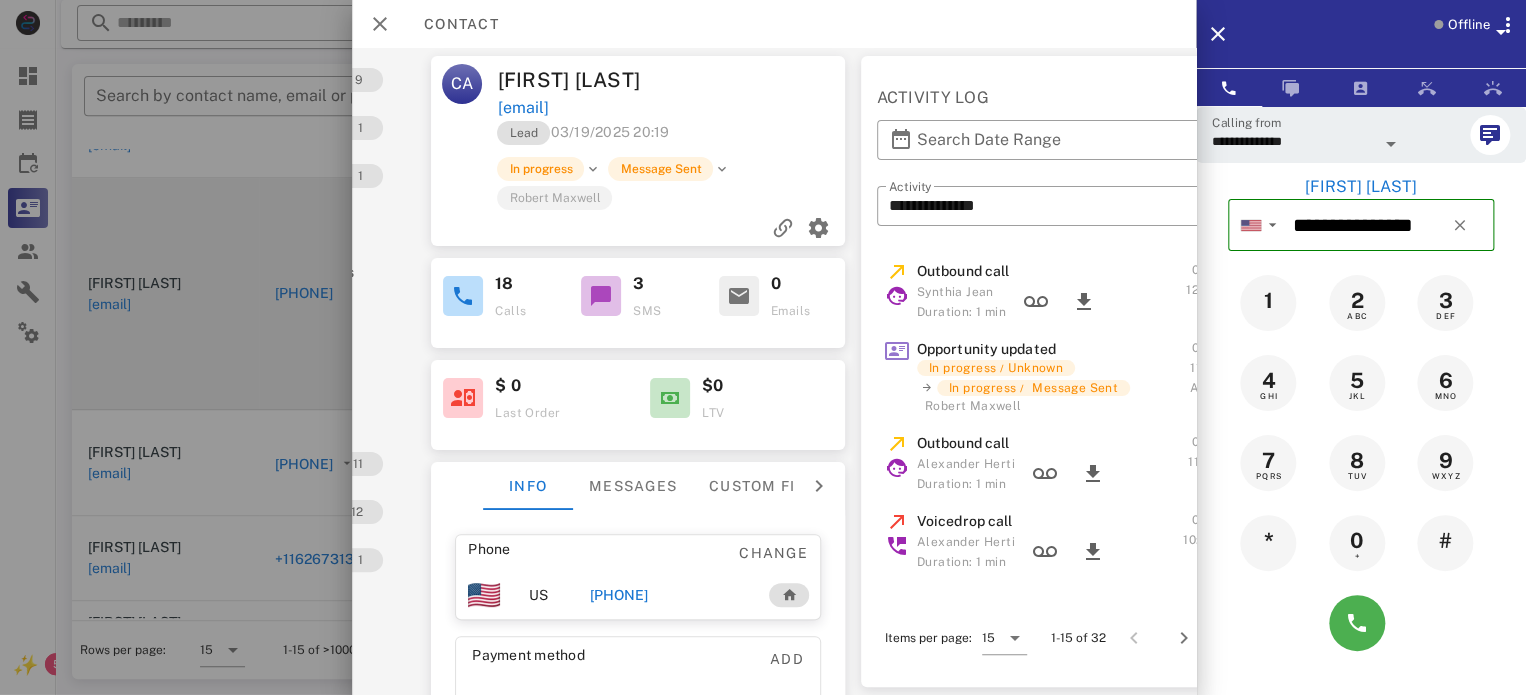 click on "**********" at bounding box center (1073, 371) 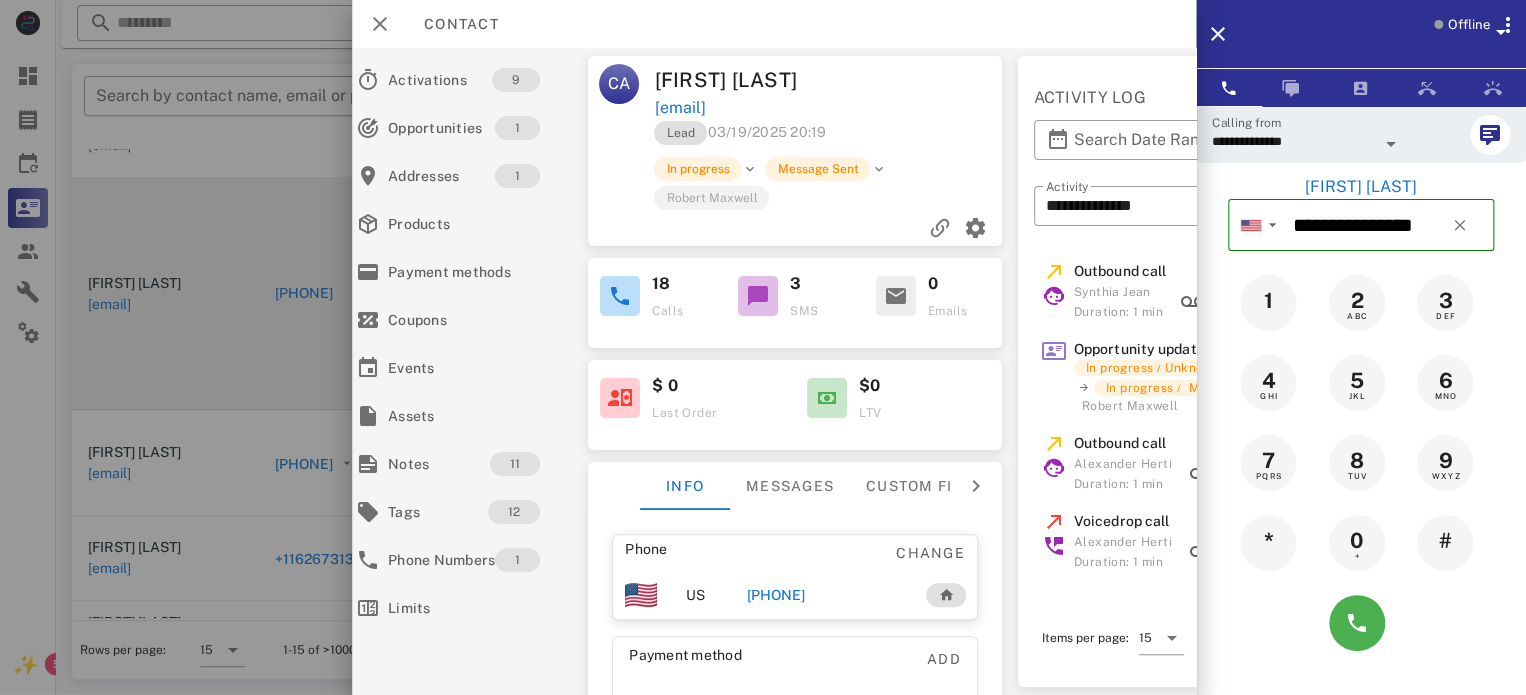 scroll, scrollTop: 0, scrollLeft: 0, axis: both 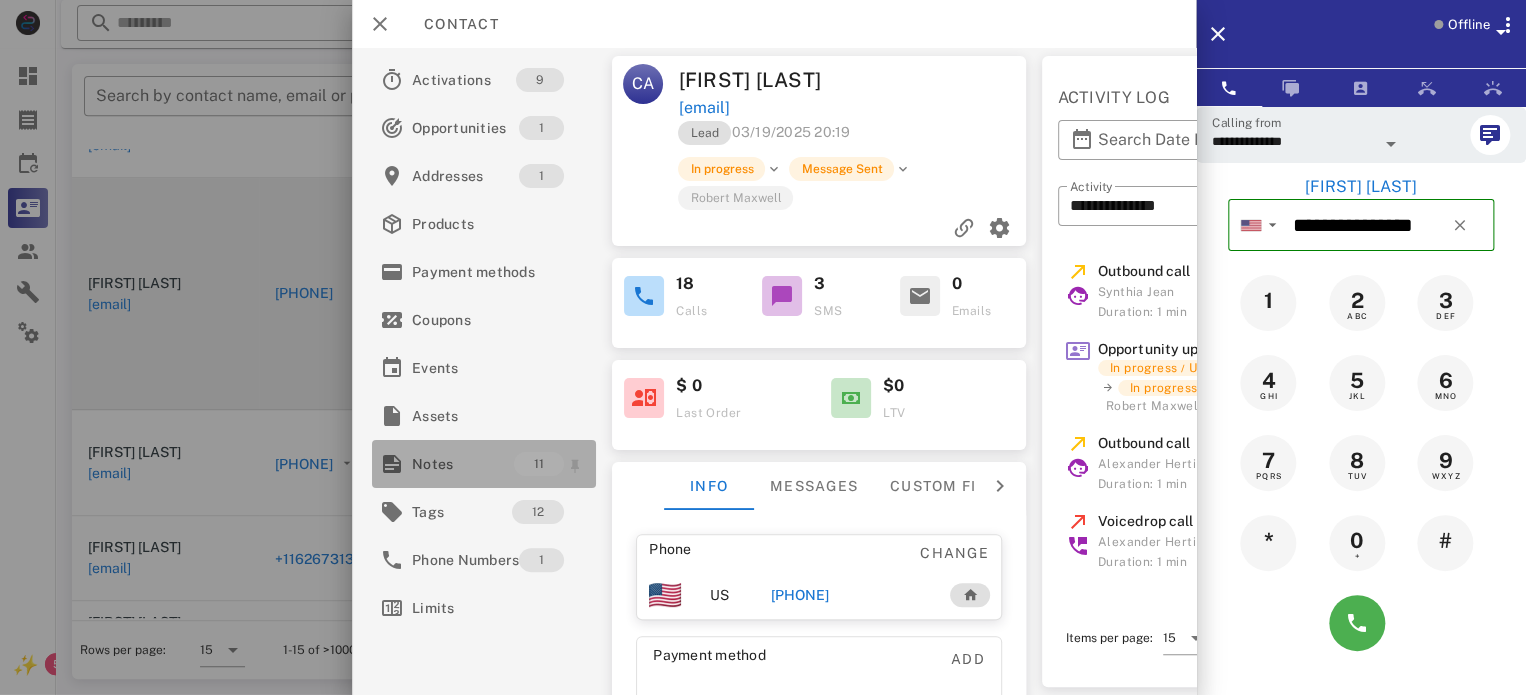 click on "Notes" at bounding box center (463, 464) 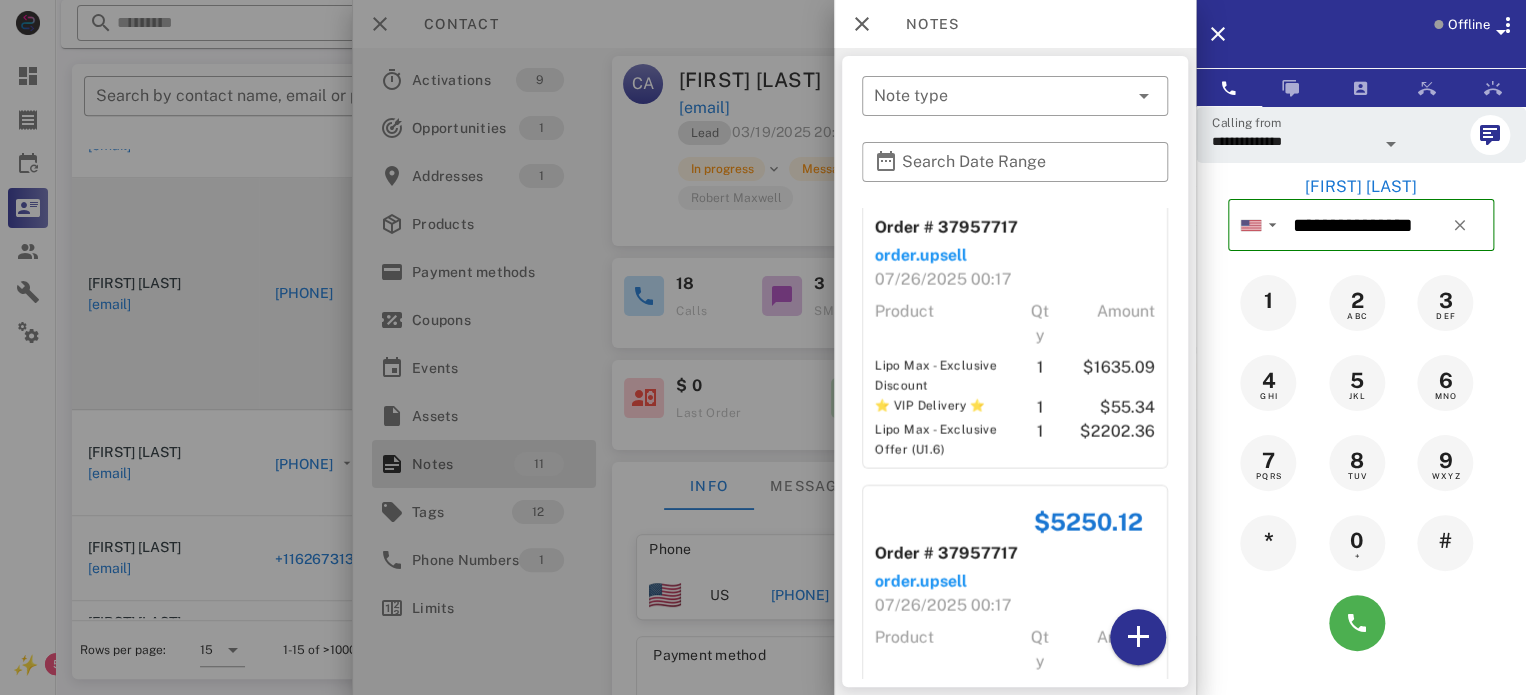 scroll, scrollTop: 2567, scrollLeft: 0, axis: vertical 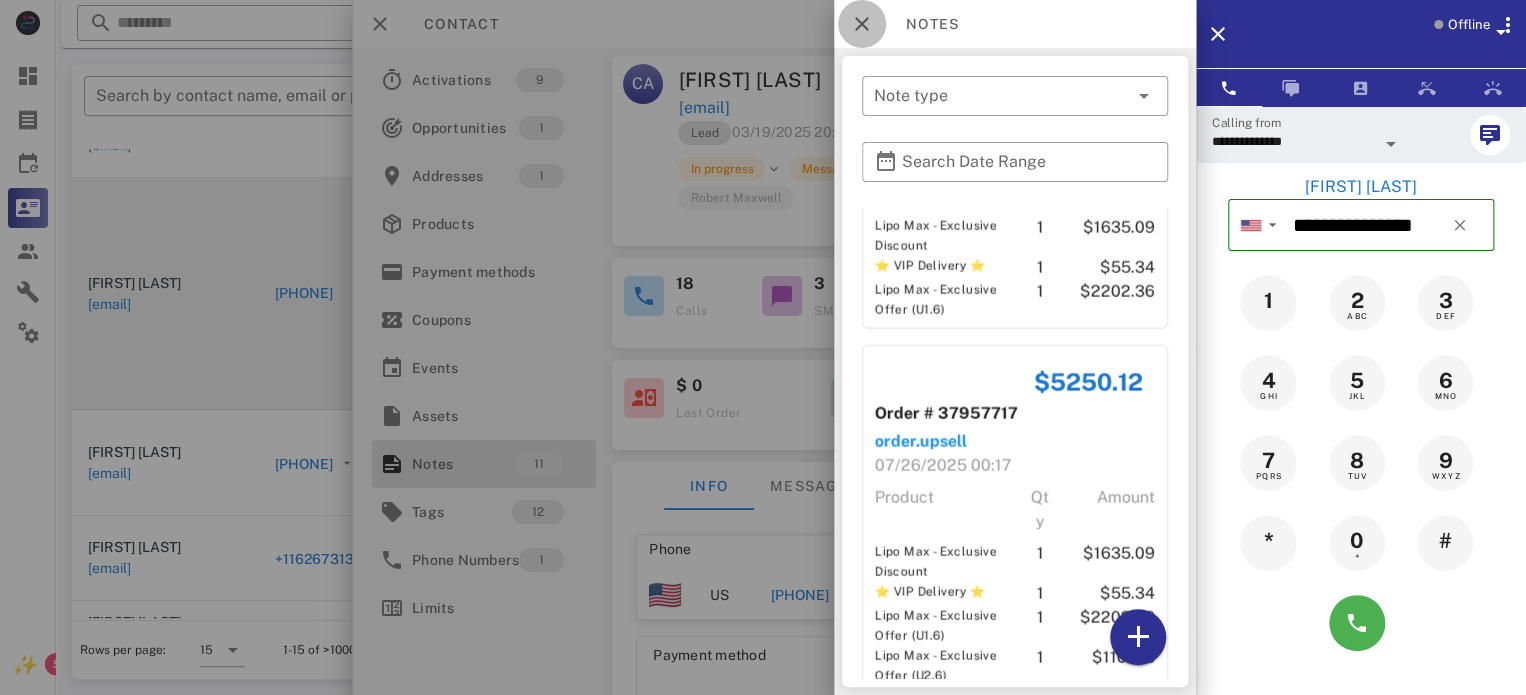 click at bounding box center (862, 24) 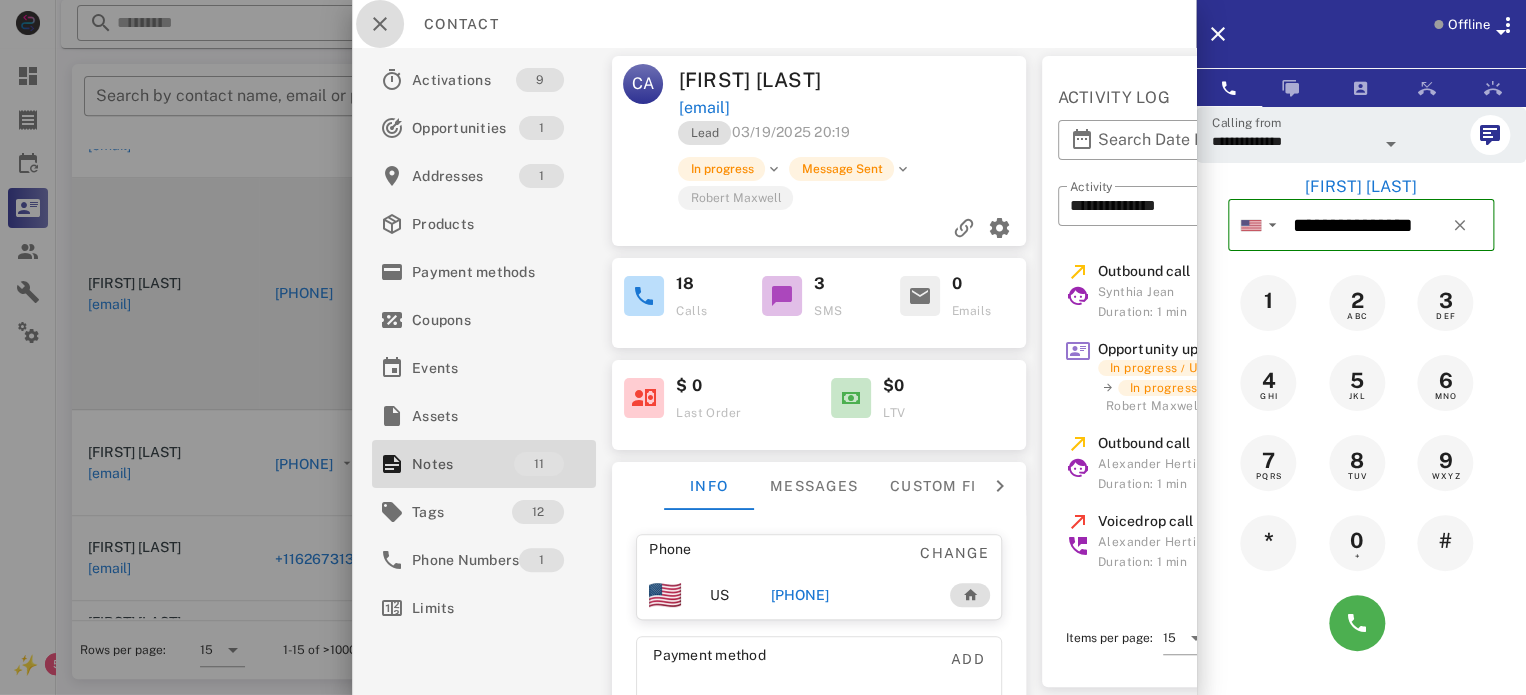 click at bounding box center (380, 24) 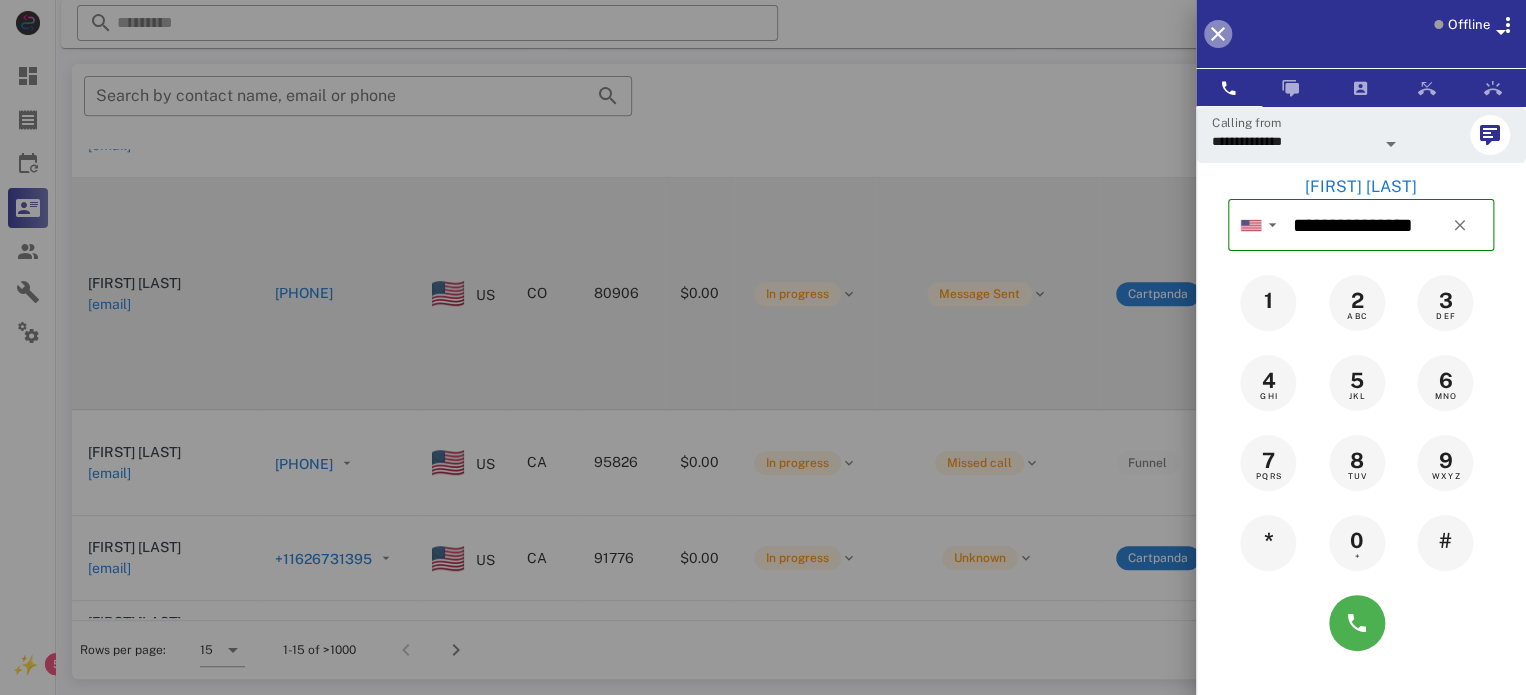 click at bounding box center [1218, 34] 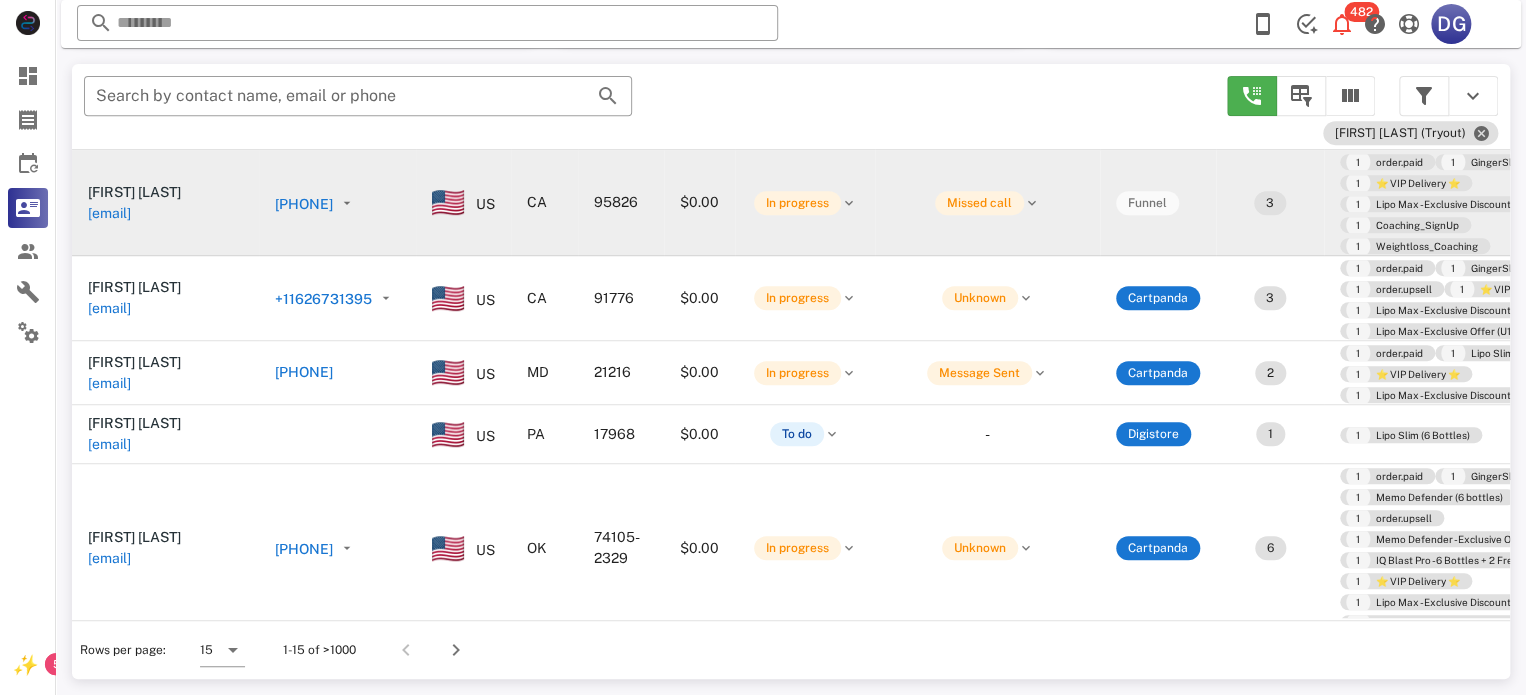 scroll, scrollTop: 656, scrollLeft: 0, axis: vertical 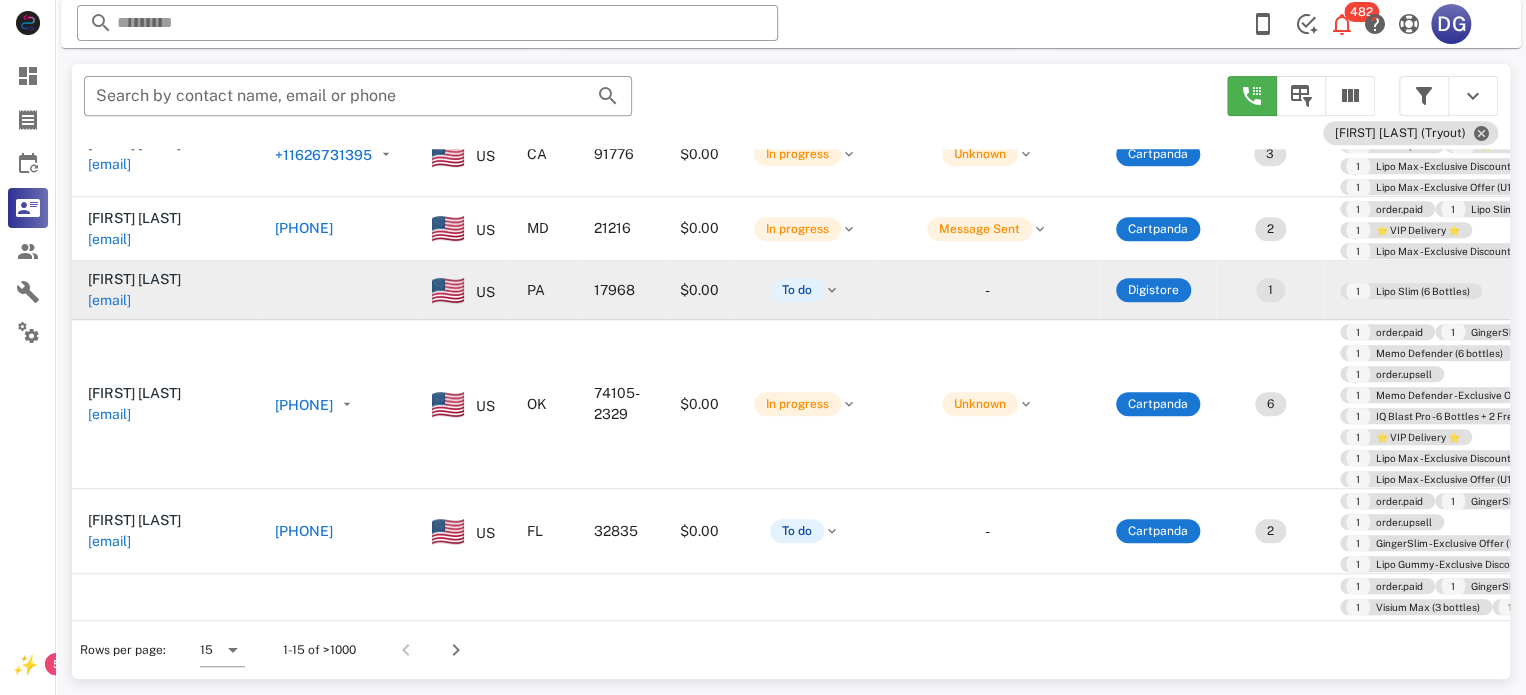 click at bounding box center [337, 290] 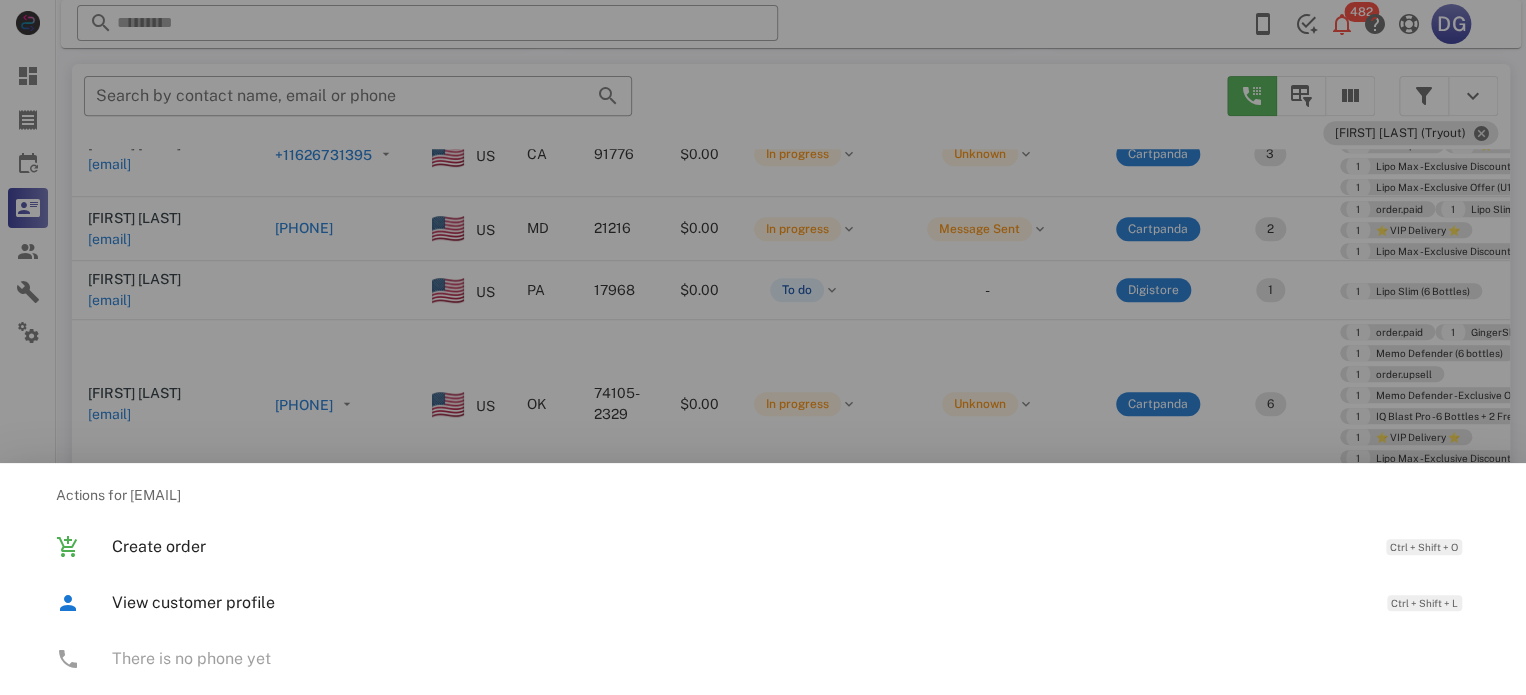 click at bounding box center [763, 347] 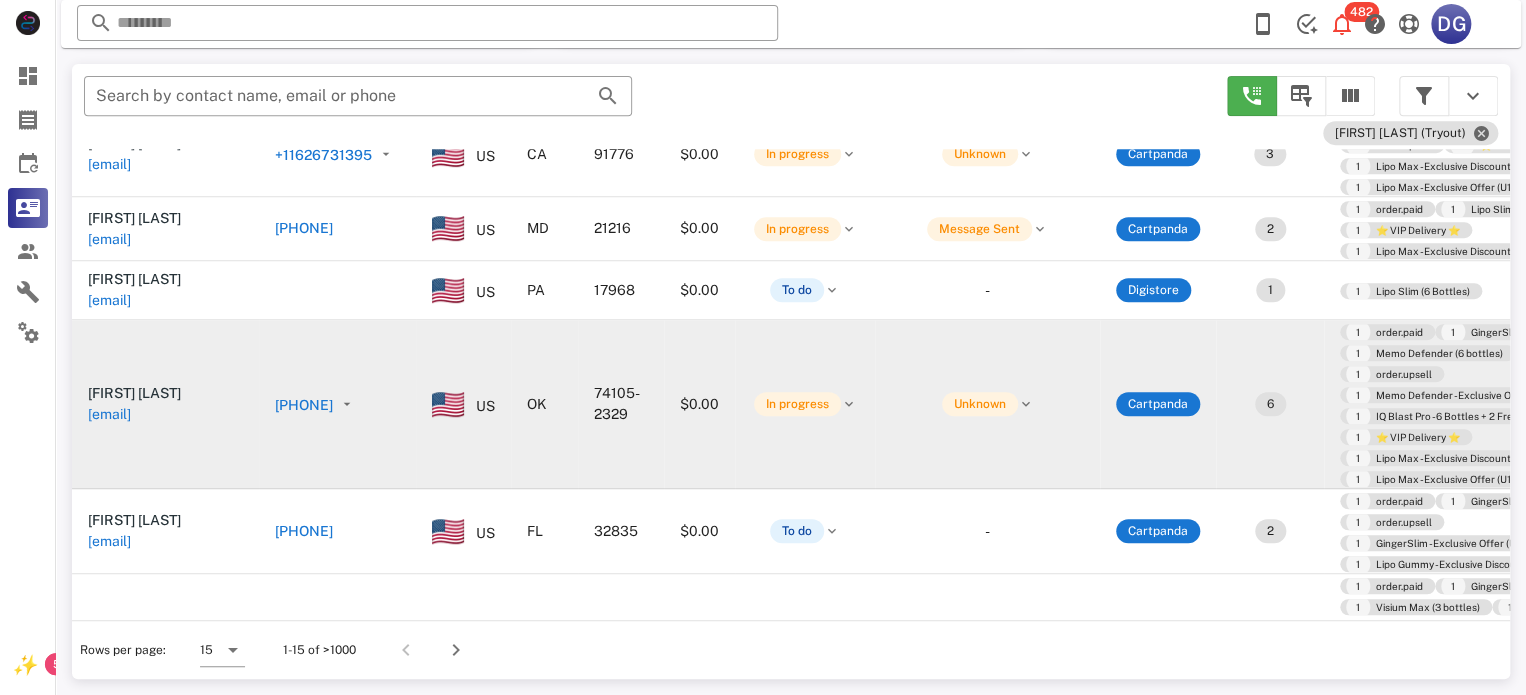 click on "[PHONE]" at bounding box center [304, 405] 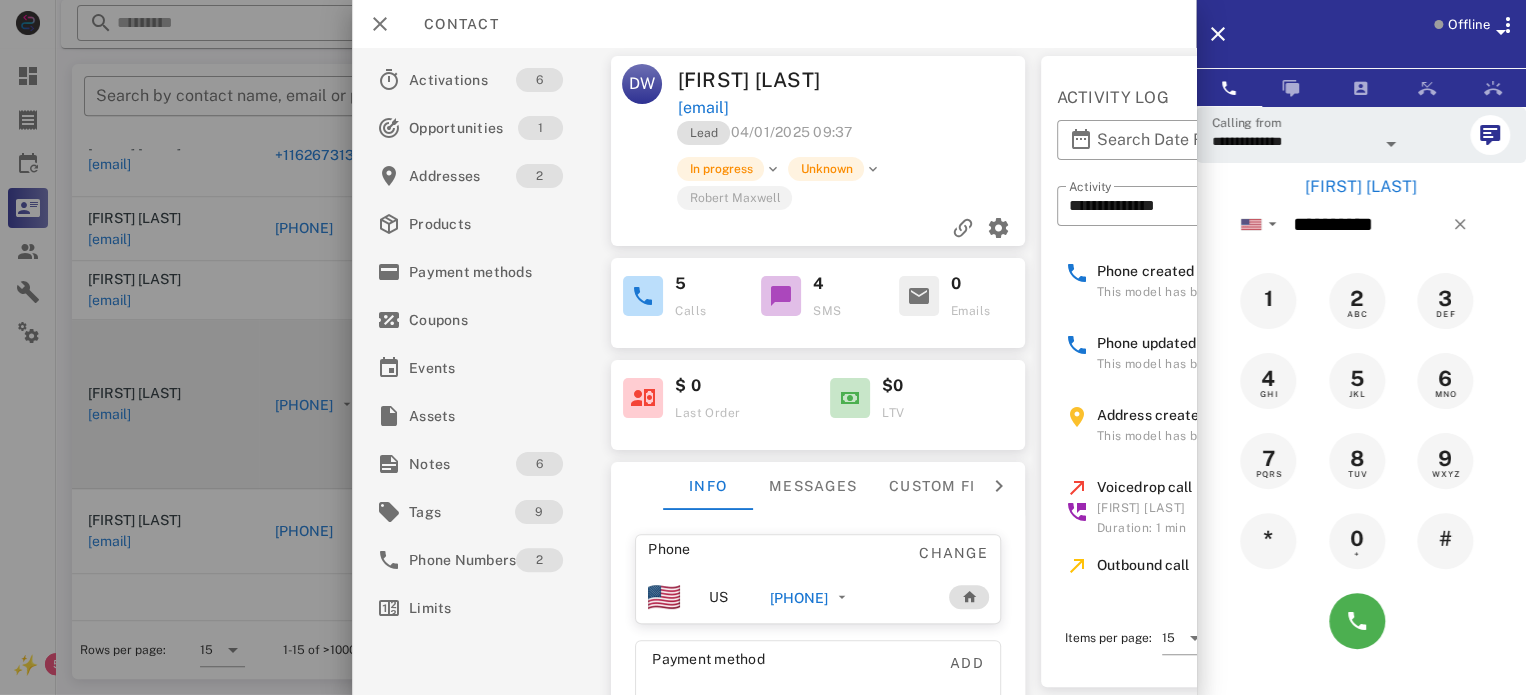 scroll, scrollTop: 0, scrollLeft: 0, axis: both 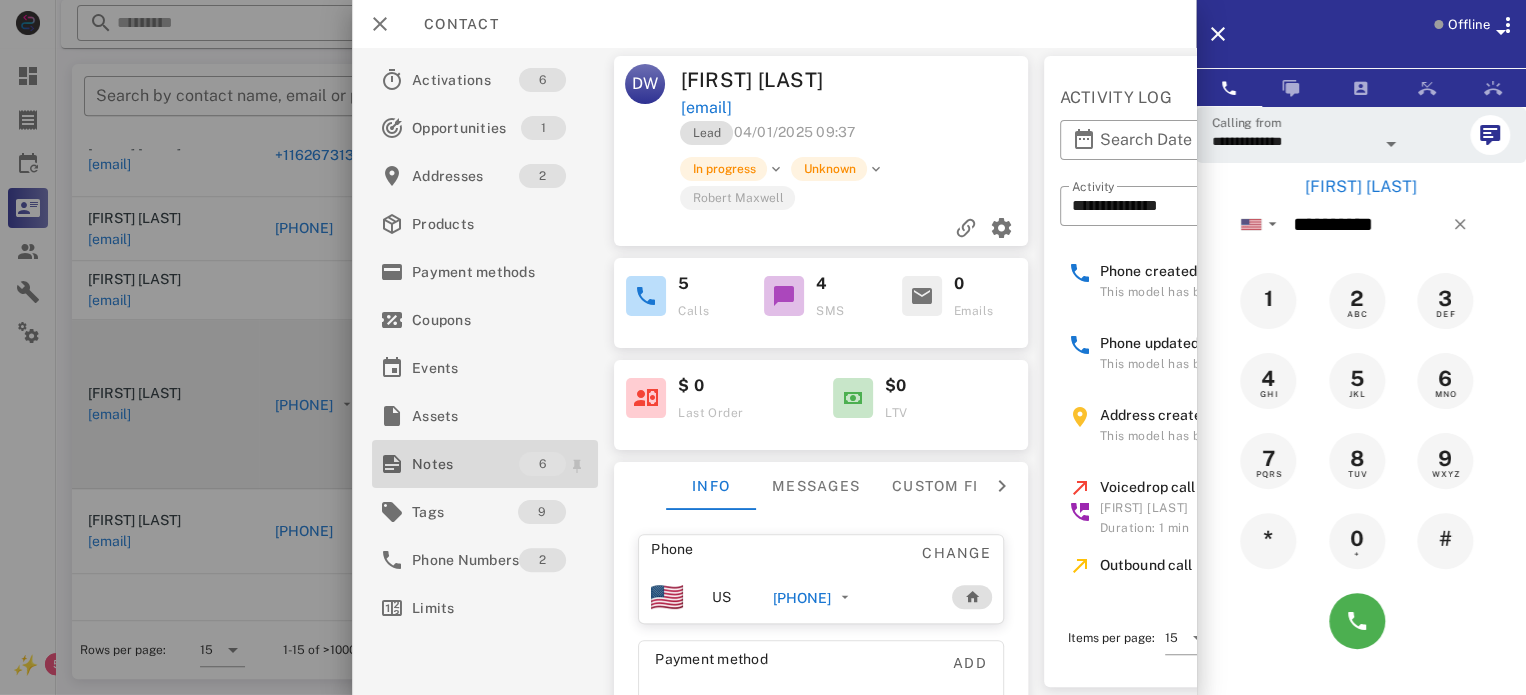 click on "Notes" at bounding box center [465, 464] 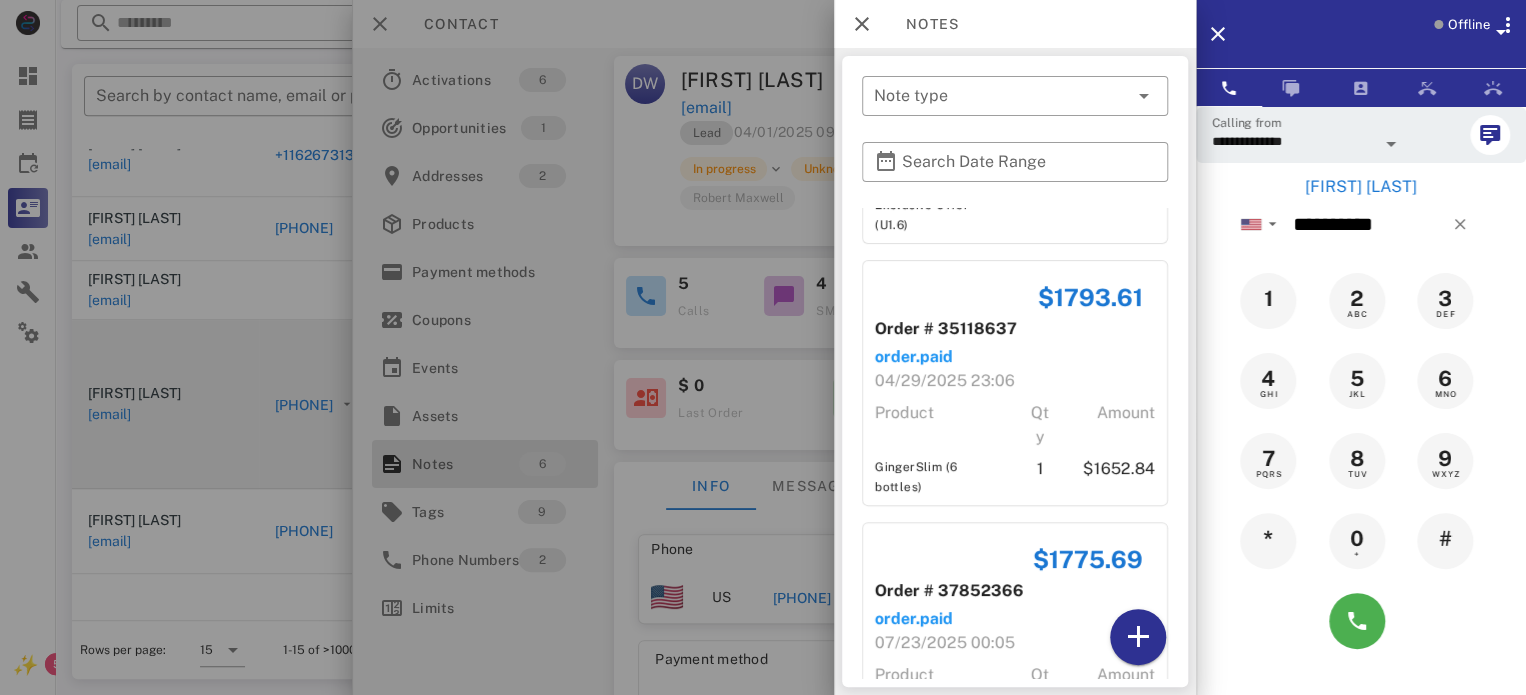 scroll, scrollTop: 536, scrollLeft: 0, axis: vertical 